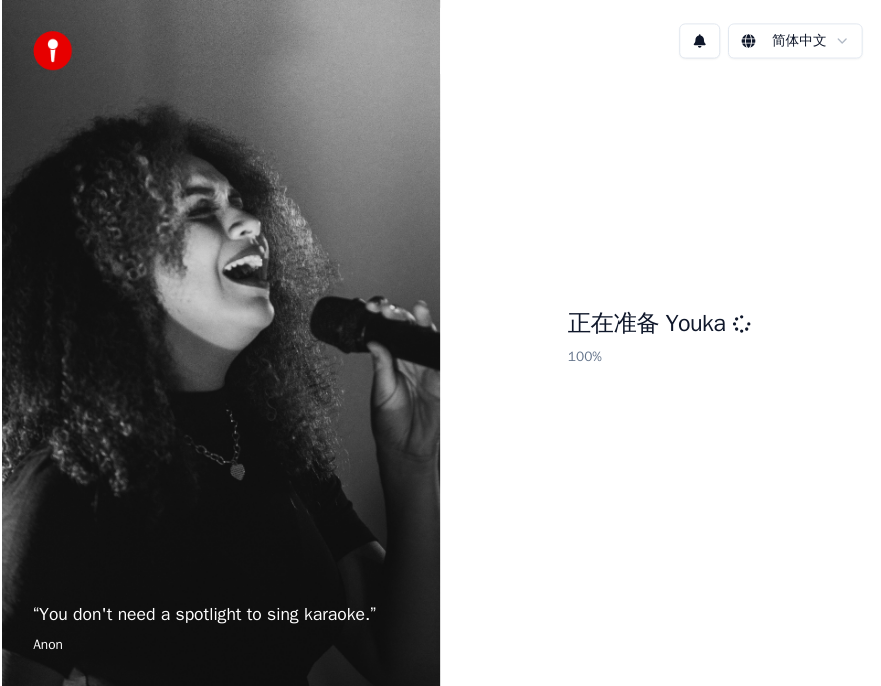 scroll, scrollTop: 0, scrollLeft: 0, axis: both 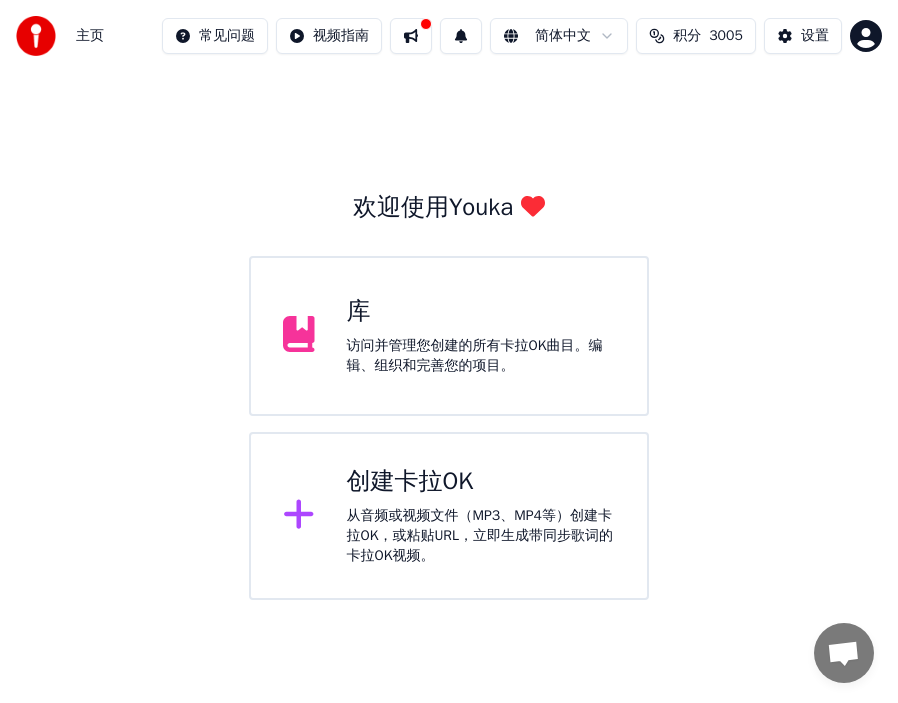 click on "访问并管理您创建的所有卡拉OK曲目。编辑、组织和完善您的项目。" at bounding box center [481, 356] 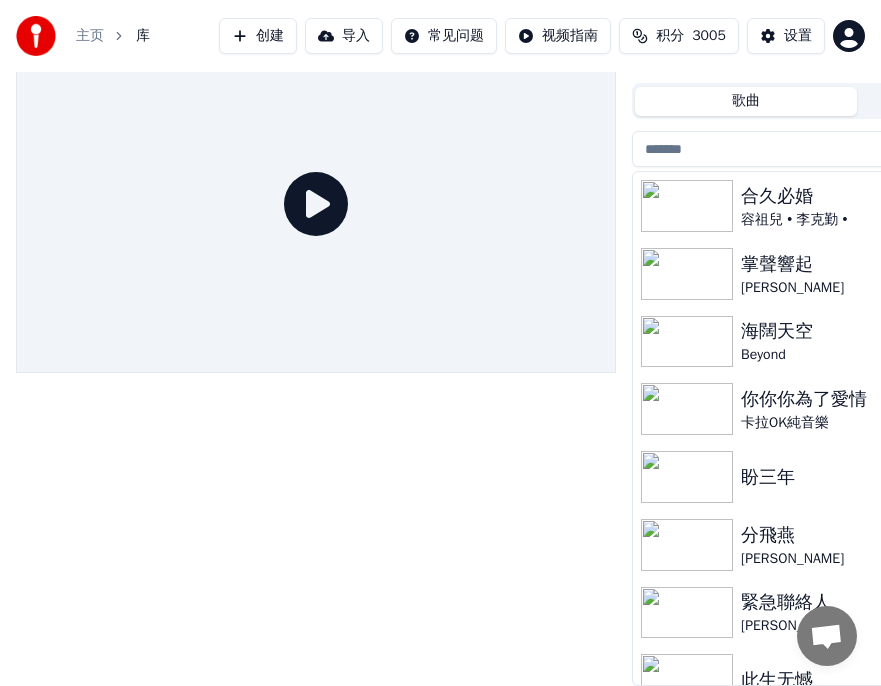 scroll, scrollTop: 49, scrollLeft: 0, axis: vertical 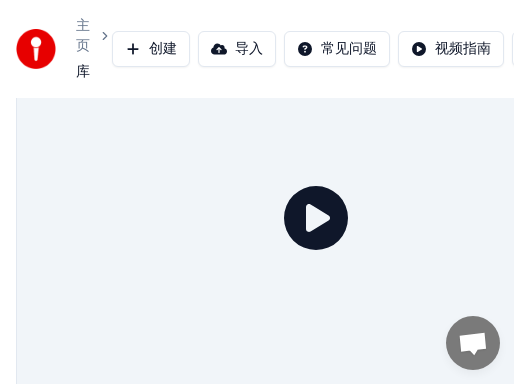 click on "主页" at bounding box center (83, 36) 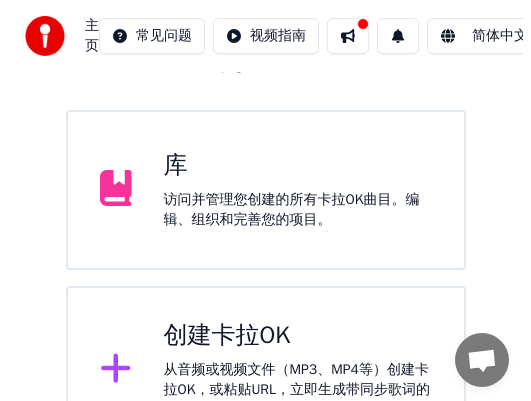 scroll, scrollTop: 199, scrollLeft: 0, axis: vertical 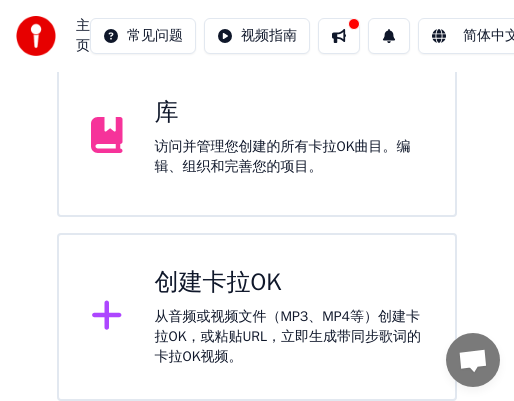 click on "创建卡拉OK 从音频或视频文件（MP3、MP4等）创建卡拉OK，或粘贴URL，立即生成带同步歌词的卡拉OK视频。" at bounding box center (289, 317) 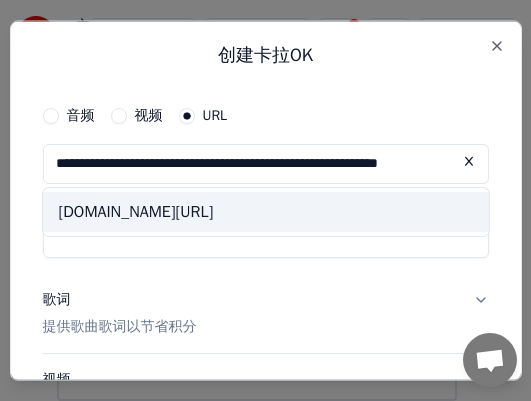 click on "[DOMAIN_NAME][URL]" at bounding box center [266, 211] 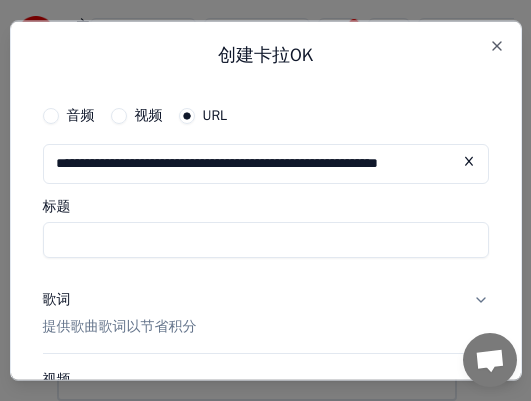 click at bounding box center (469, 161) 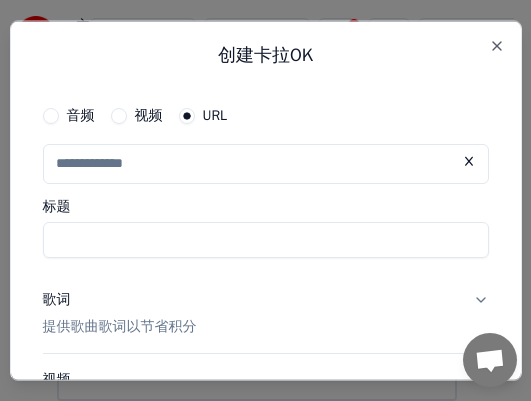scroll, scrollTop: 0, scrollLeft: 0, axis: both 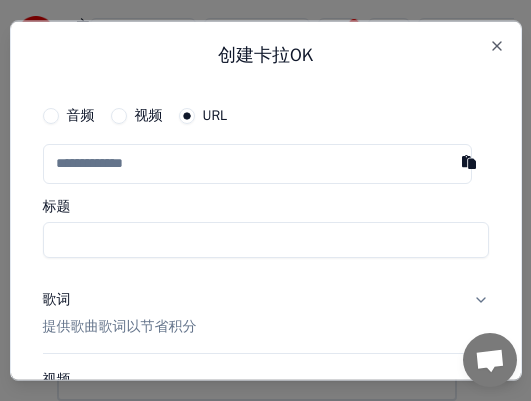 click at bounding box center [257, 163] 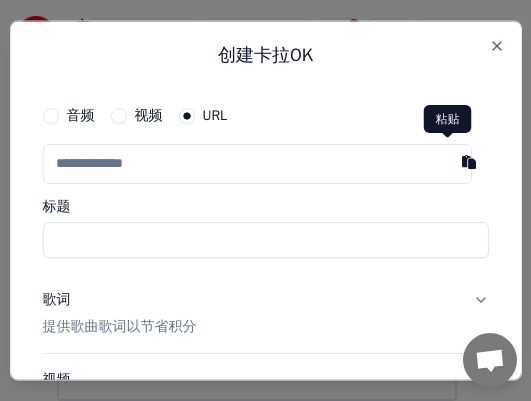 click at bounding box center [469, 161] 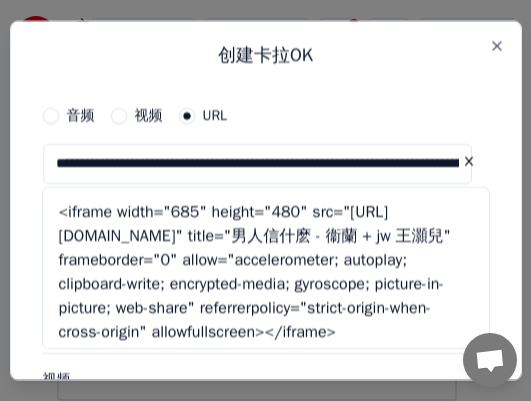 click on "<iframe width="685" height="480" src="[URL][DOMAIN_NAME]" title="男人信什麽 - 衞蘭 + jw 王灝兒" frameborder="0" allow="accelerometer; autoplay; clipboard-write; encrypted-media; gyroscope; picture-in-picture; web-share" referrerpolicy="strict-origin-when-cross-origin" allowfullscreen></iframe>" at bounding box center [266, 271] 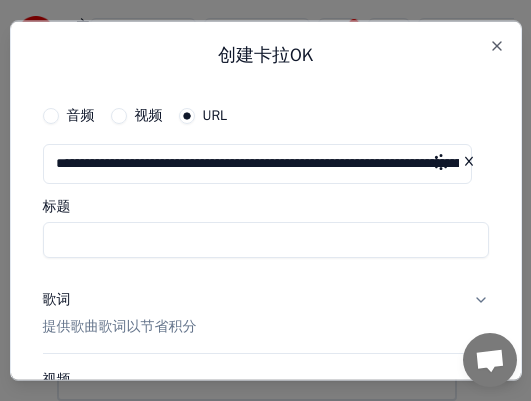 click on "标题" at bounding box center (266, 239) 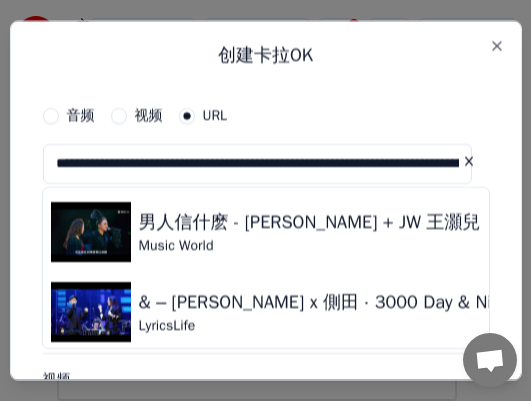 click on "**********" at bounding box center [257, 163] 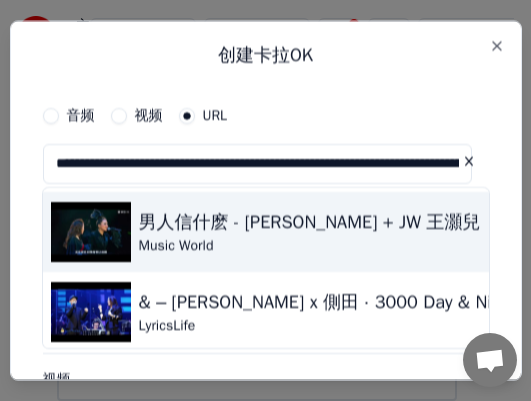 click on "男人信什麽 - [PERSON_NAME] + JW 王灝兒" at bounding box center [310, 221] 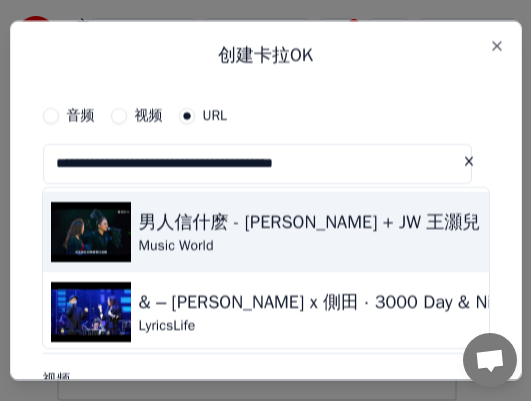 type on "**********" 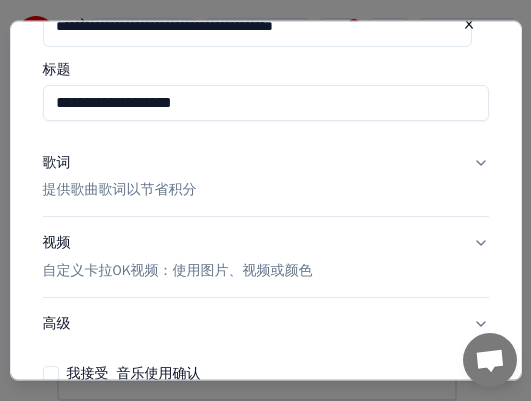 scroll, scrollTop: 137, scrollLeft: 0, axis: vertical 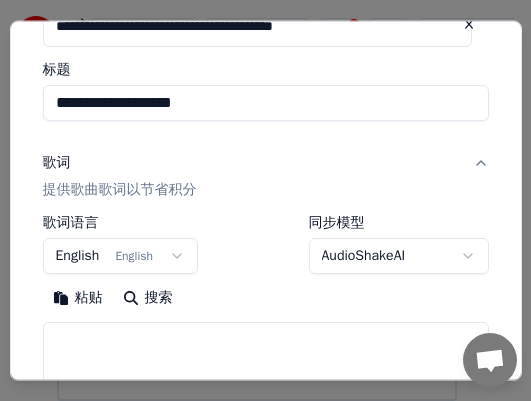 click on "English English" at bounding box center [121, 256] 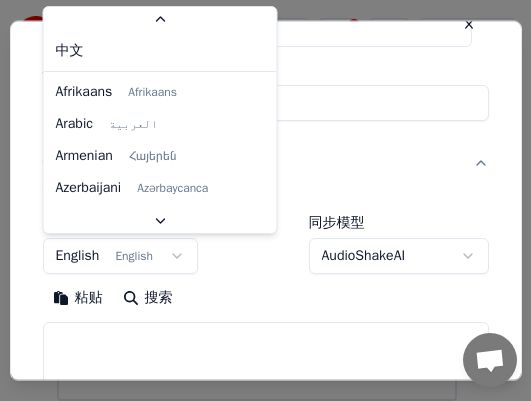 scroll, scrollTop: 155, scrollLeft: 0, axis: vertical 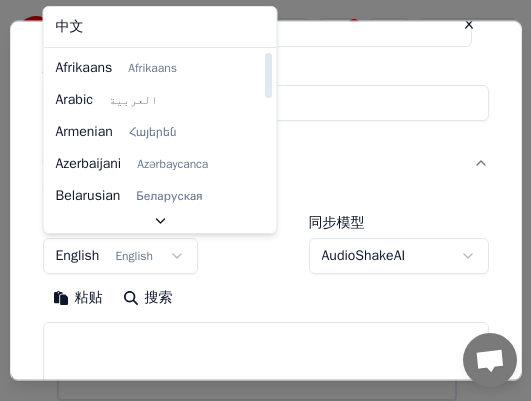 select on "**" 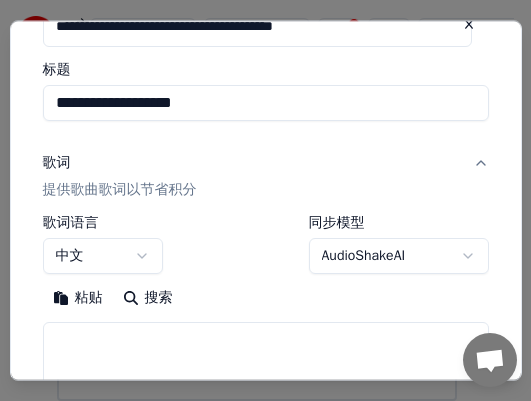 click at bounding box center (266, 354) 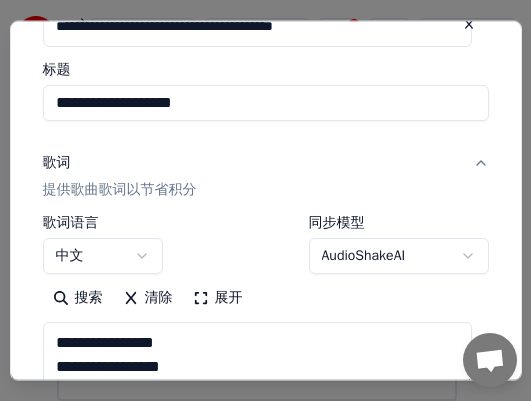 type on "**********" 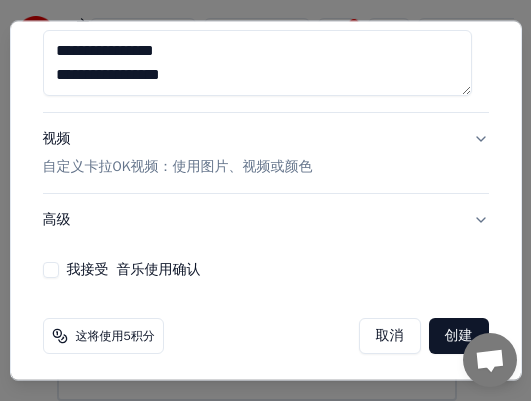 scroll, scrollTop: 435, scrollLeft: 0, axis: vertical 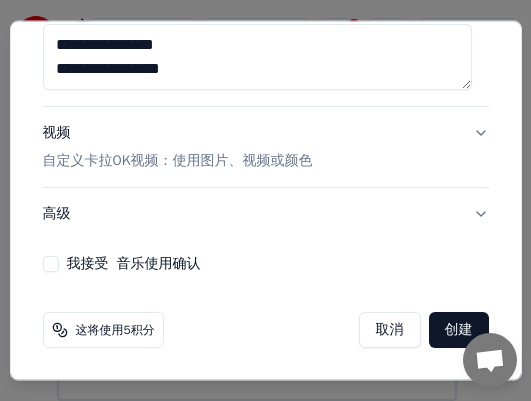click on "我接受   音乐使用确认" at bounding box center (51, 264) 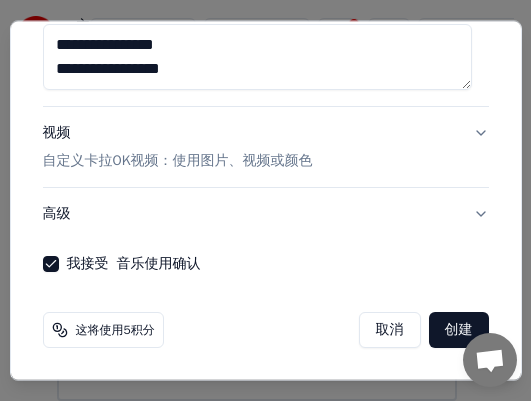 click on "创建" at bounding box center [459, 330] 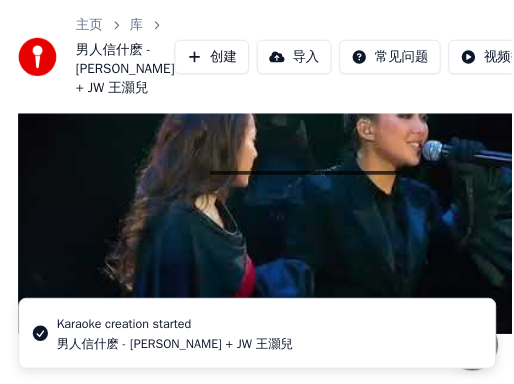 scroll, scrollTop: 232, scrollLeft: 0, axis: vertical 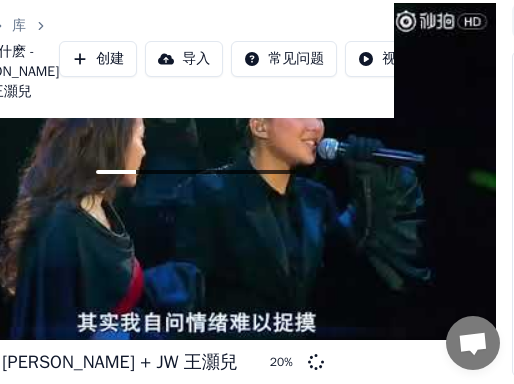 click on "男人信什麽 - [PERSON_NAME] + JW 王灝兒" at bounding box center (67, 362) 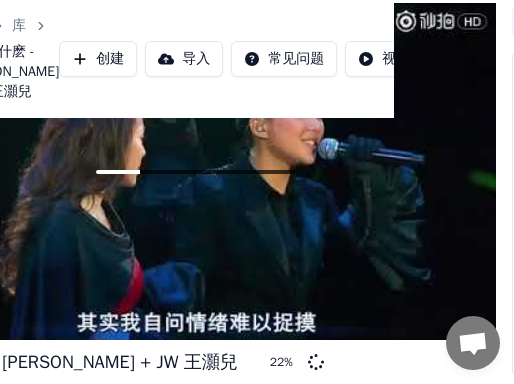 drag, startPoint x: 158, startPoint y: 364, endPoint x: -8, endPoint y: 366, distance: 166.01205 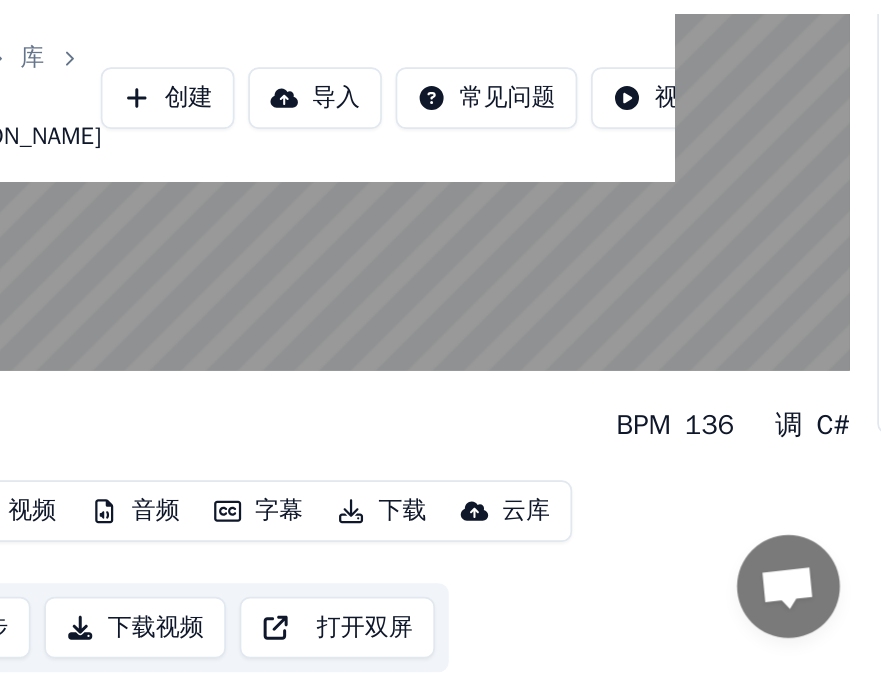scroll, scrollTop: 81, scrollLeft: 120, axis: both 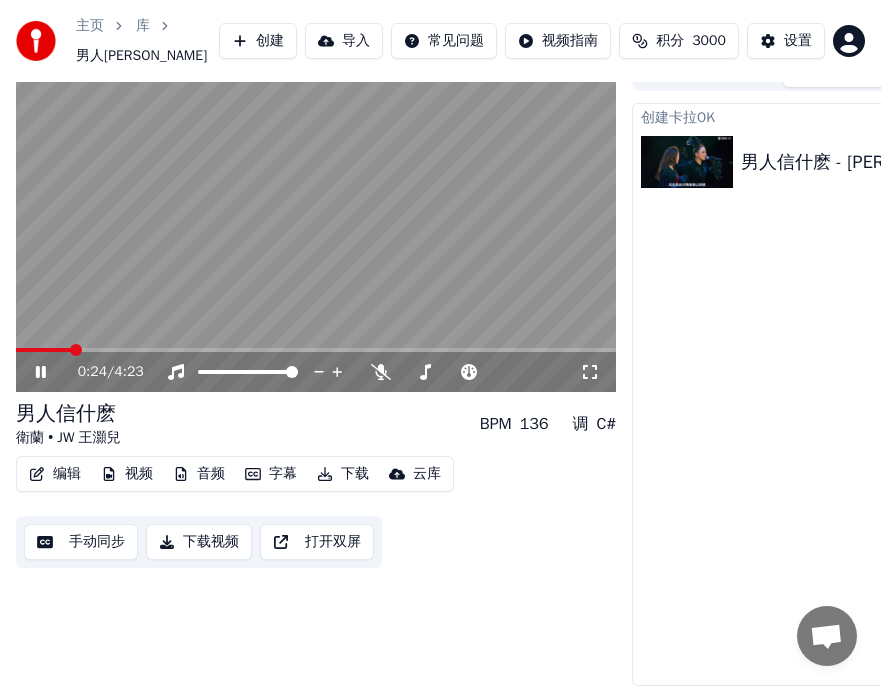 click on "字幕" at bounding box center (271, 474) 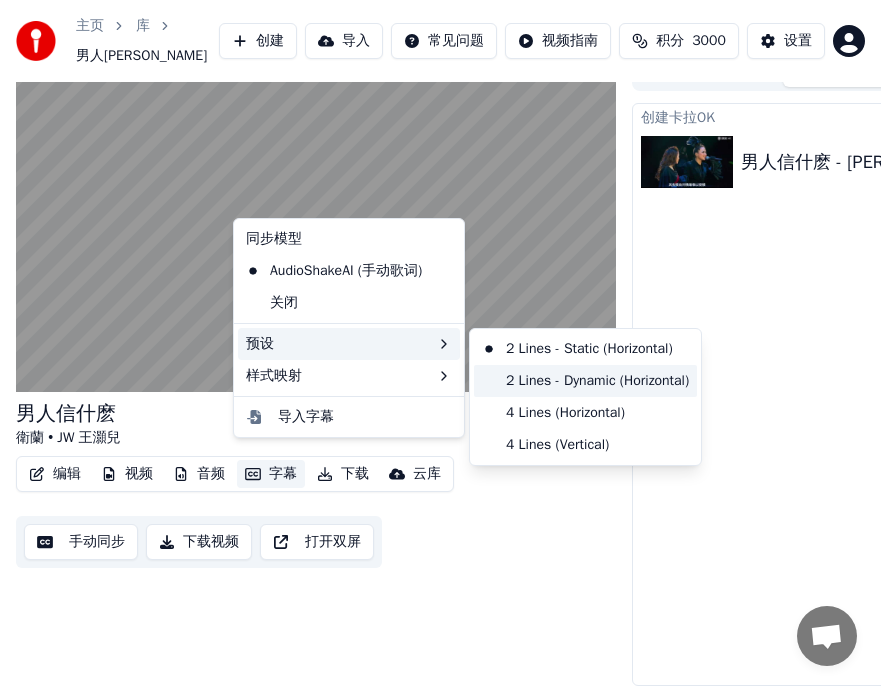 click on "2 Lines - Dynamic (Horizontal)" at bounding box center (585, 381) 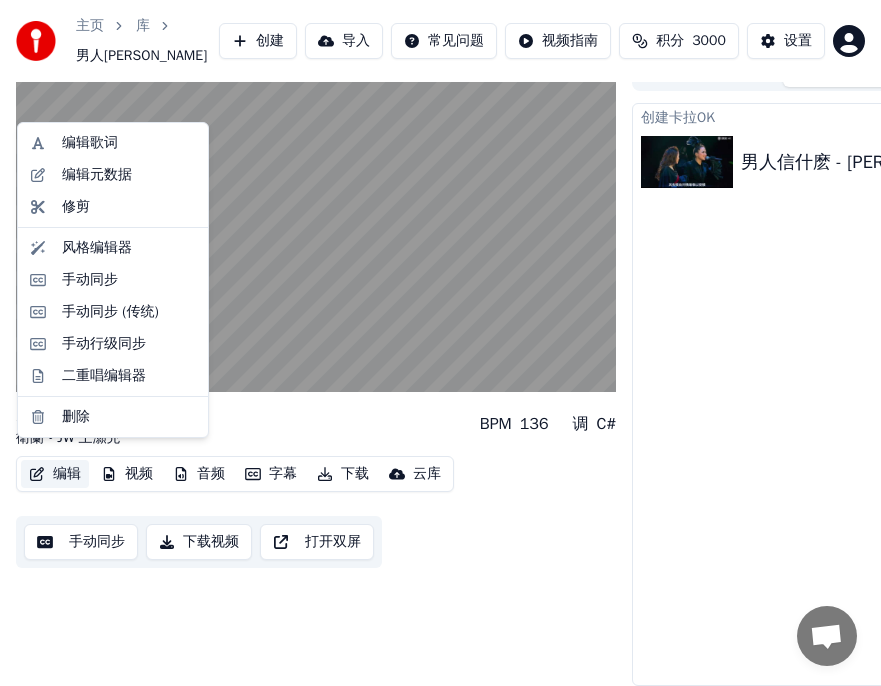 click on "编辑" at bounding box center [55, 474] 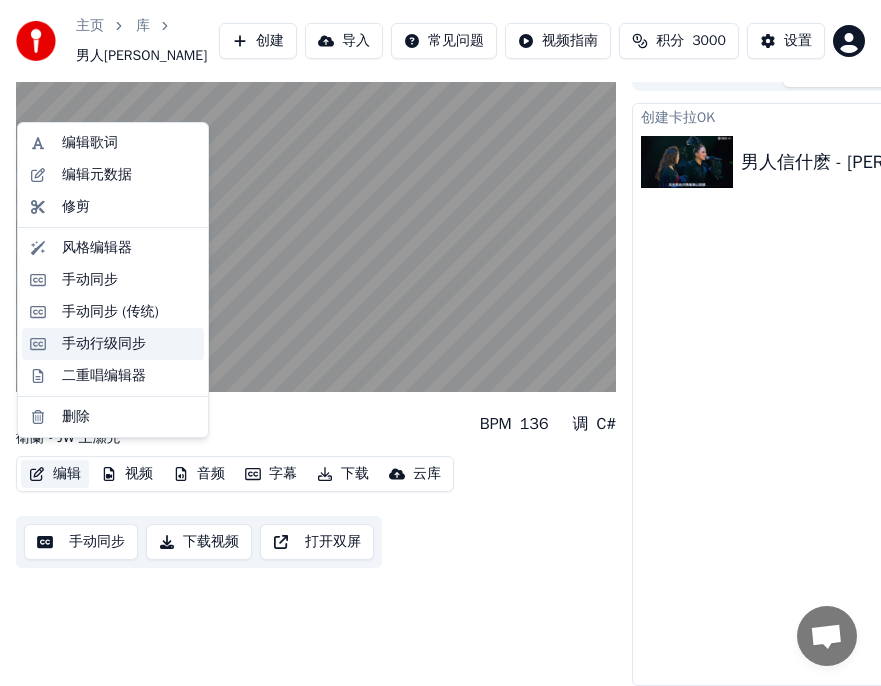 click on "手动行级同步" at bounding box center (104, 344) 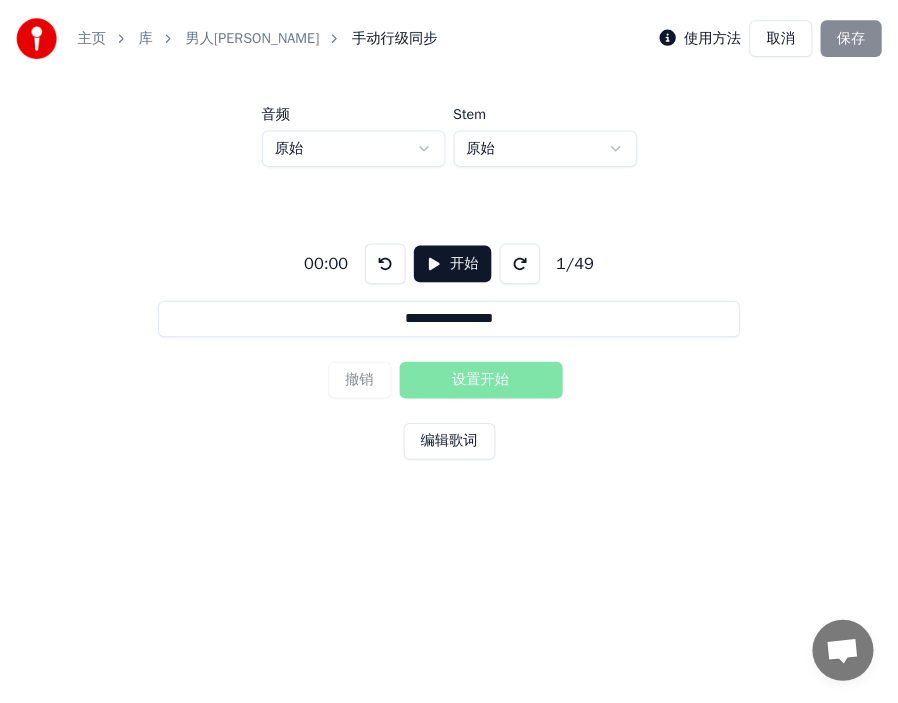 scroll, scrollTop: 0, scrollLeft: 0, axis: both 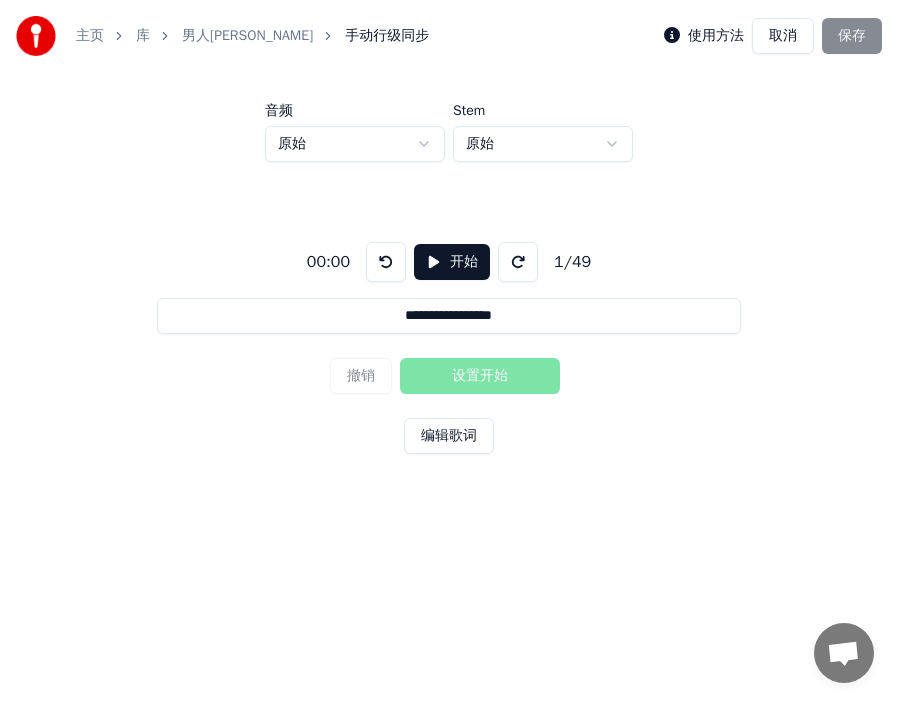 click on "开始" at bounding box center (452, 262) 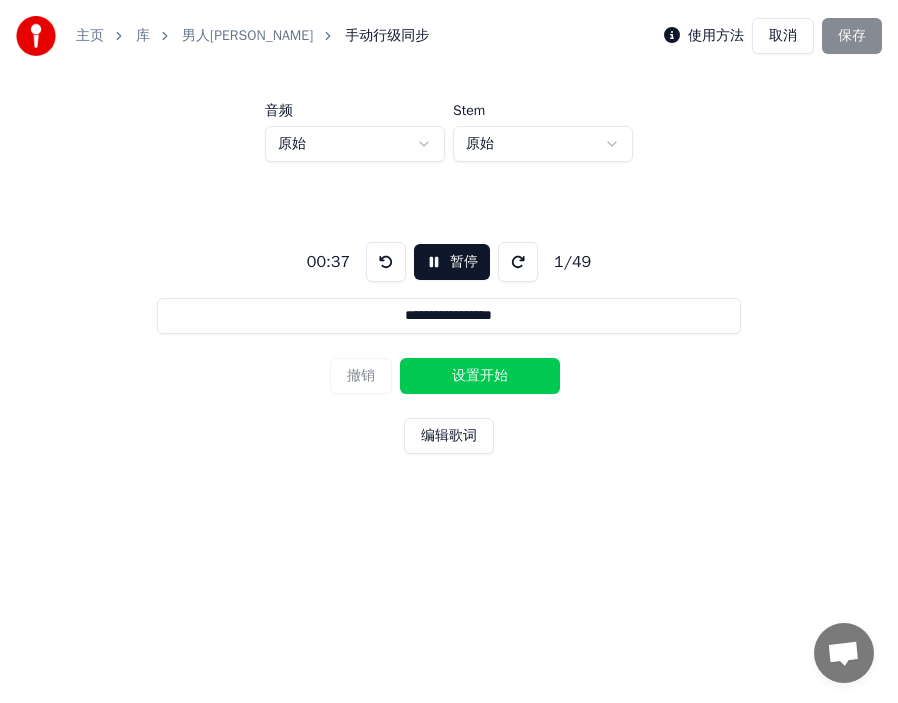 click on "设置开始" at bounding box center (480, 376) 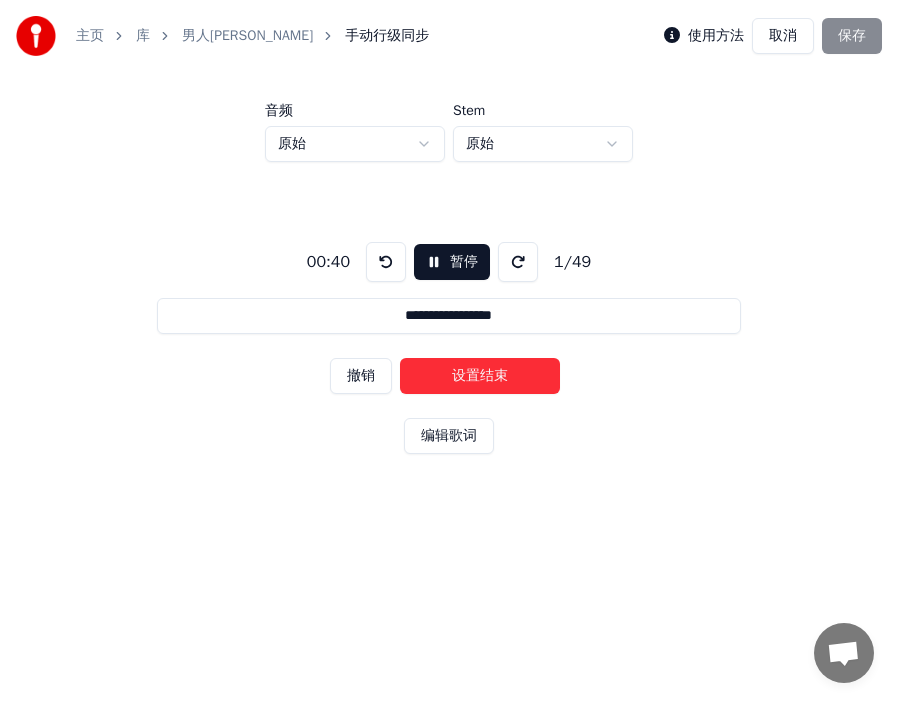 click on "设置结束" at bounding box center (480, 376) 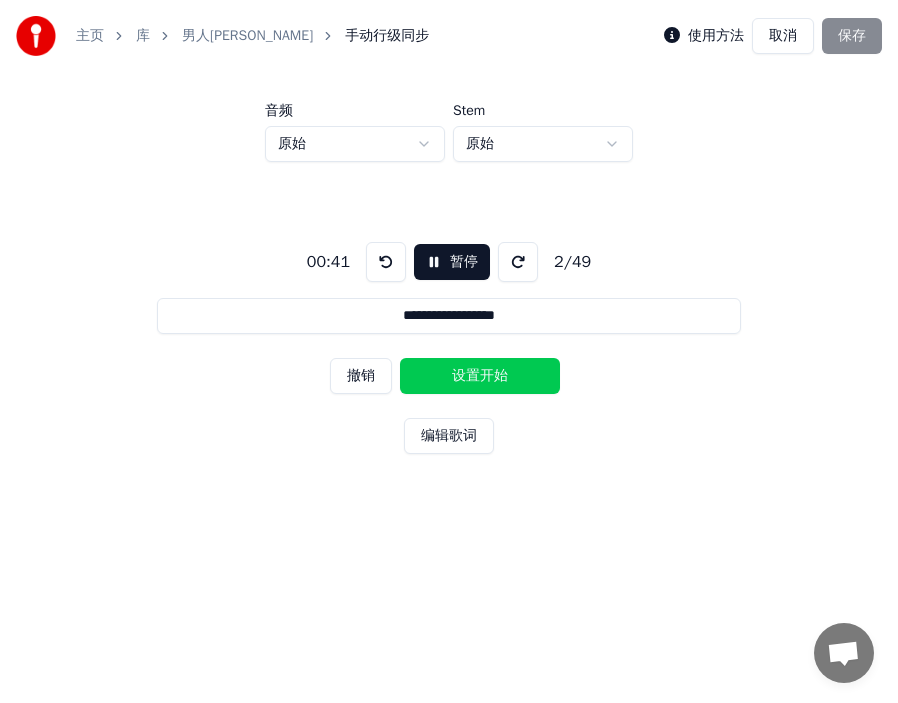 click on "设置开始" at bounding box center [480, 376] 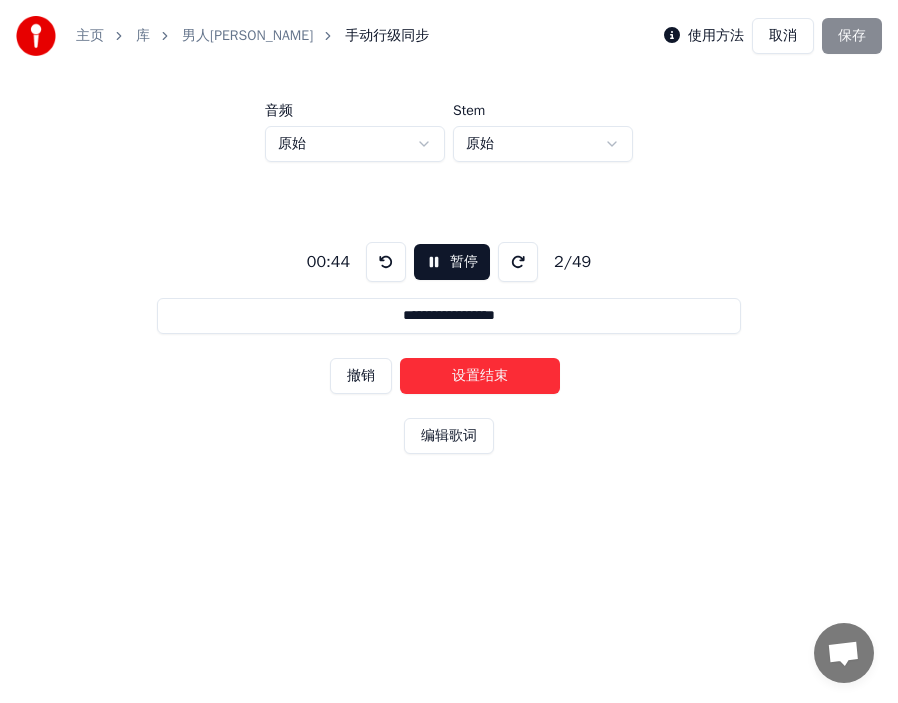 click on "设置结束" at bounding box center (480, 376) 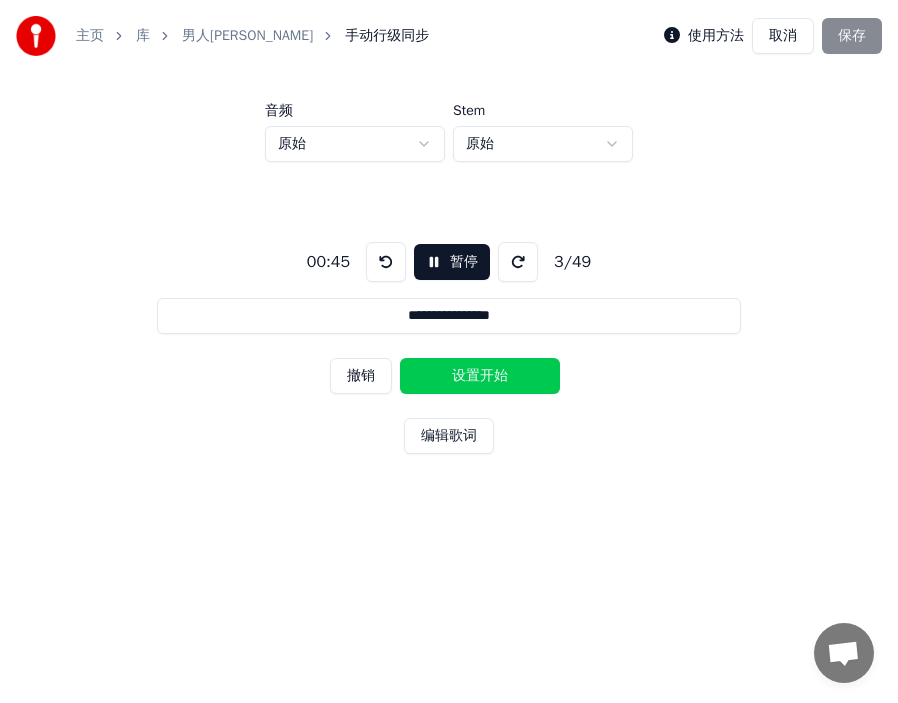 click on "设置开始" at bounding box center (480, 376) 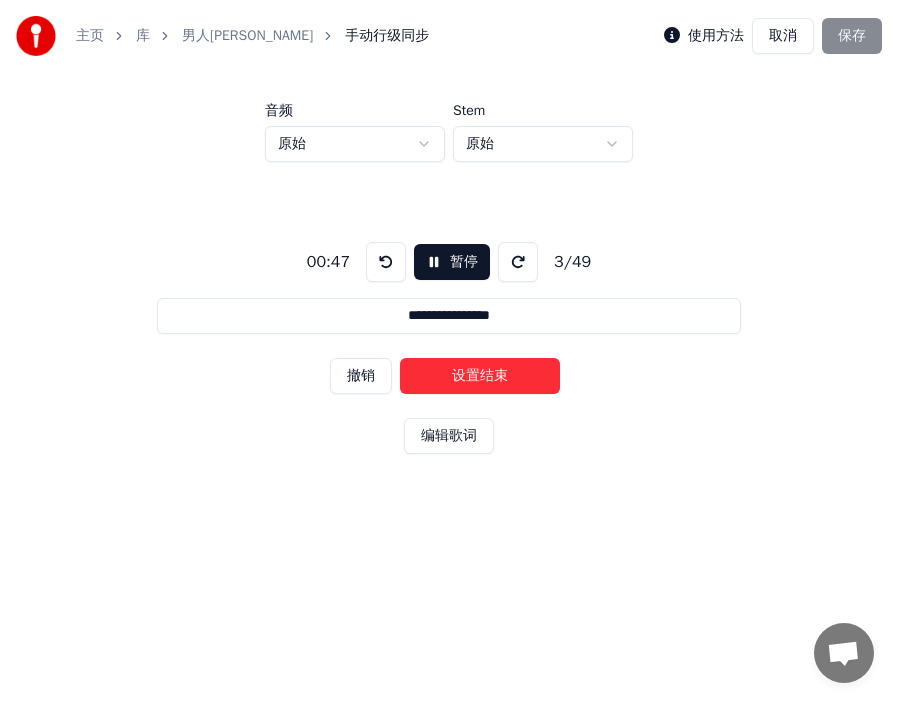 click on "设置结束" at bounding box center (480, 376) 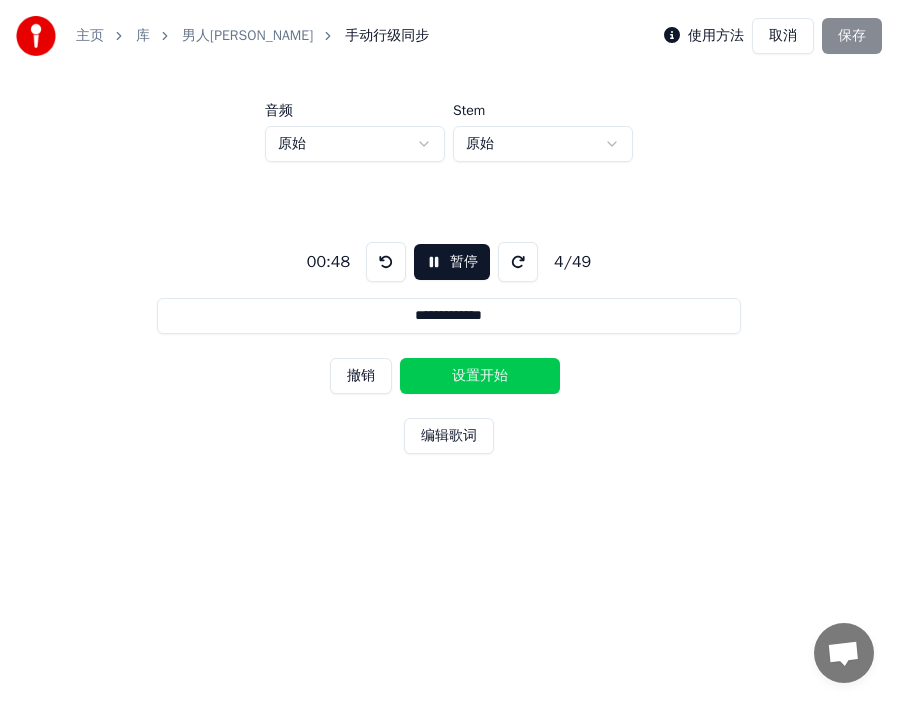 click on "设置开始" at bounding box center [480, 376] 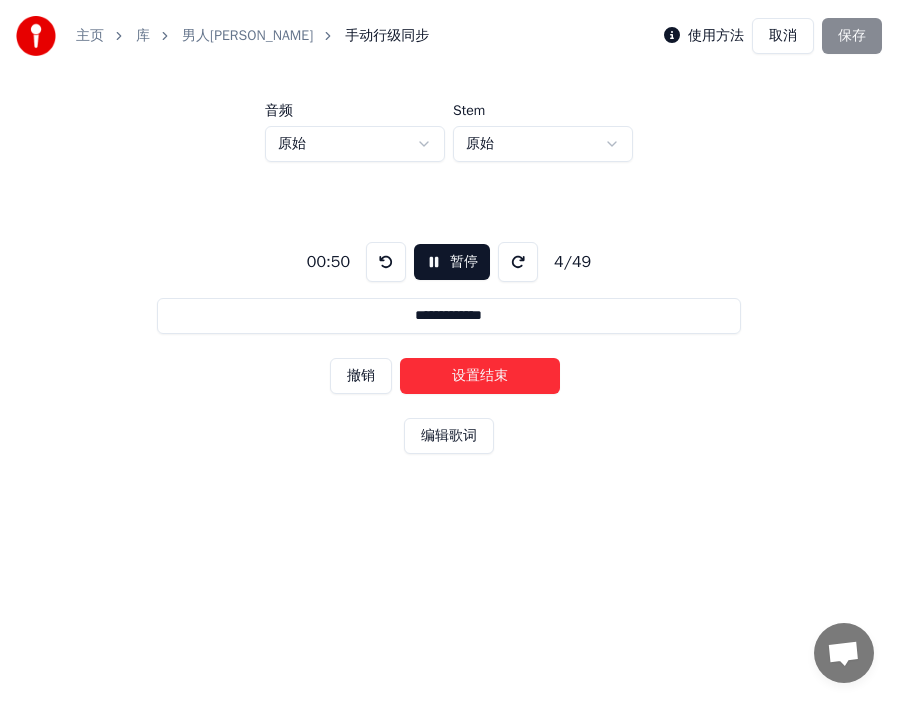 click on "设置结束" at bounding box center [480, 376] 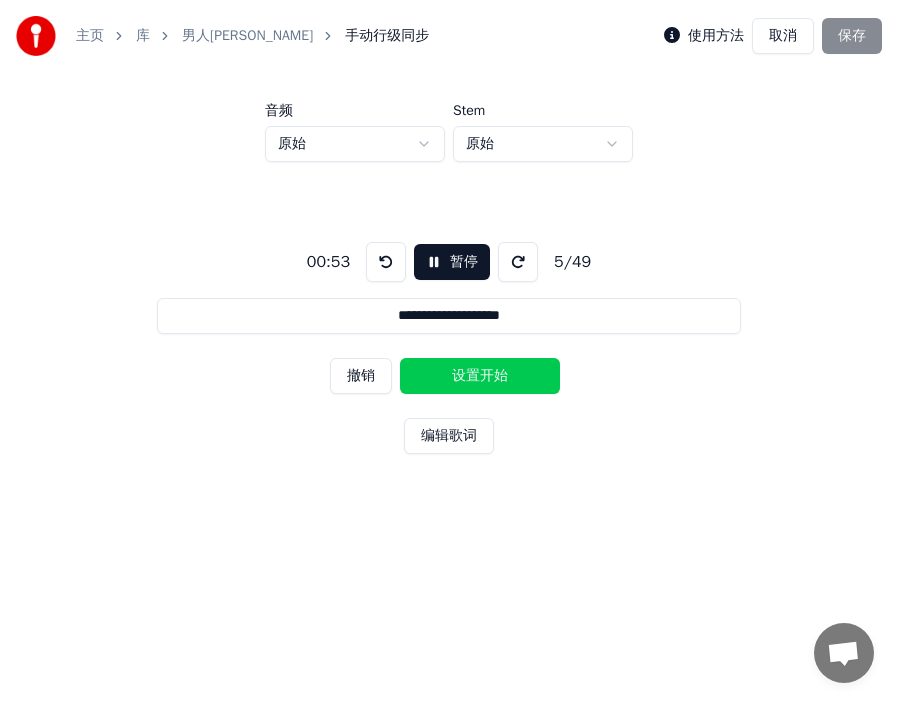 click on "设置开始" at bounding box center [480, 376] 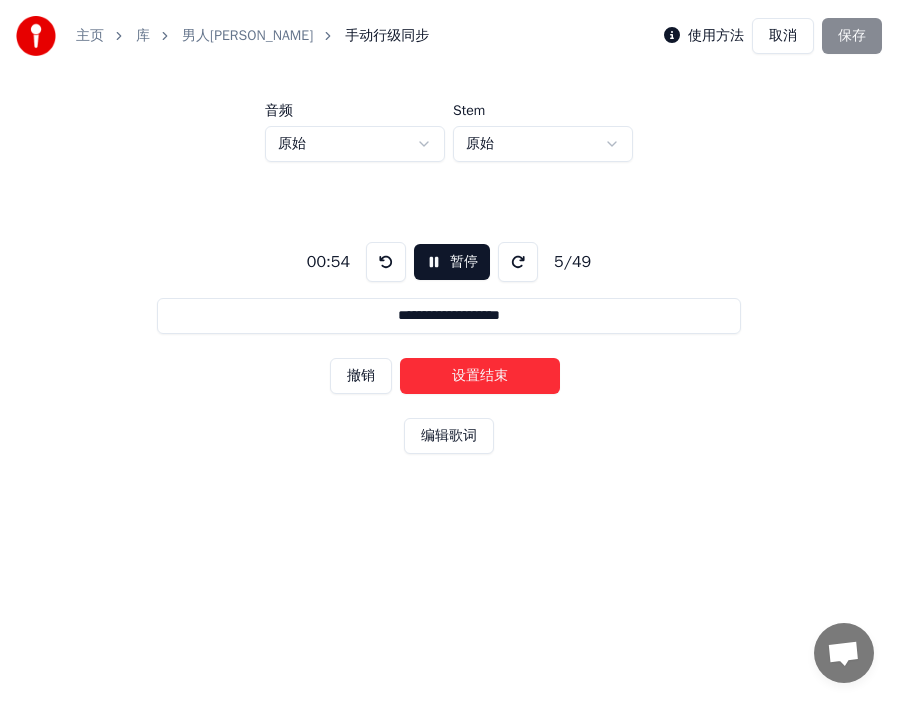 click at bounding box center (386, 262) 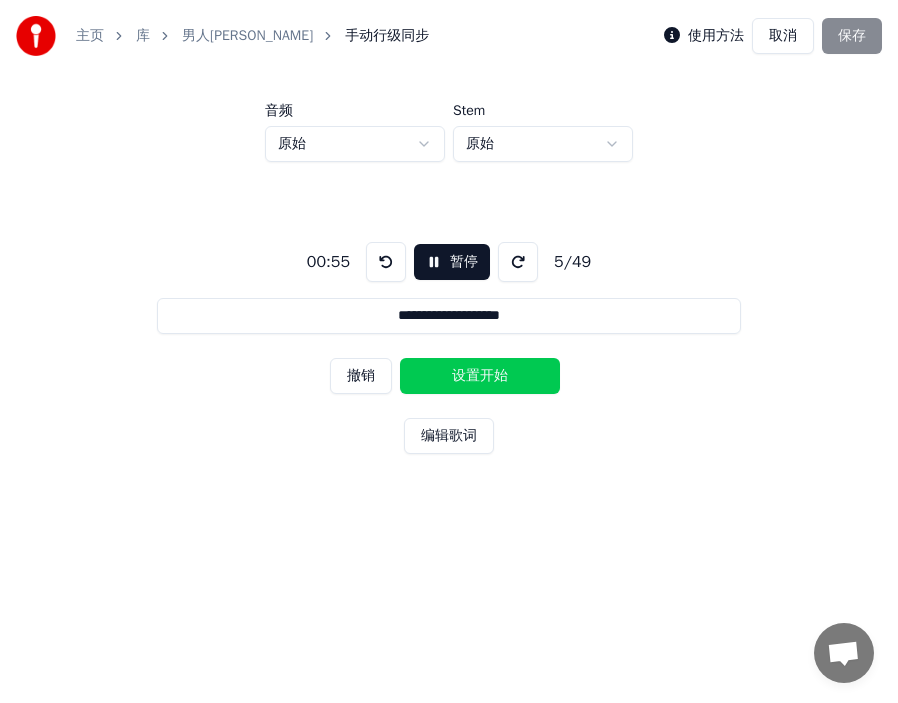 click on "设置开始" at bounding box center [480, 376] 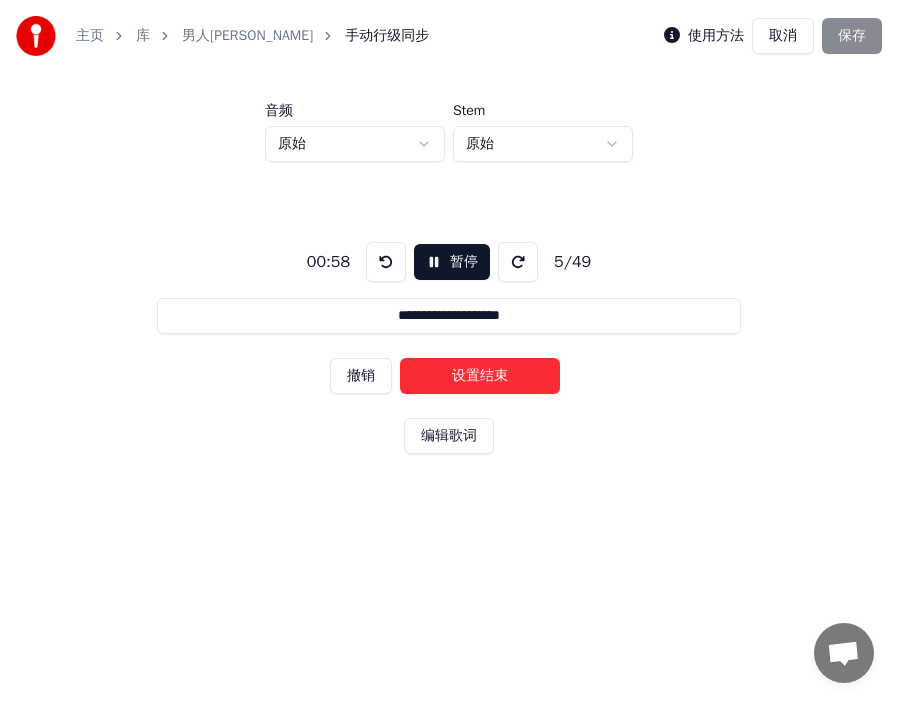 click on "设置结束" at bounding box center [480, 376] 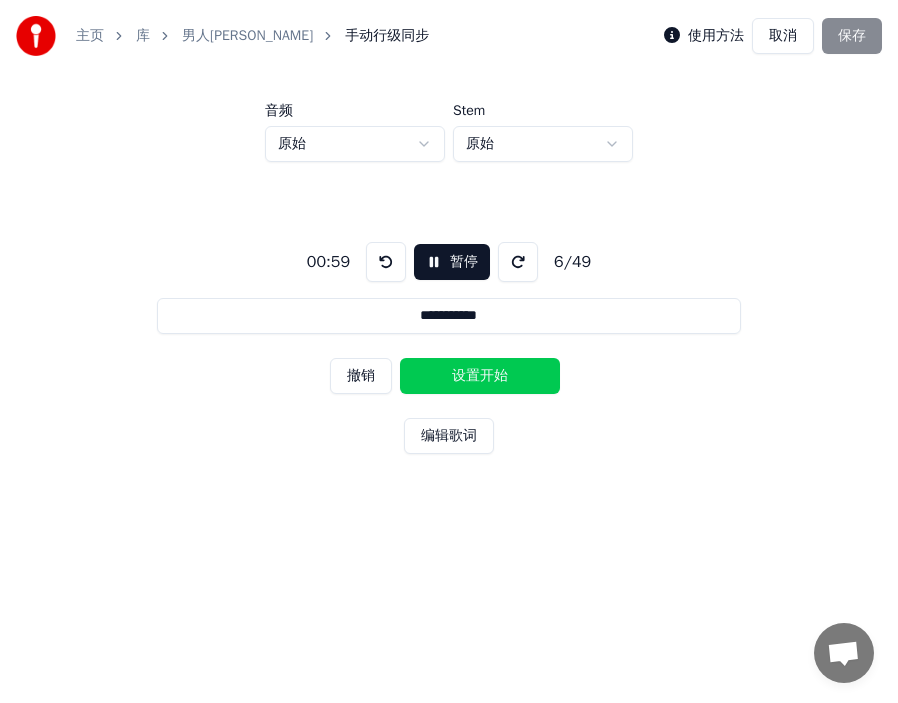 click on "设置开始" at bounding box center (480, 376) 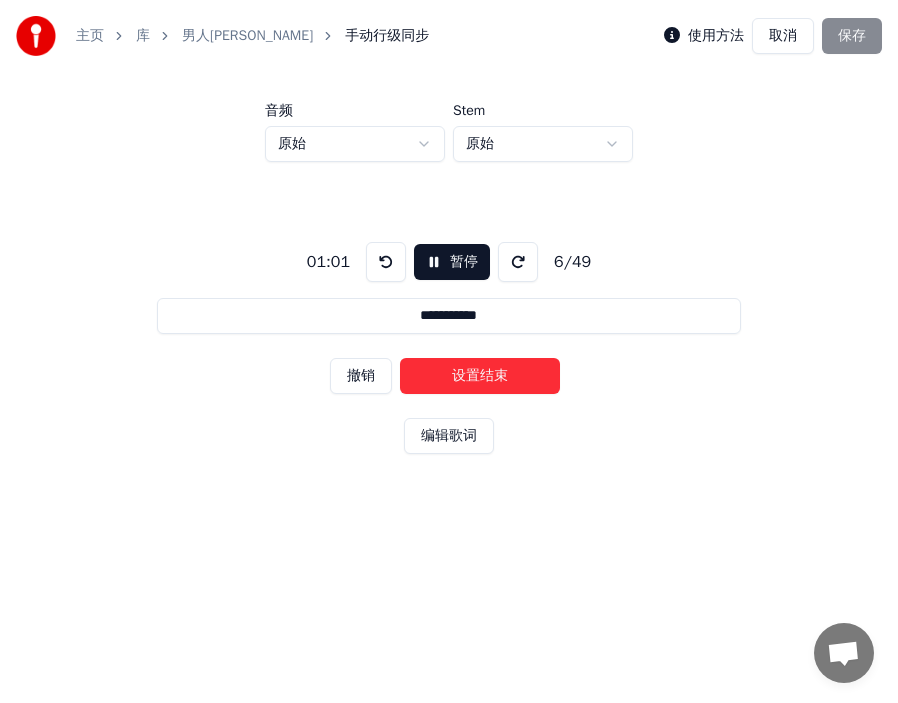 click on "设置结束" at bounding box center [480, 376] 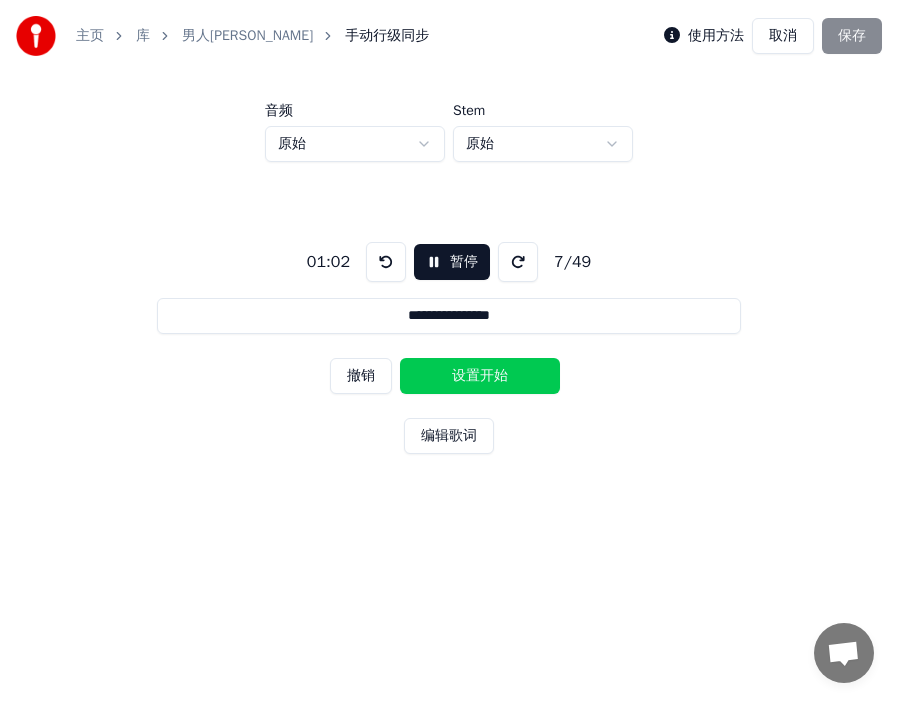 click on "设置开始" at bounding box center [480, 376] 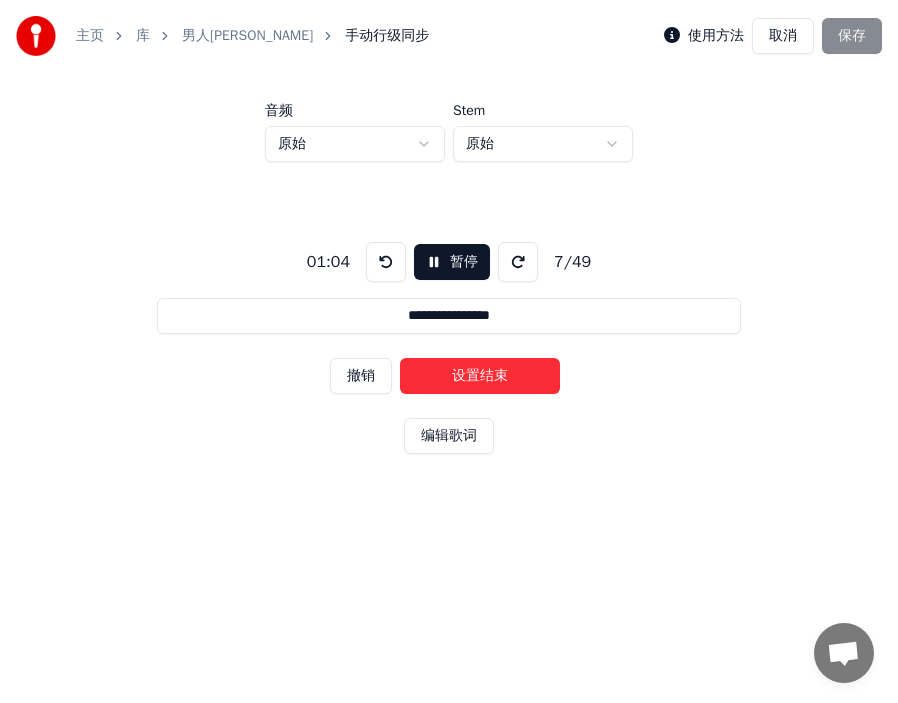 click on "设置结束" at bounding box center [480, 376] 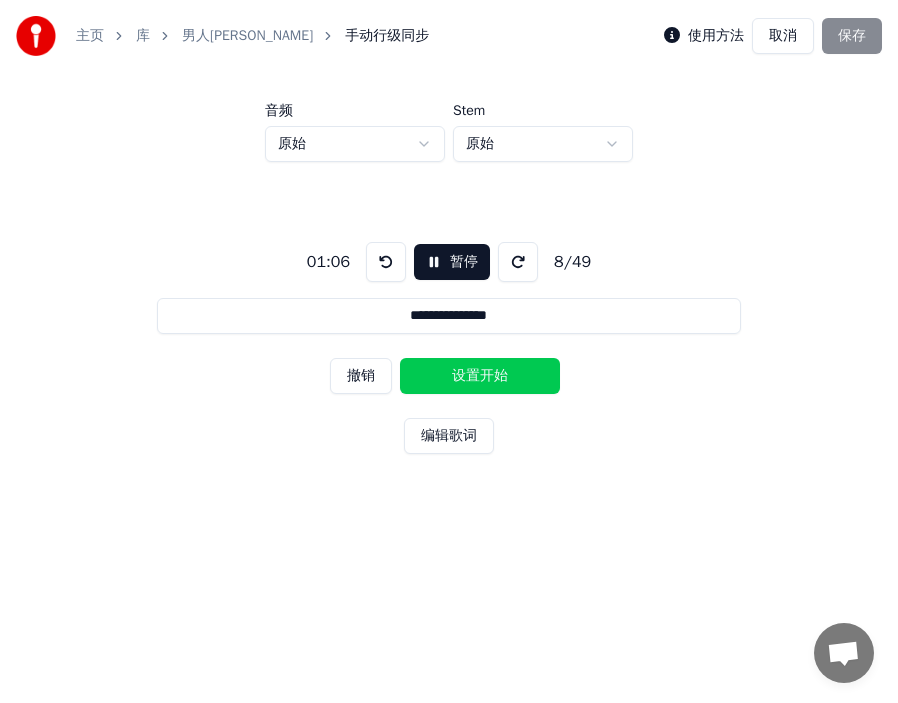click on "设置开始" at bounding box center [480, 376] 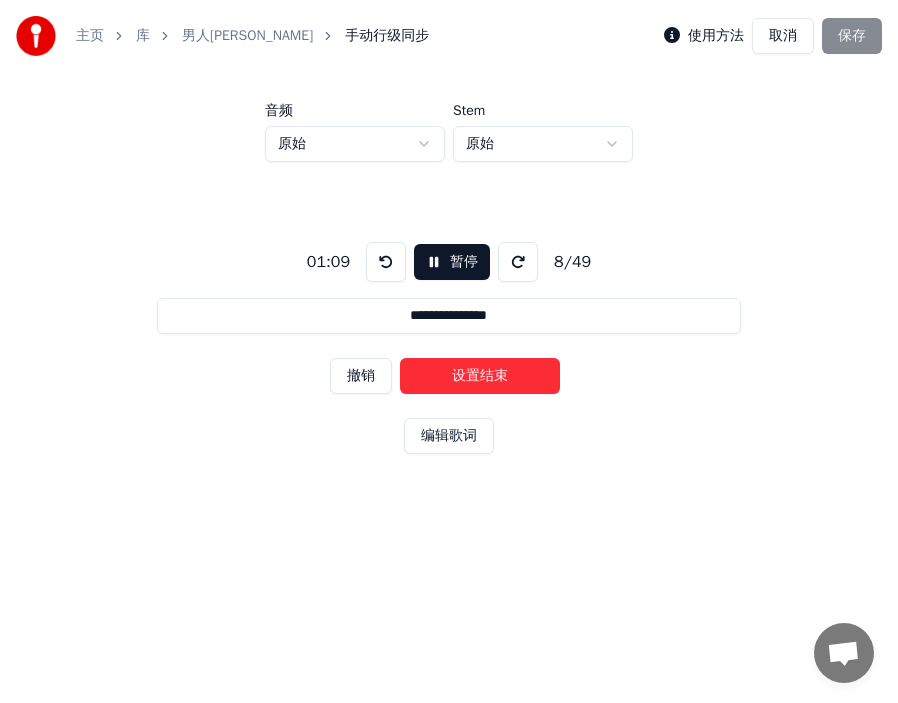 click on "设置结束" at bounding box center (480, 376) 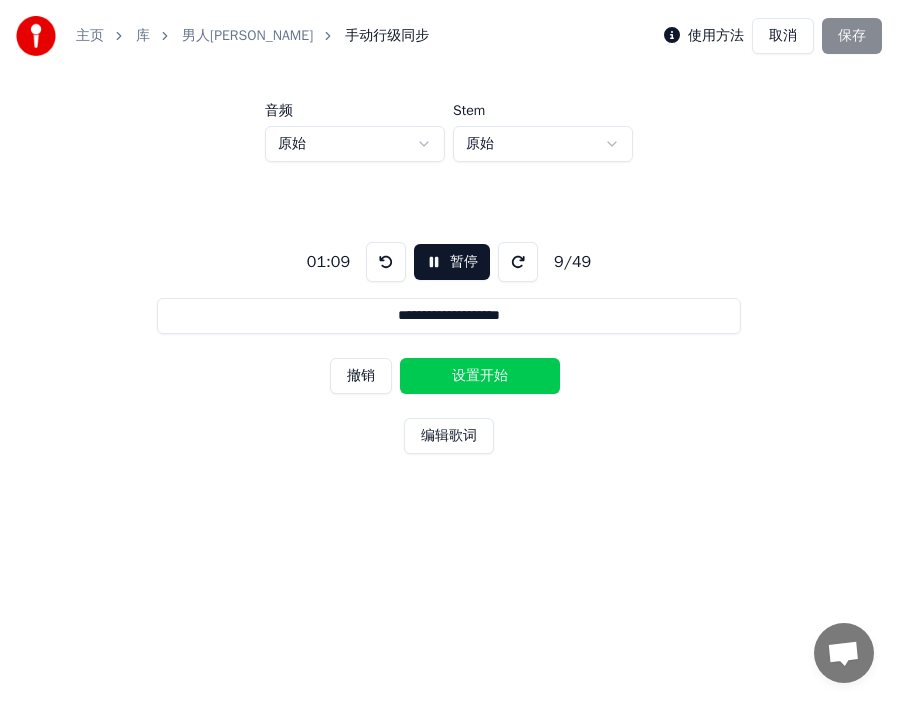 click on "设置开始" at bounding box center (480, 376) 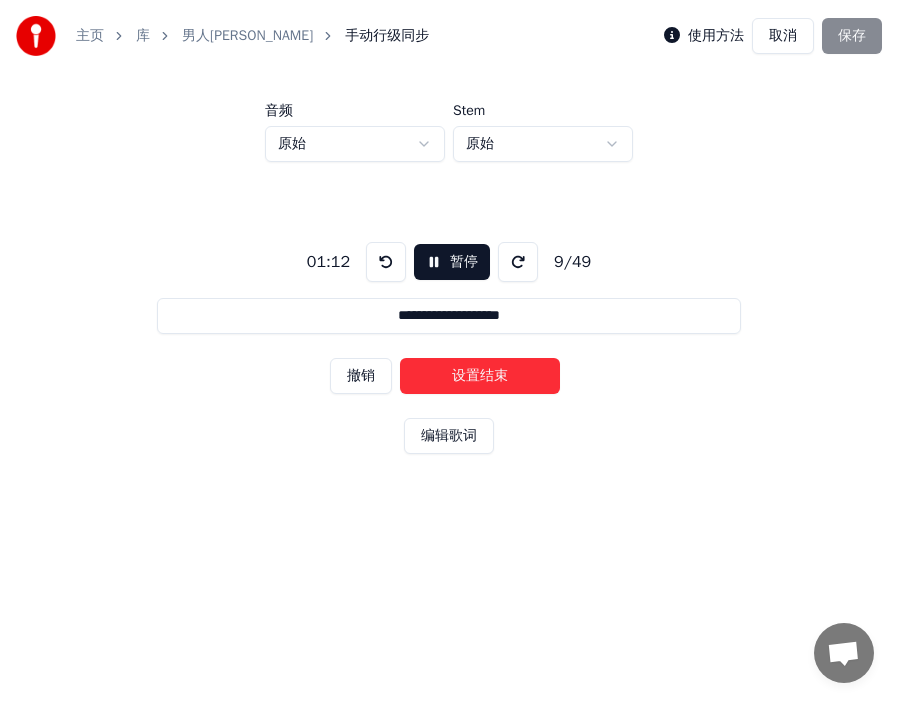 click on "设置结束" at bounding box center [480, 376] 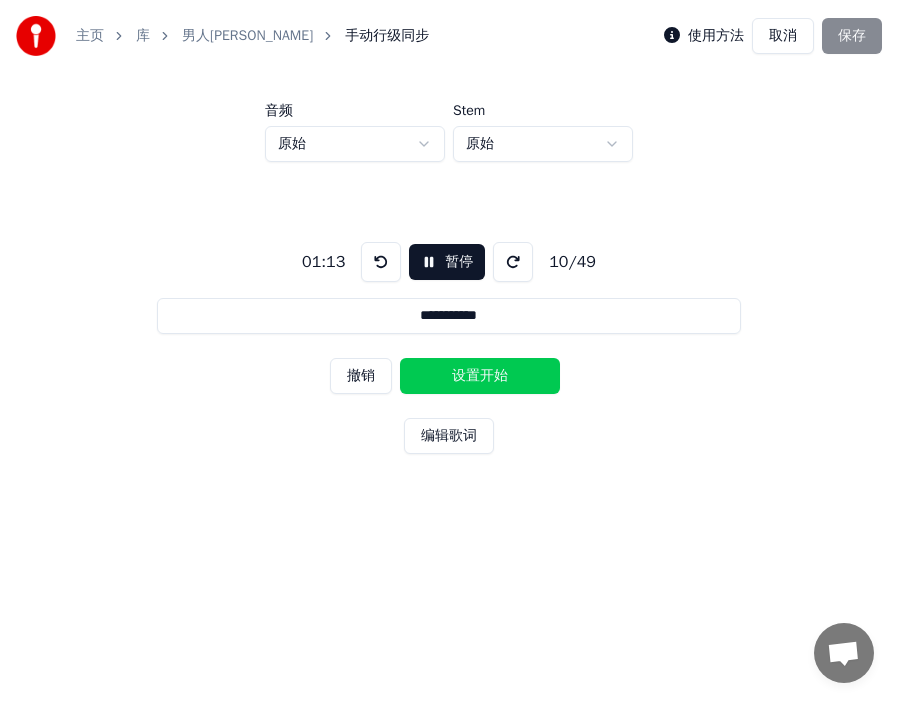 click on "设置开始" at bounding box center [480, 376] 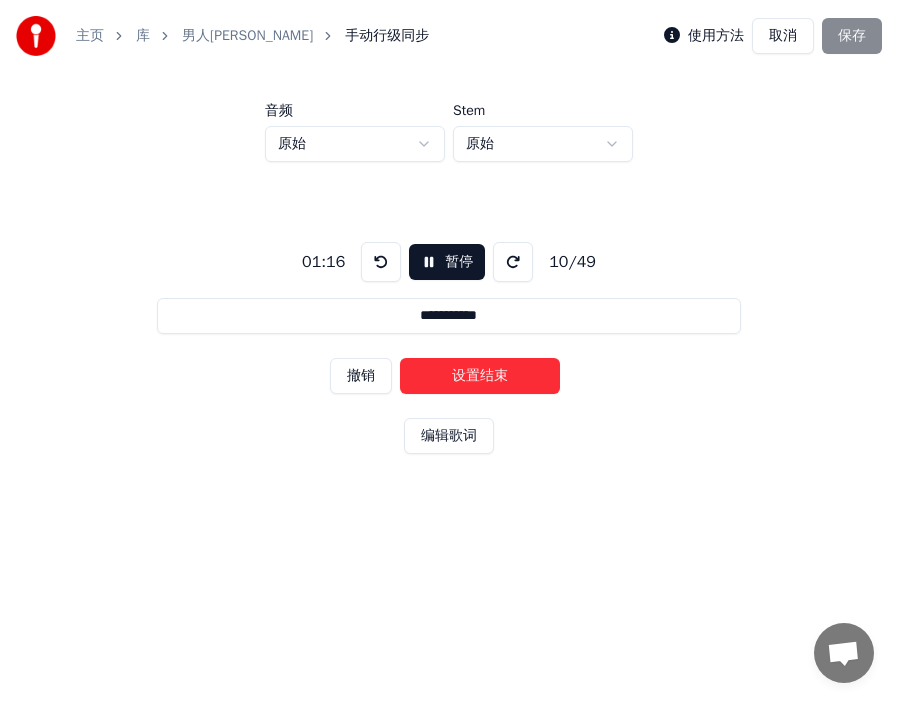 click on "设置结束" at bounding box center (480, 376) 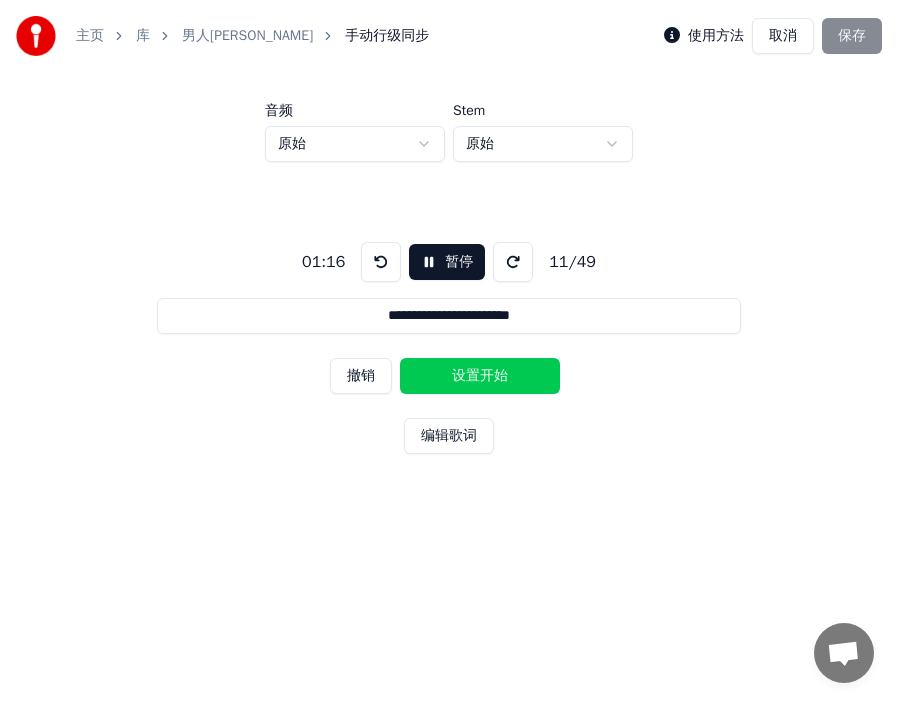 click on "设置开始" at bounding box center [480, 376] 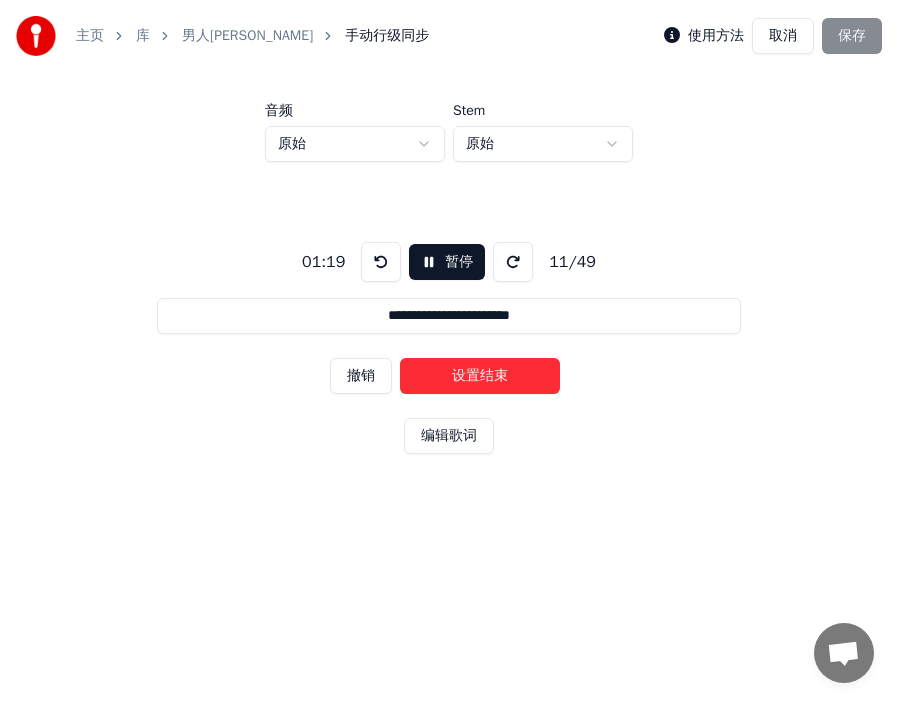 click on "设置结束" at bounding box center [480, 376] 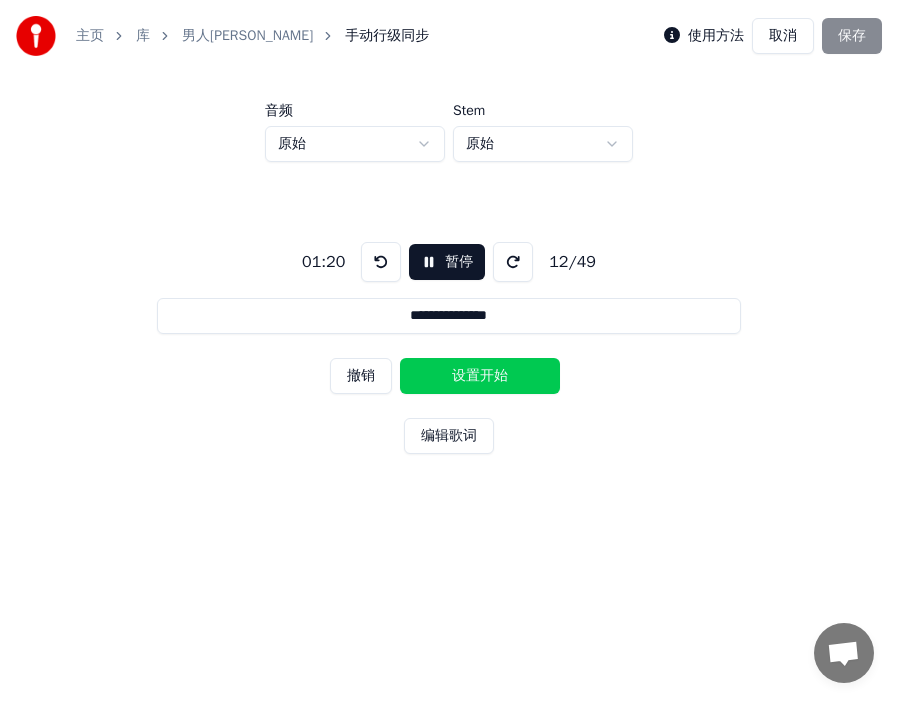 click on "设置开始" at bounding box center [480, 376] 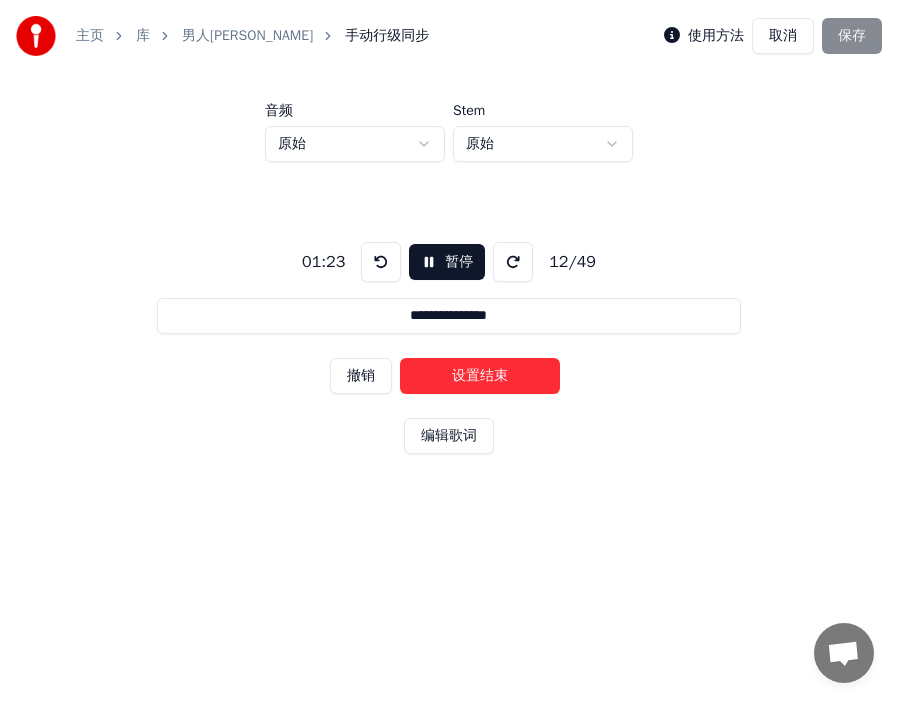 click on "设置结束" at bounding box center [480, 376] 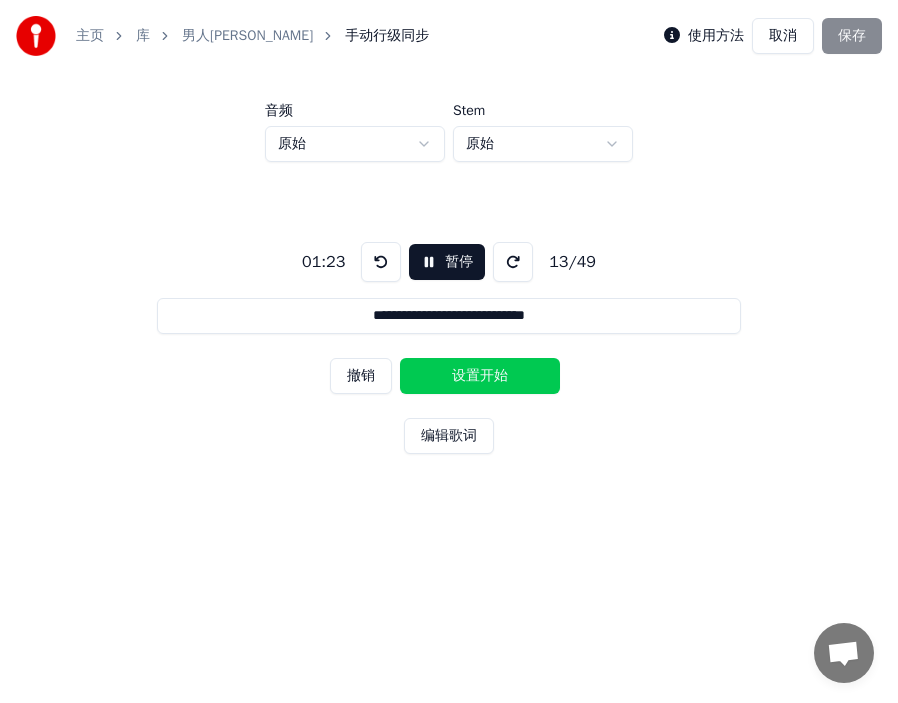 click on "设置开始" at bounding box center (480, 376) 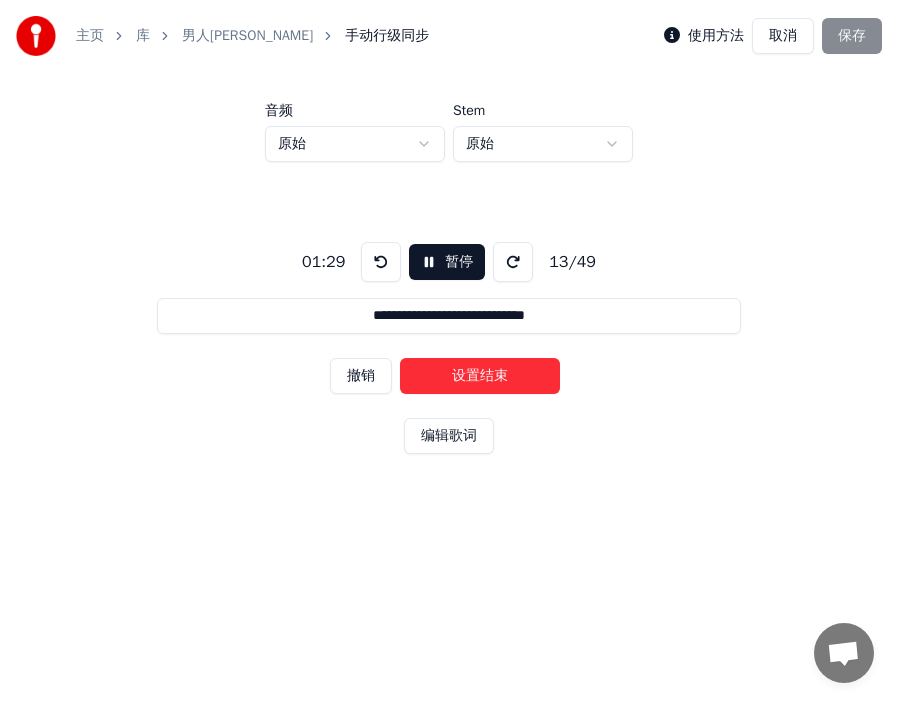 click on "设置结束" at bounding box center (480, 376) 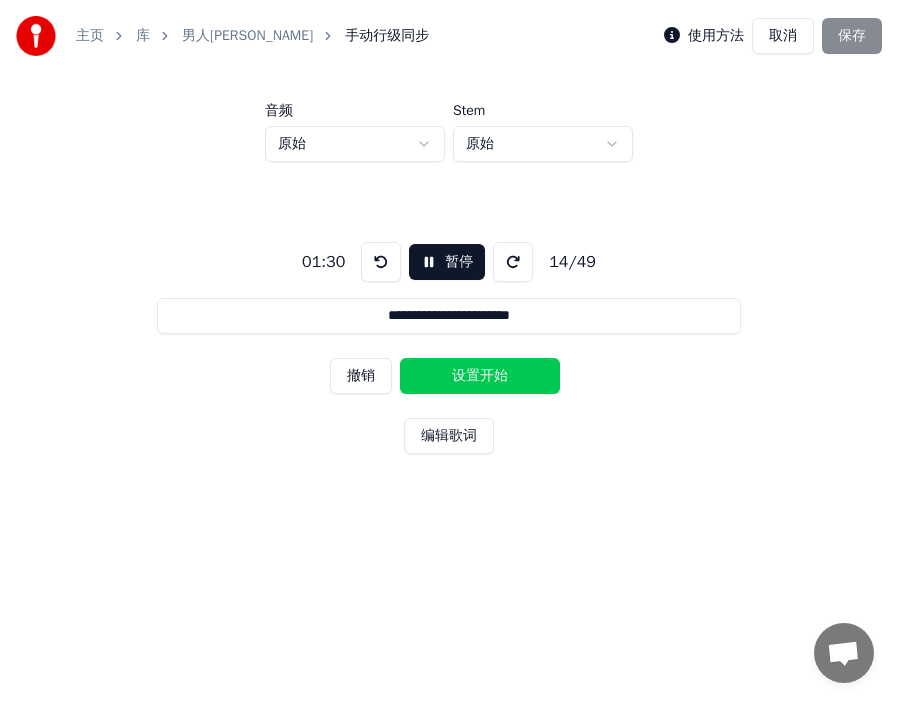click on "设置开始" at bounding box center (480, 376) 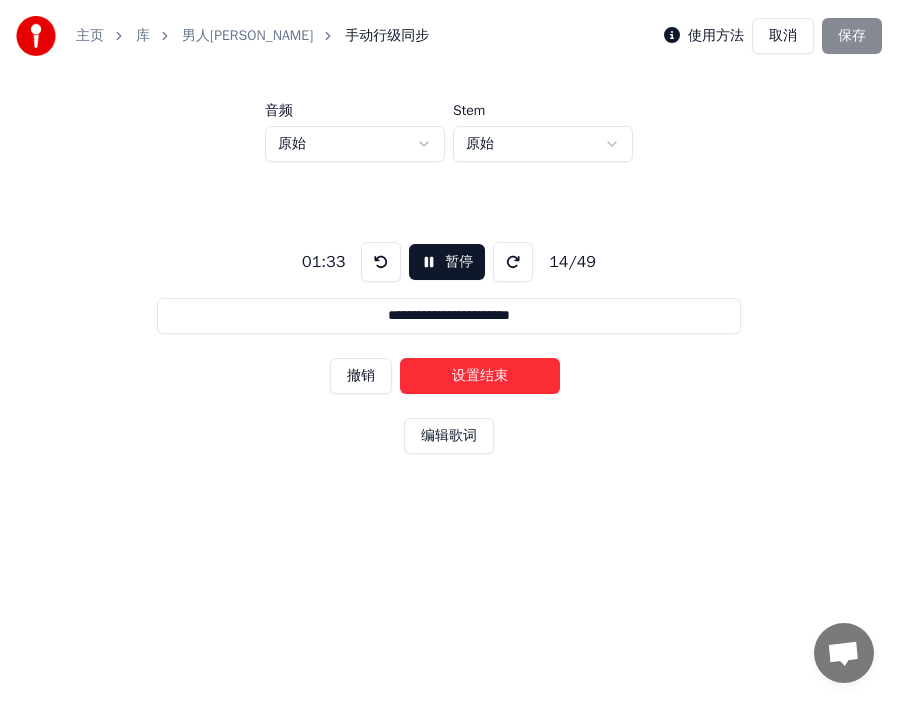 click on "设置结束" at bounding box center [480, 376] 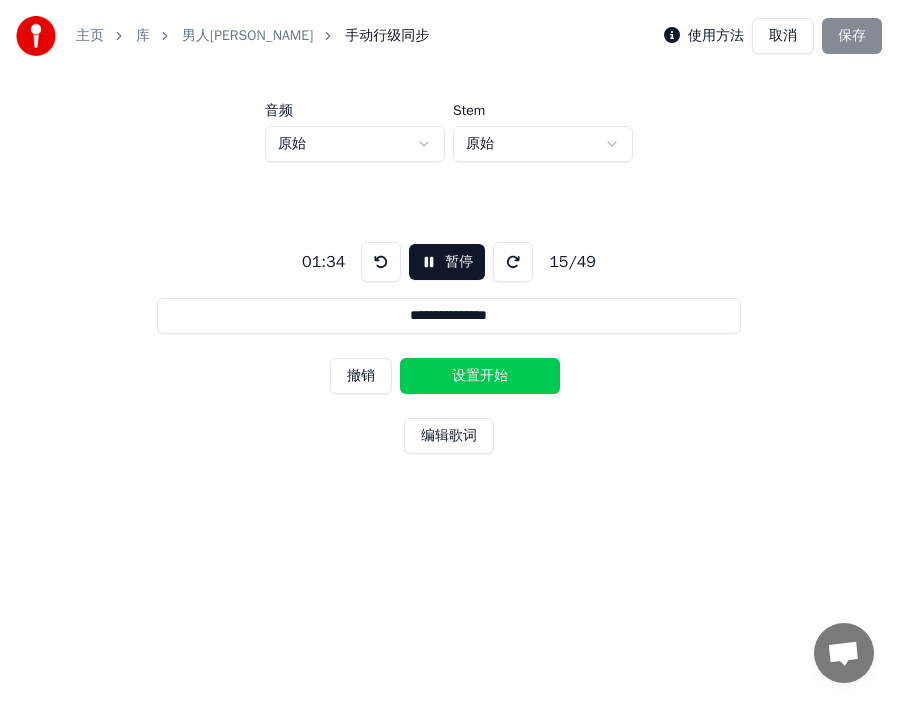 click on "设置开始" at bounding box center (480, 376) 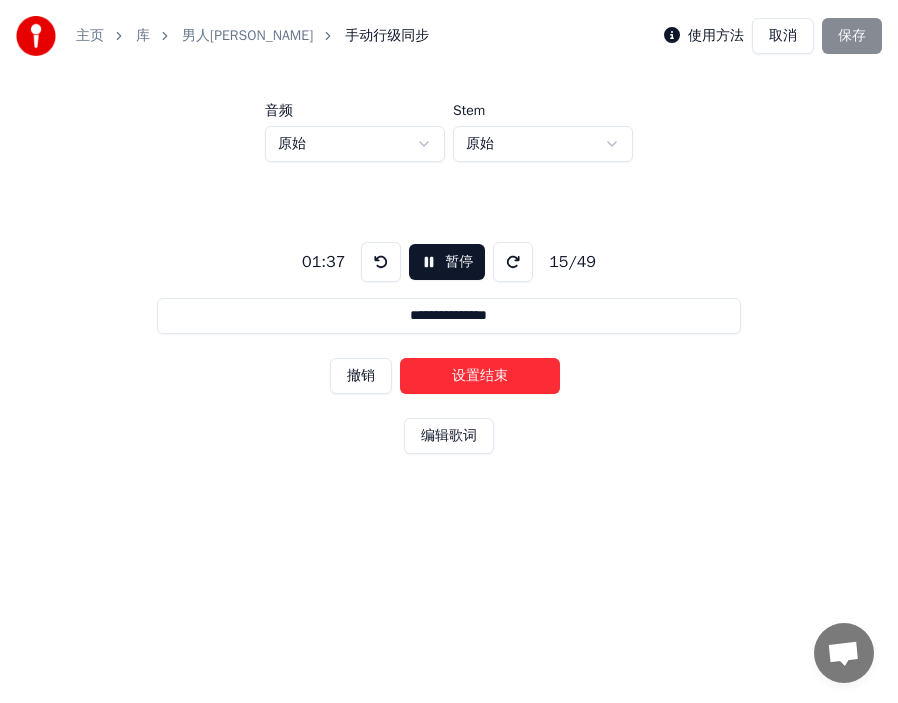 click on "设置结束" at bounding box center (480, 376) 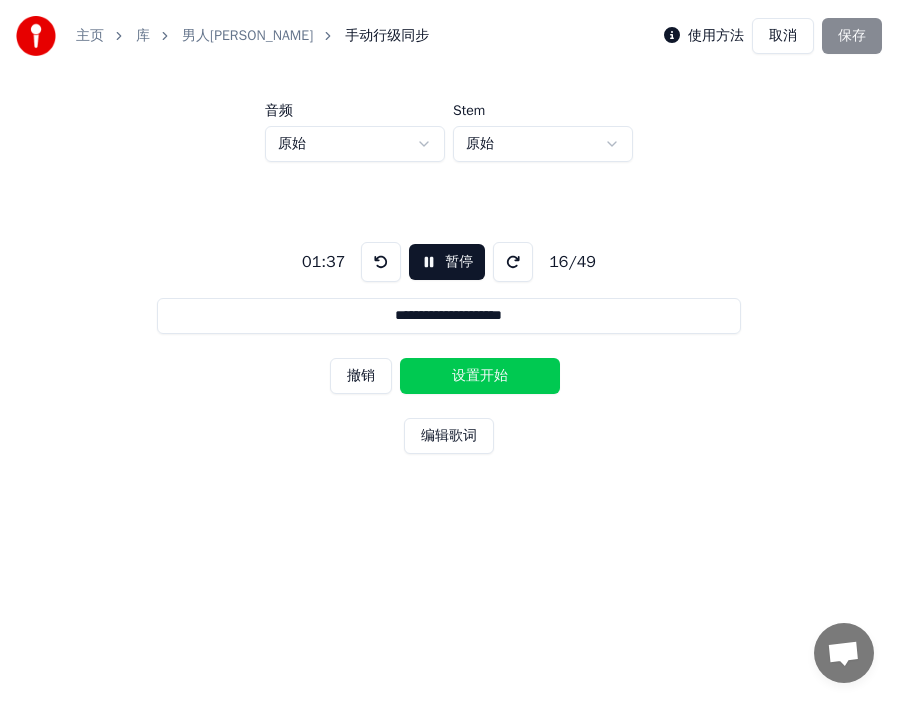 click on "设置开始" at bounding box center (480, 376) 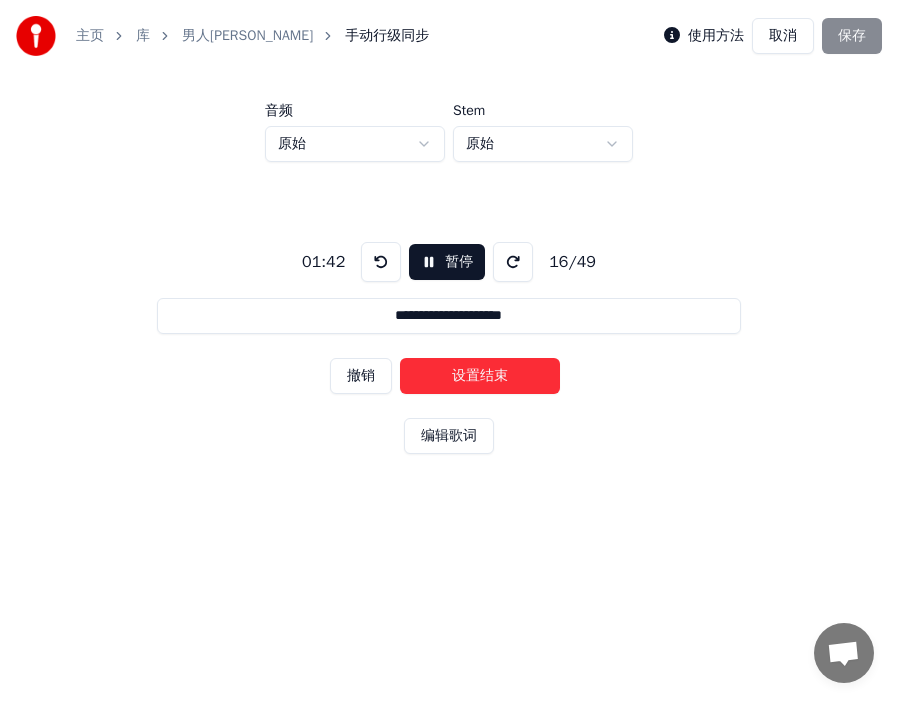 click on "设置结束" at bounding box center (480, 376) 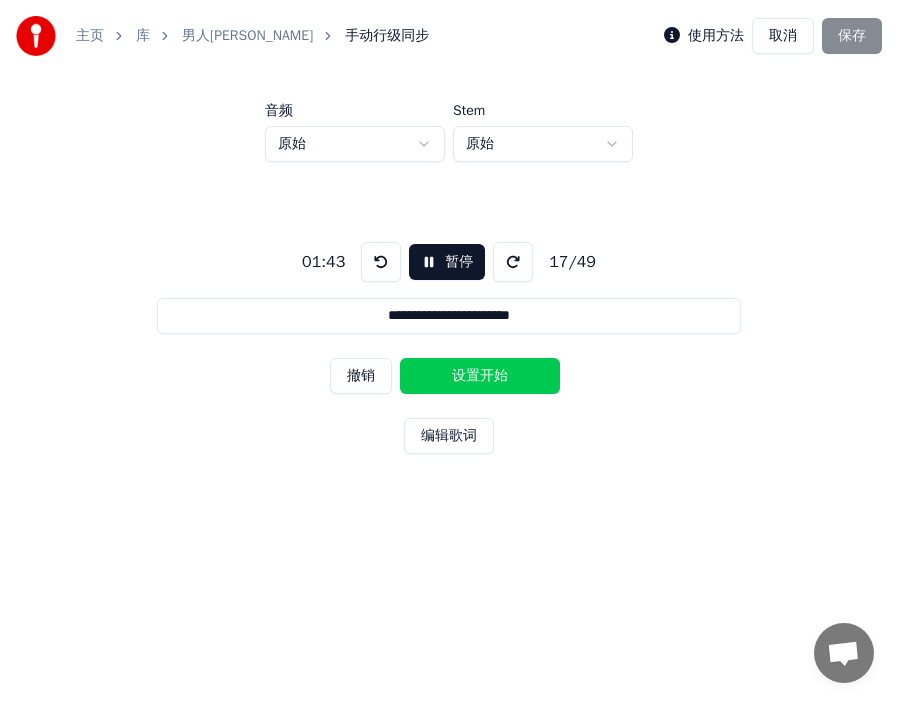 click on "设置开始" at bounding box center [480, 376] 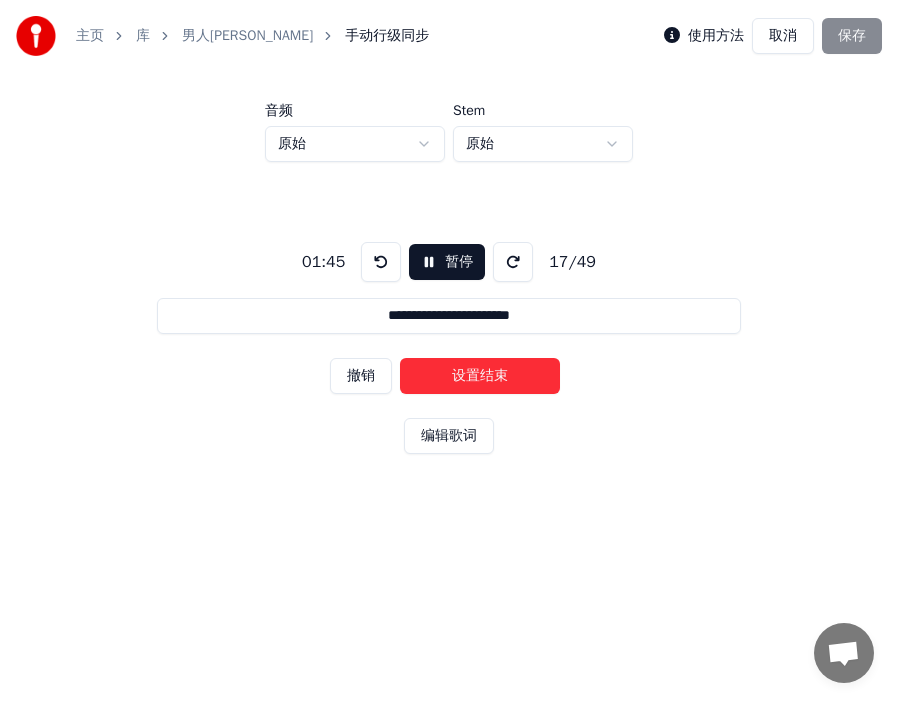 click at bounding box center [381, 262] 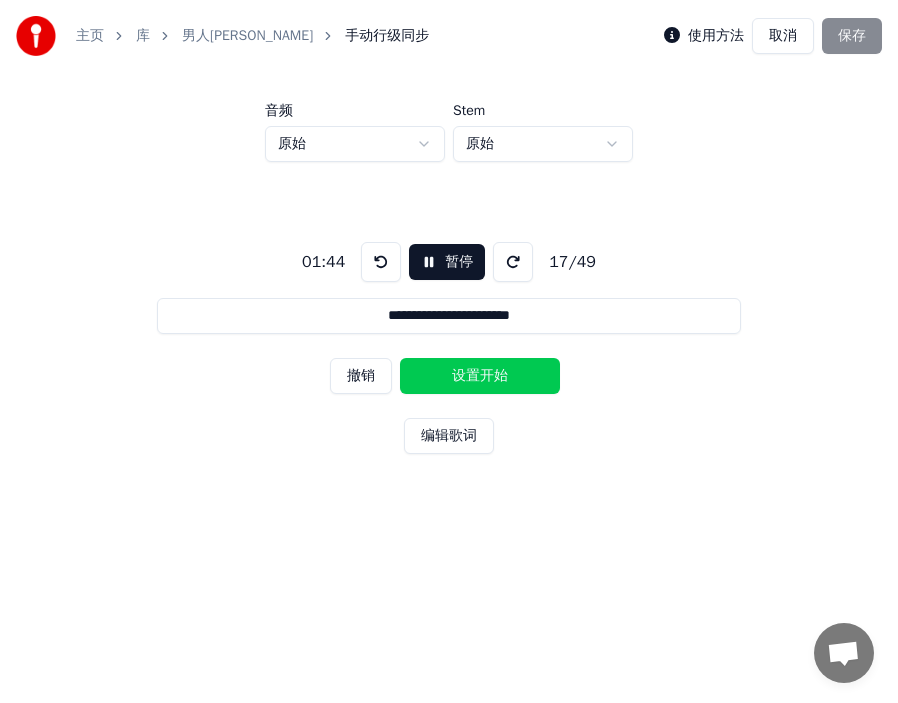 click on "设置开始" at bounding box center [480, 376] 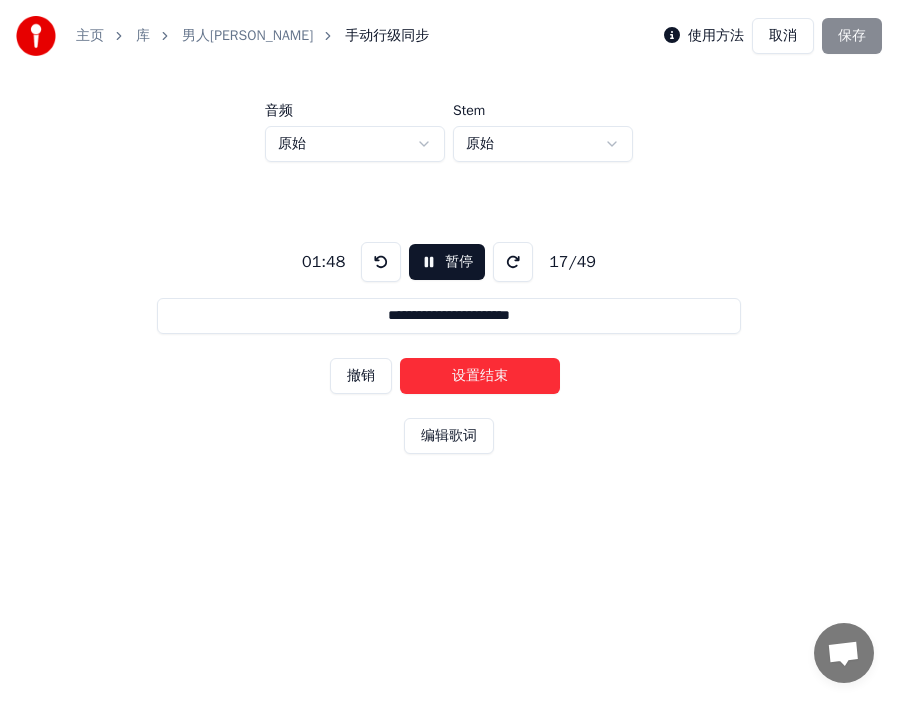 click on "设置结束" at bounding box center (480, 376) 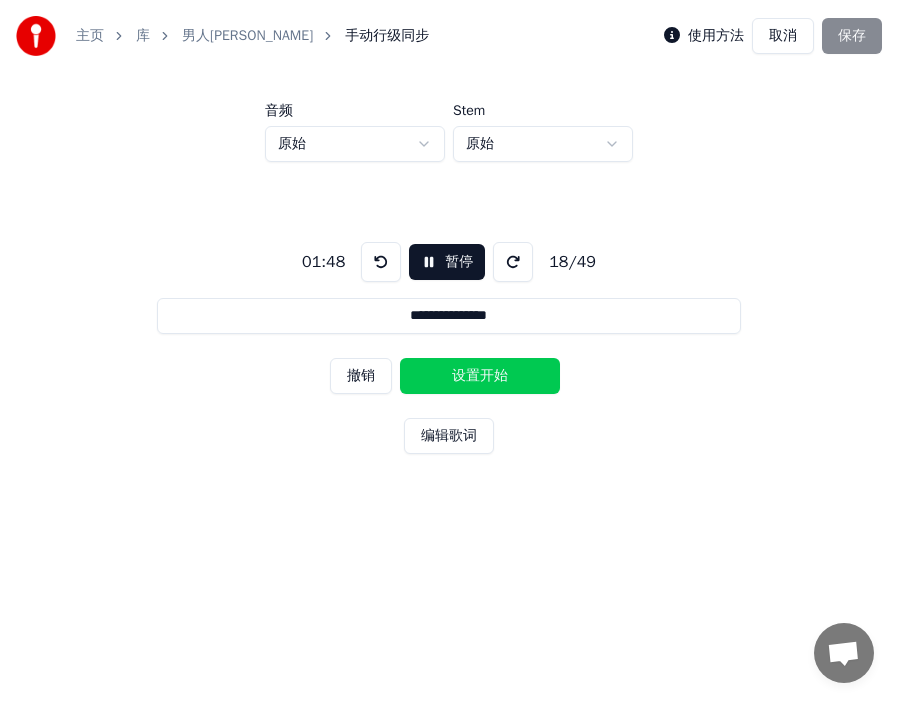 click on "设置开始" at bounding box center [480, 376] 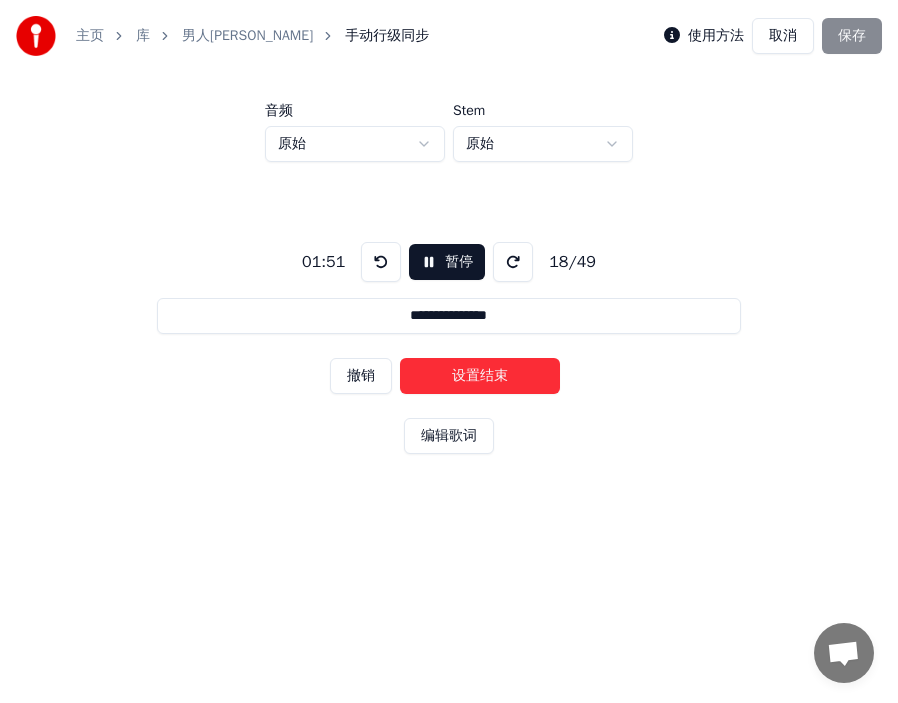 click on "设置结束" at bounding box center (480, 376) 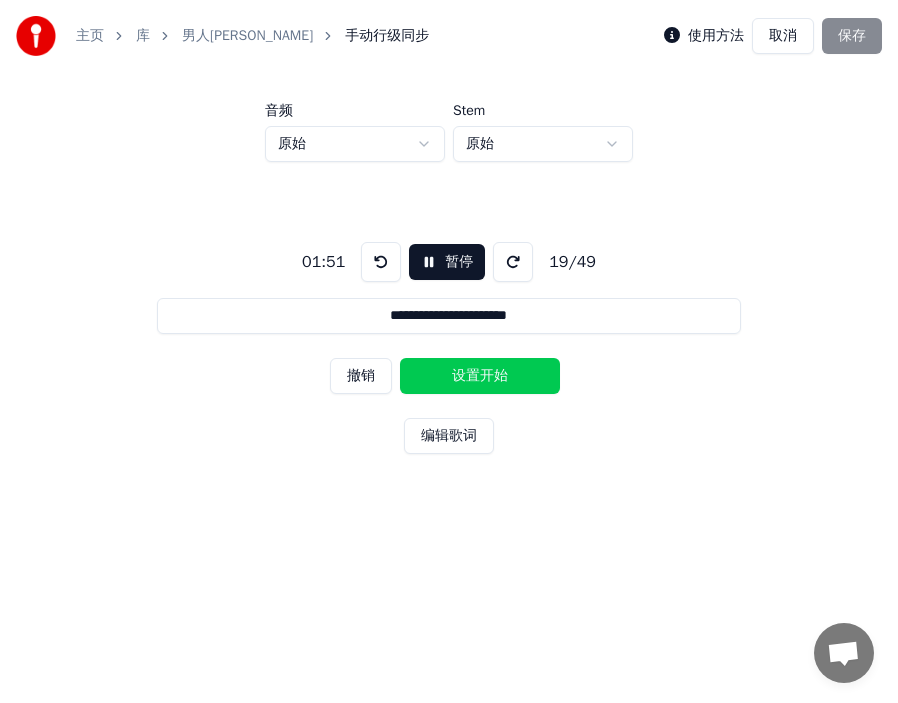click on "设置开始" at bounding box center (480, 376) 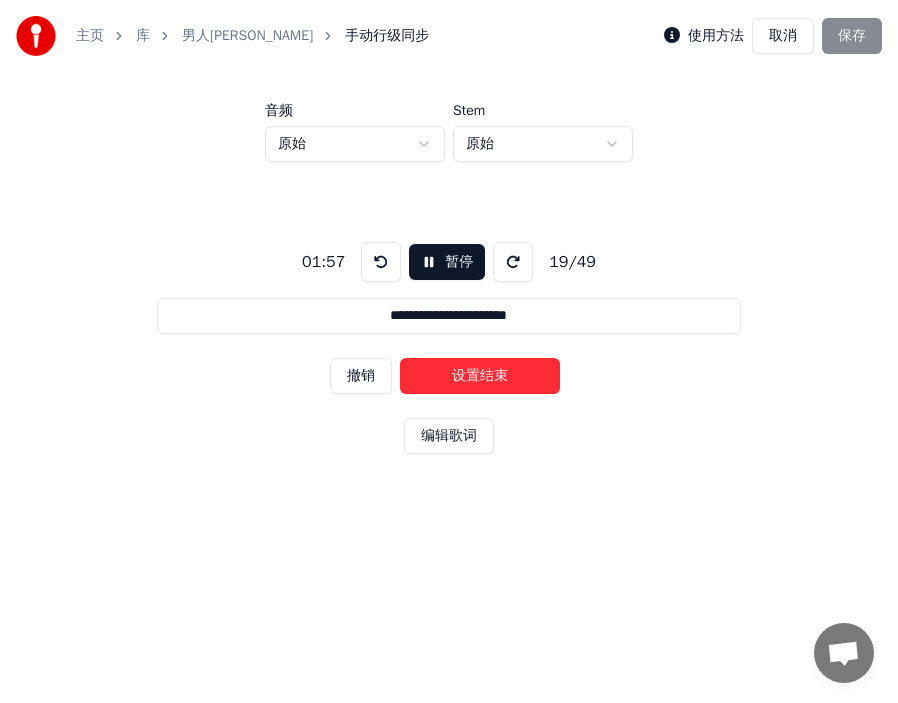 click on "设置结束" at bounding box center (480, 376) 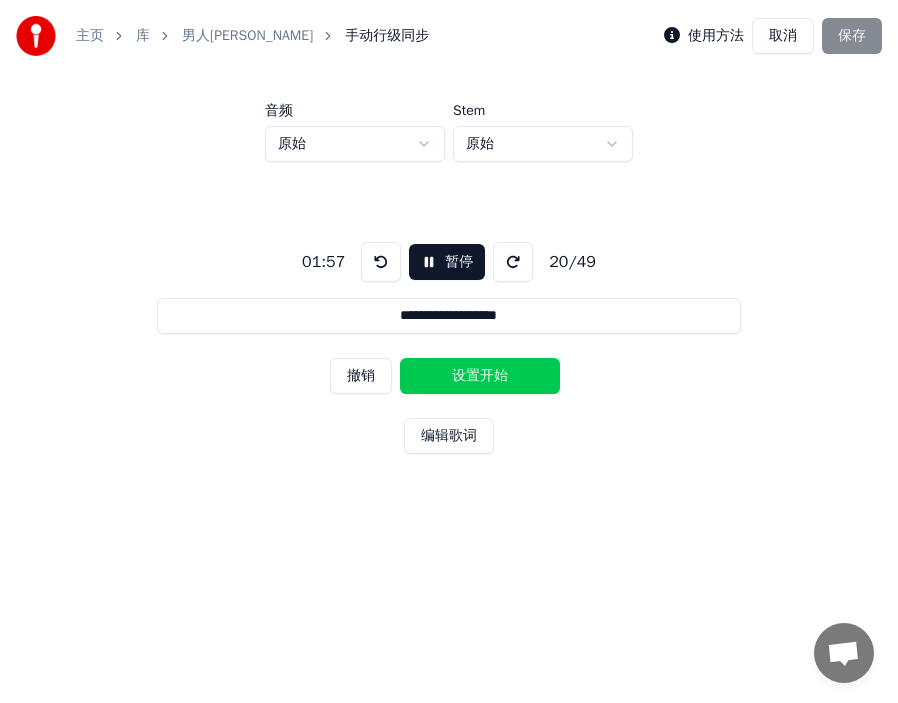 click on "设置开始" at bounding box center [480, 376] 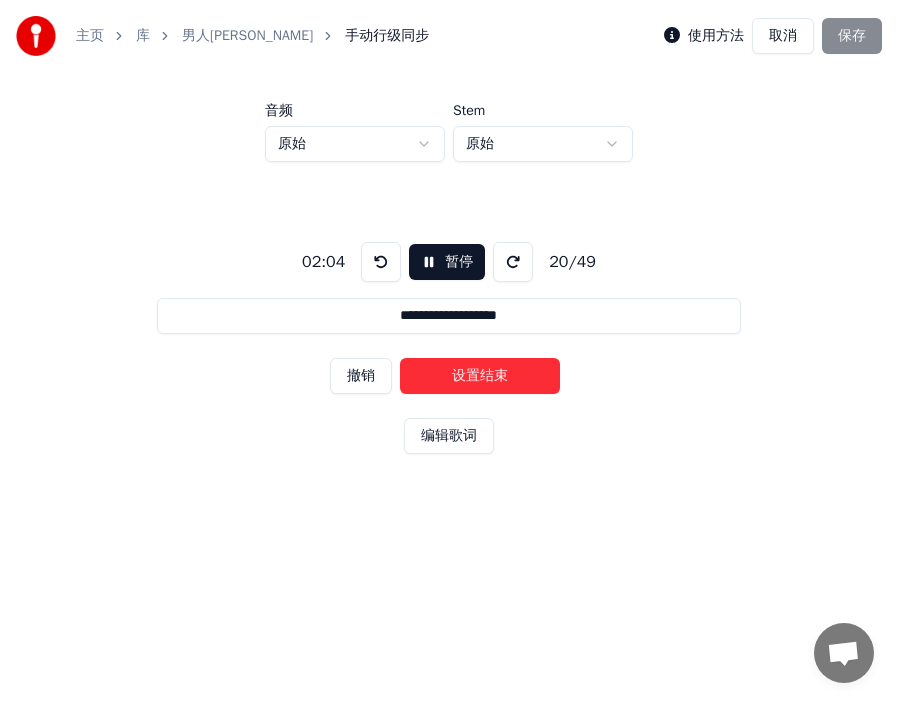 click on "设置结束" at bounding box center [480, 376] 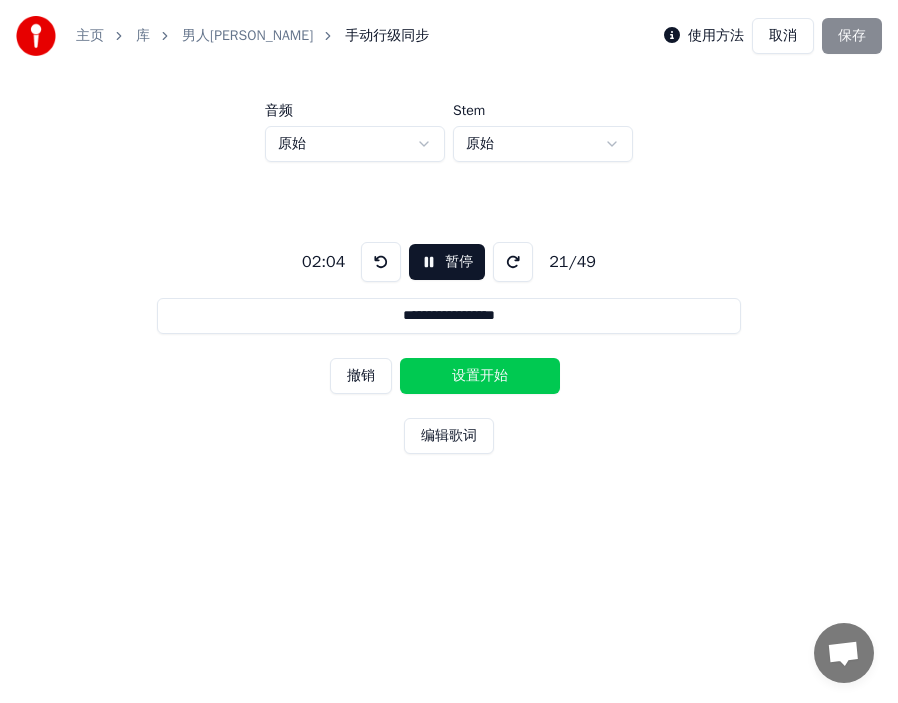 click on "设置开始" at bounding box center [480, 376] 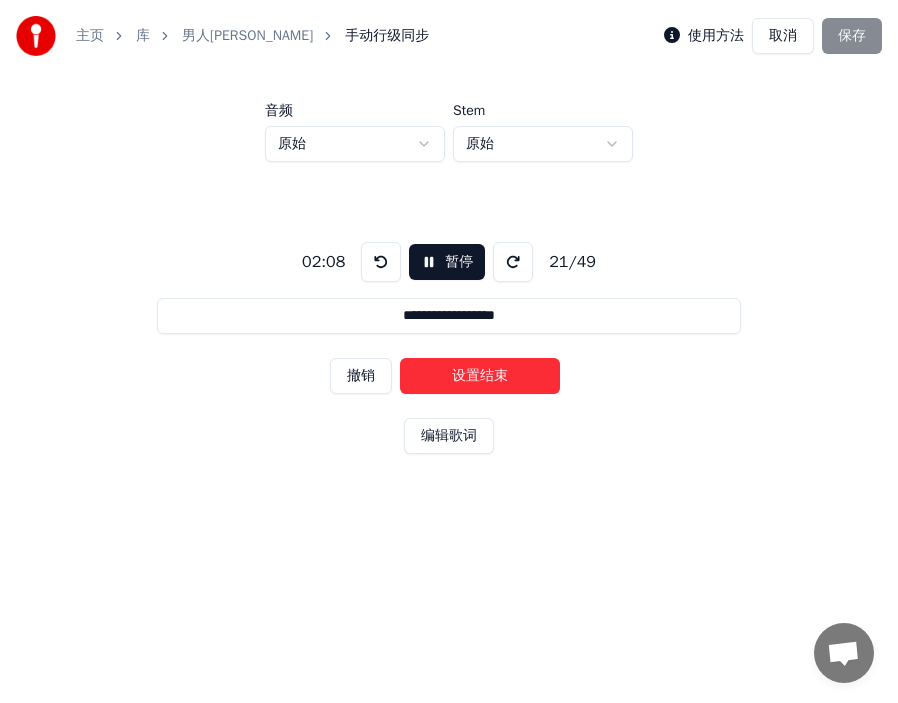 click on "设置结束" at bounding box center (480, 376) 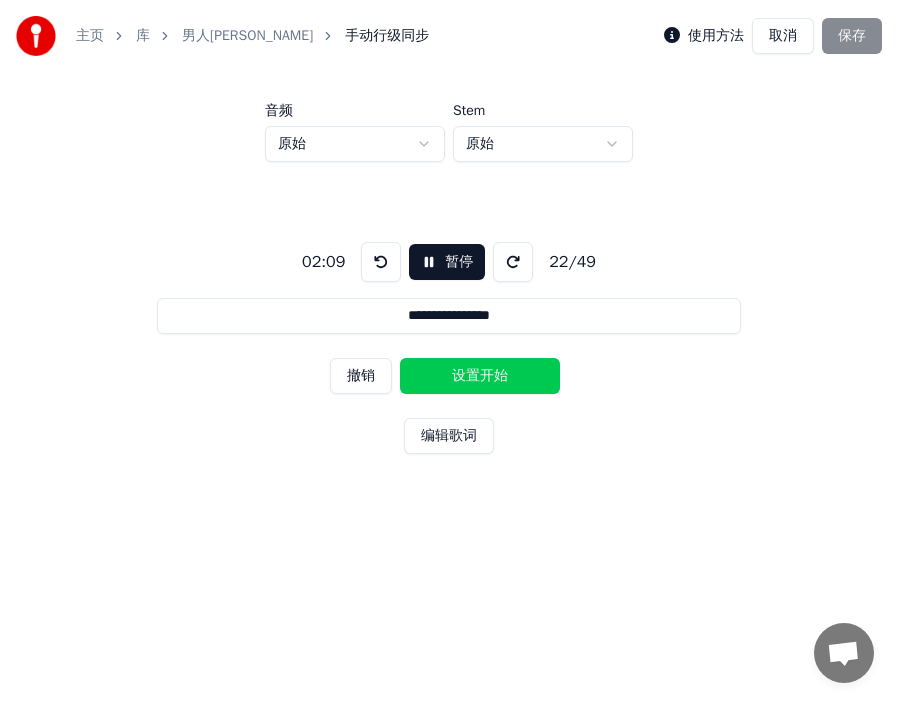 click on "设置开始" at bounding box center (480, 376) 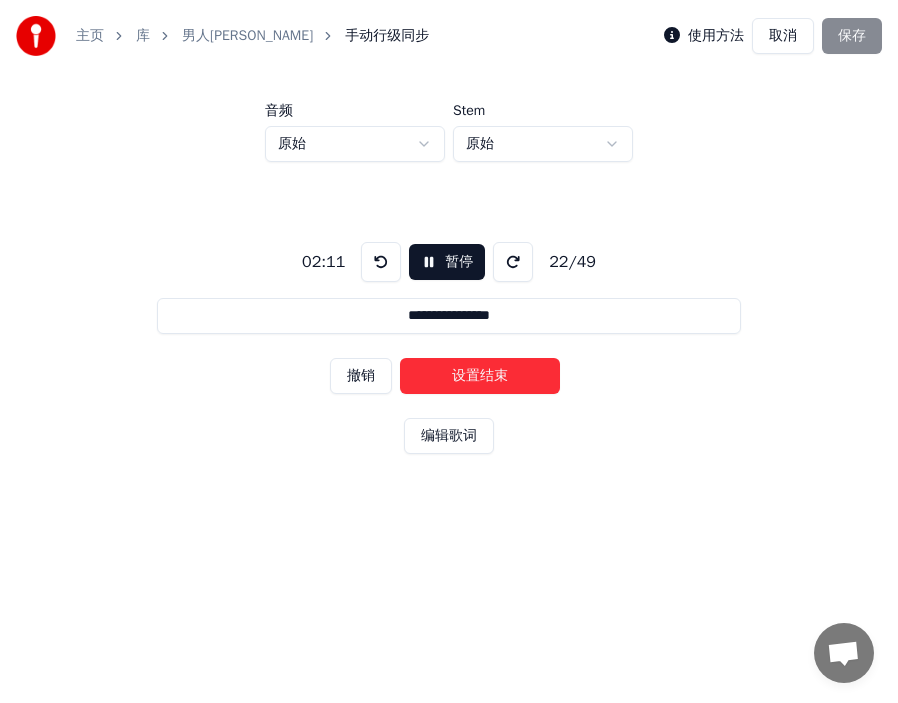 click on "设置结束" at bounding box center [480, 376] 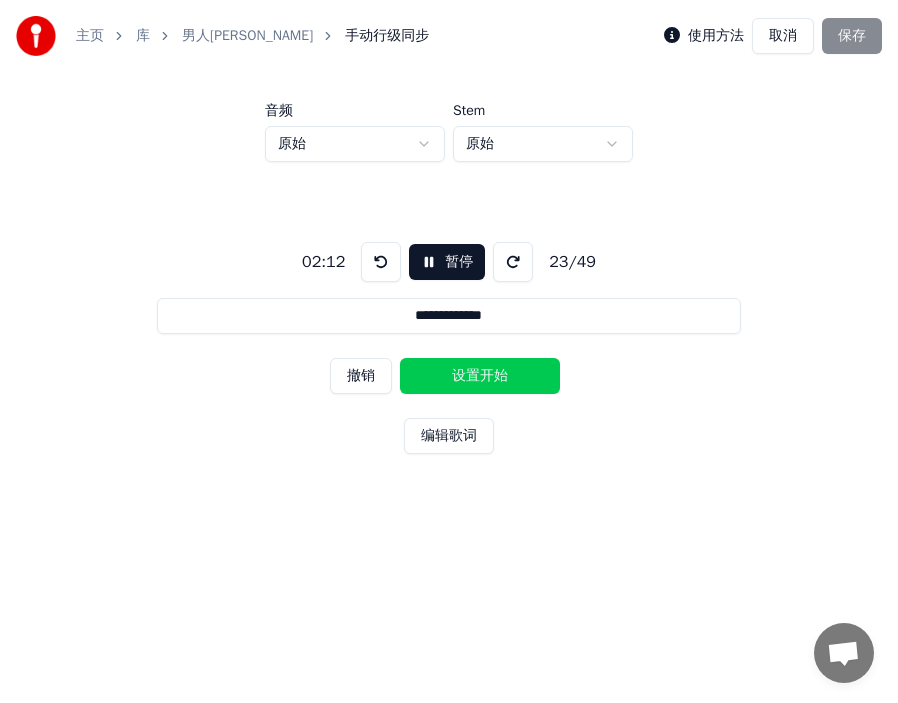 click on "设置开始" at bounding box center [480, 376] 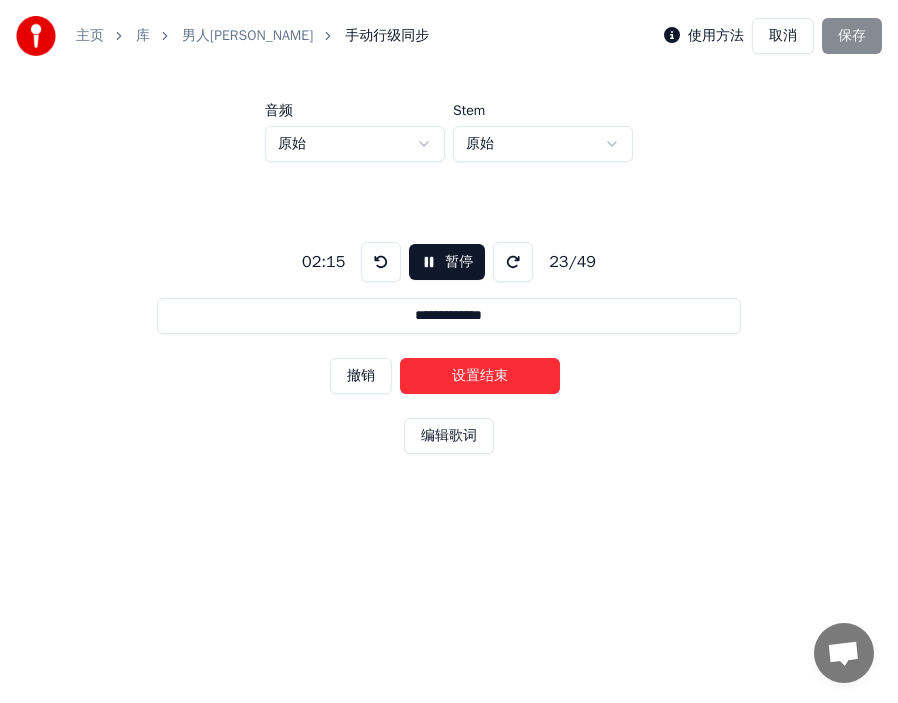 click on "设置结束" at bounding box center [480, 376] 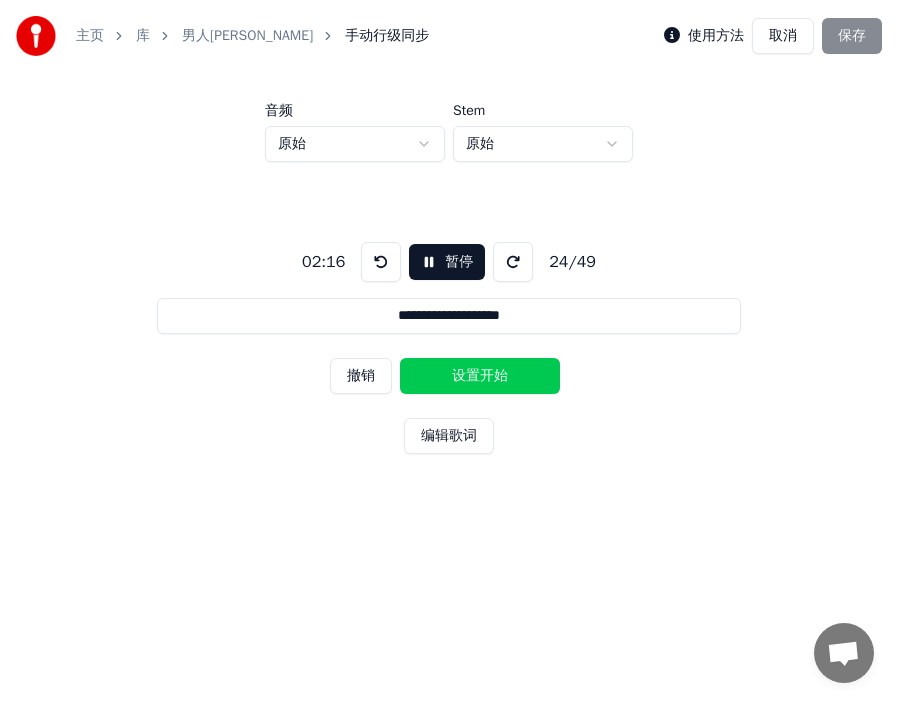 click on "设置开始" at bounding box center (480, 376) 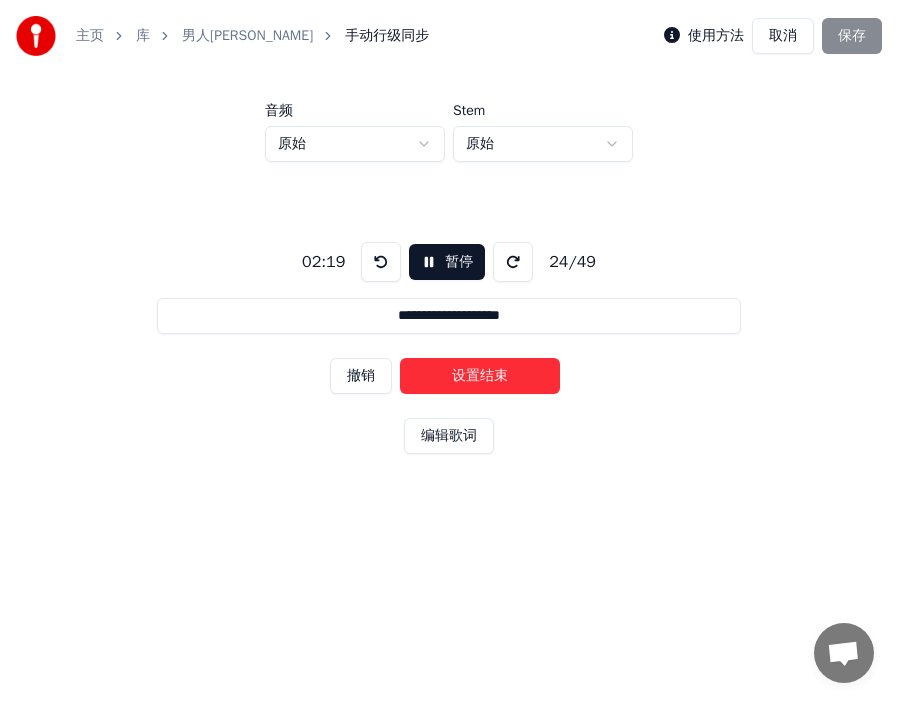 click on "设置结束" at bounding box center (480, 376) 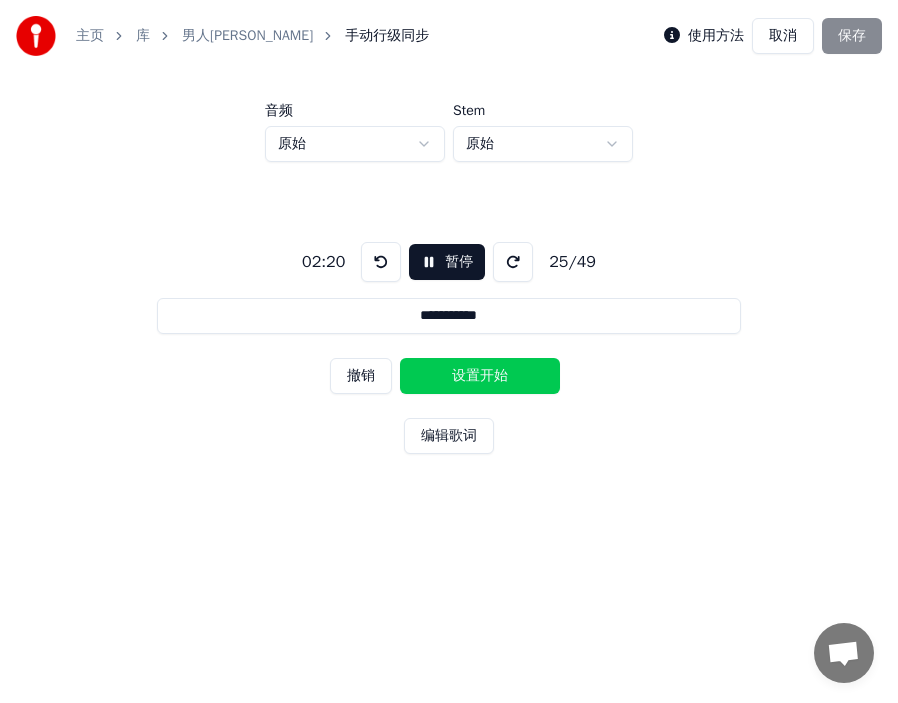 click on "设置开始" at bounding box center [480, 376] 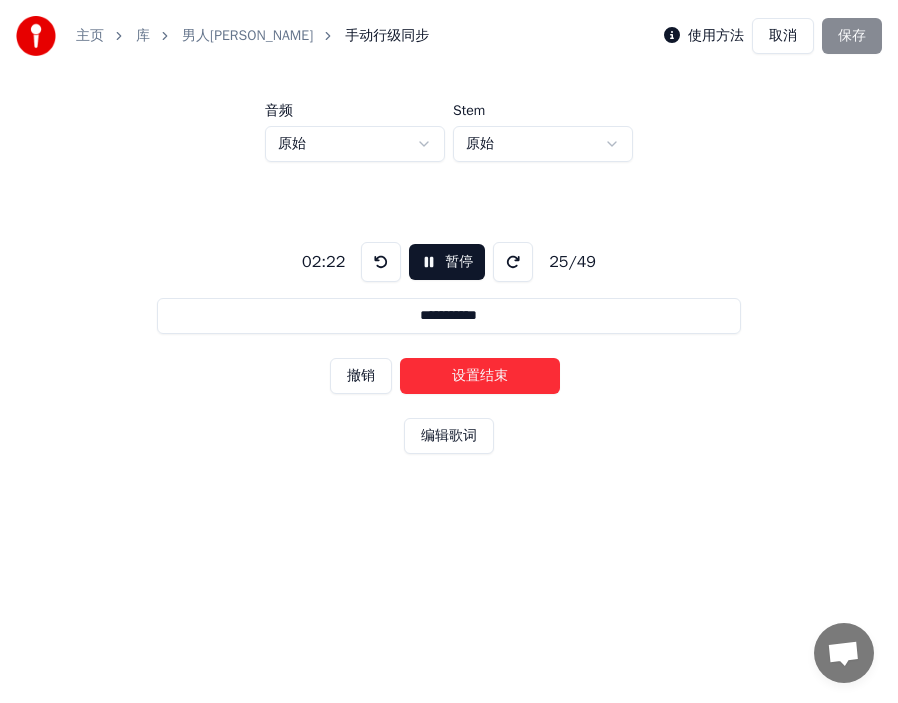 click on "设置结束" at bounding box center (480, 376) 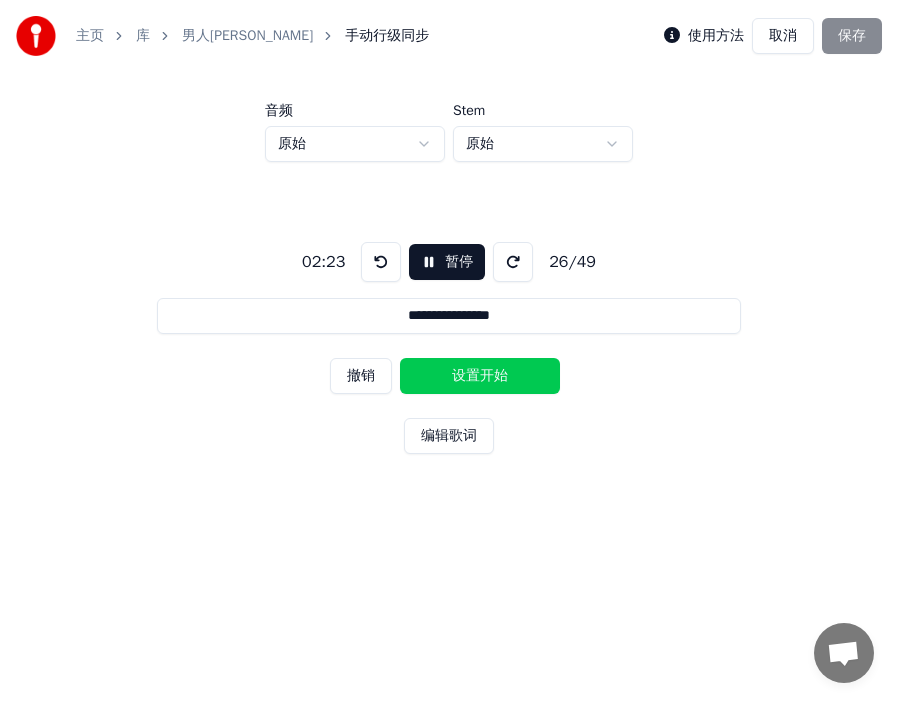 click on "设置开始" at bounding box center (480, 376) 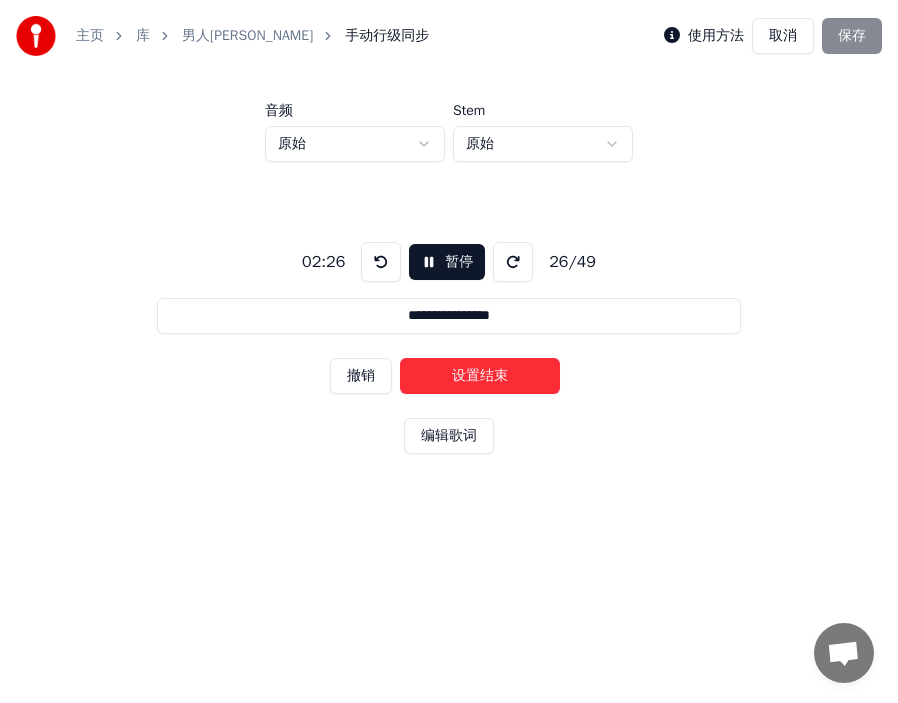 click on "设置结束" at bounding box center (480, 376) 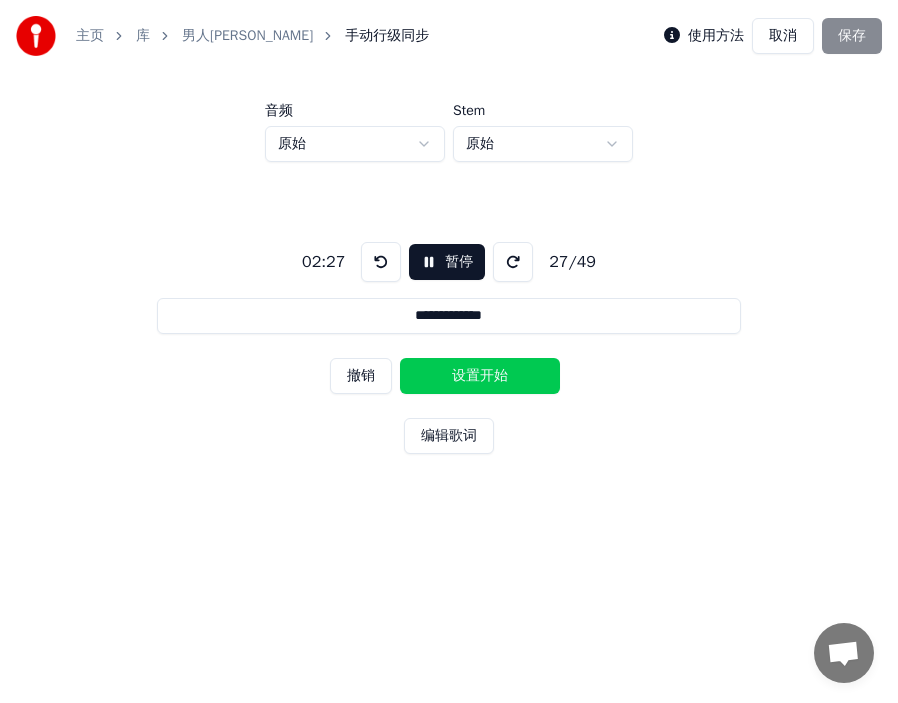 click on "设置开始" at bounding box center (480, 376) 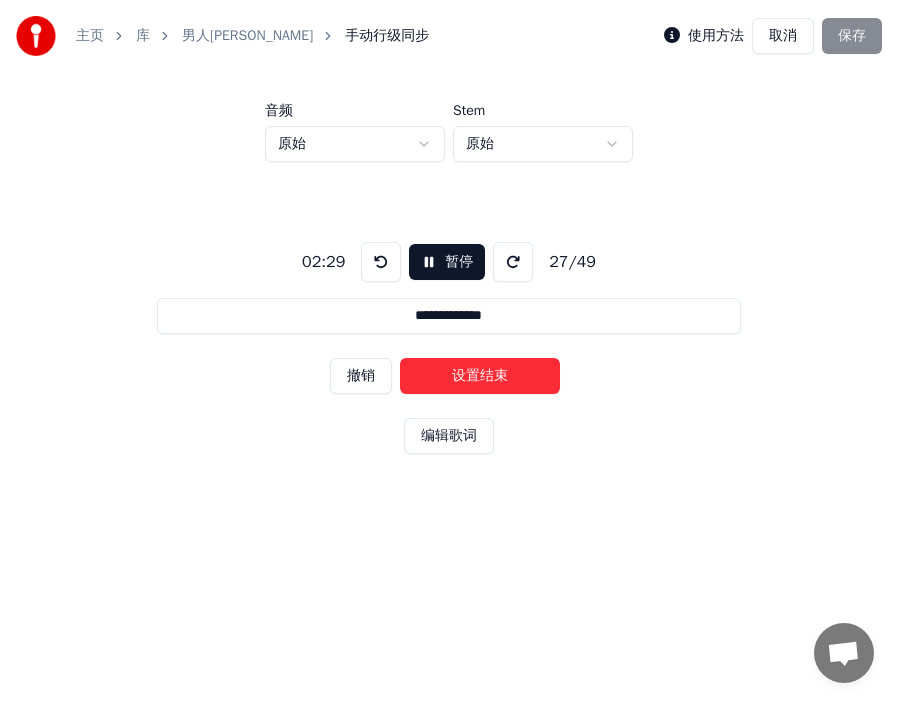 click on "设置结束" at bounding box center (480, 376) 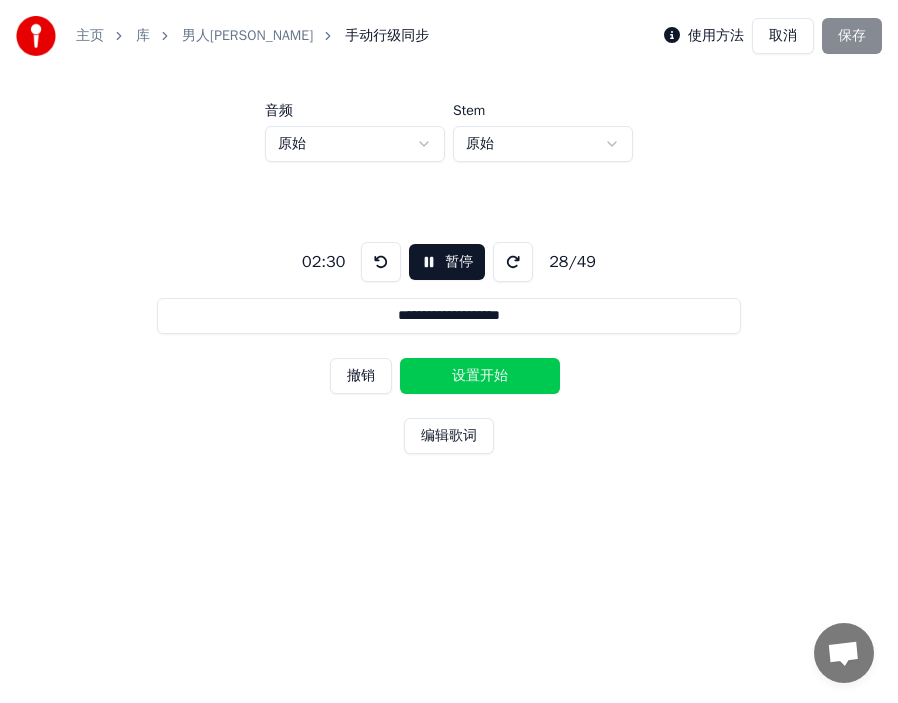 click on "设置开始" at bounding box center (480, 376) 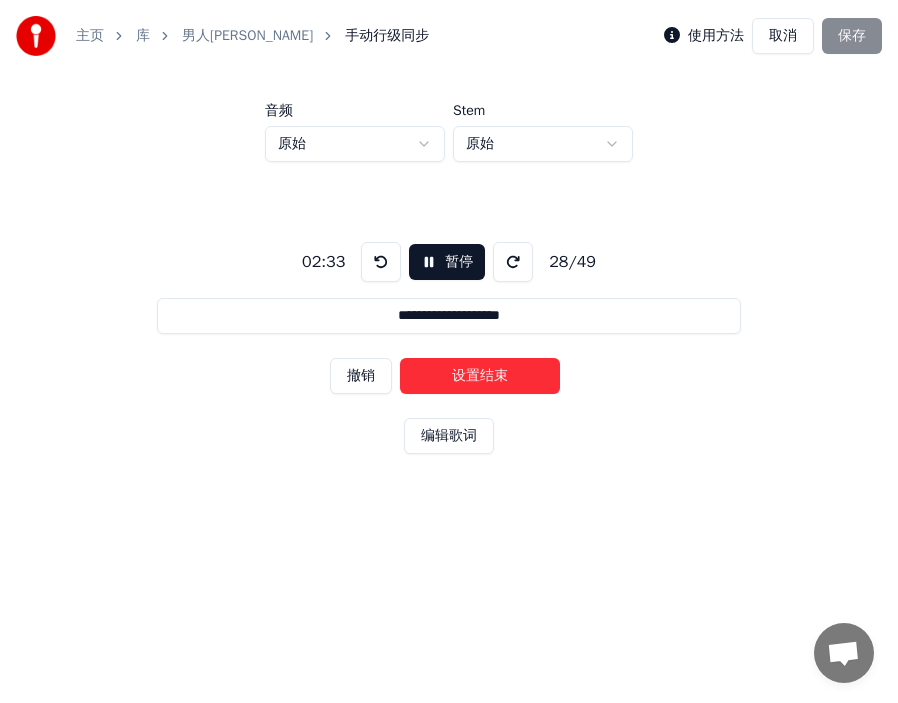 click on "设置结束" at bounding box center (480, 376) 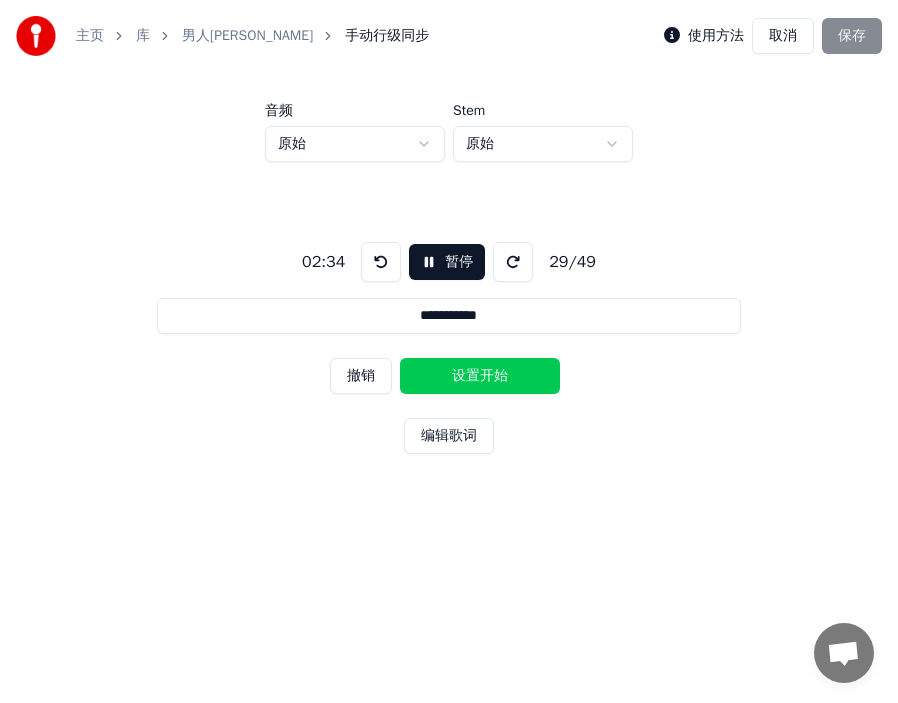 click on "设置开始" at bounding box center (480, 376) 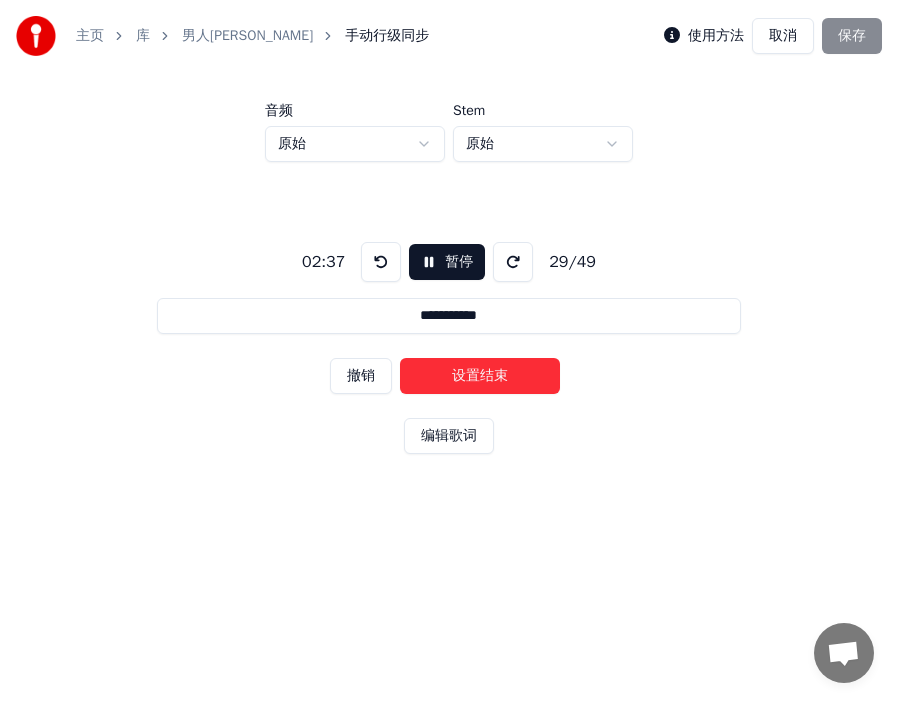 click on "设置结束" at bounding box center (480, 376) 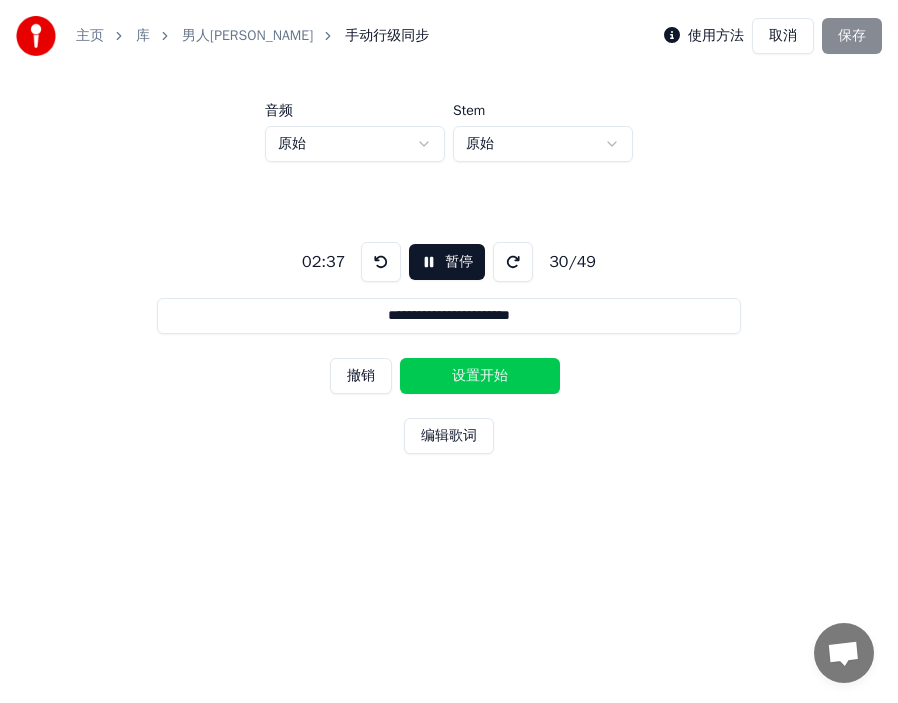click on "设置开始" at bounding box center [480, 376] 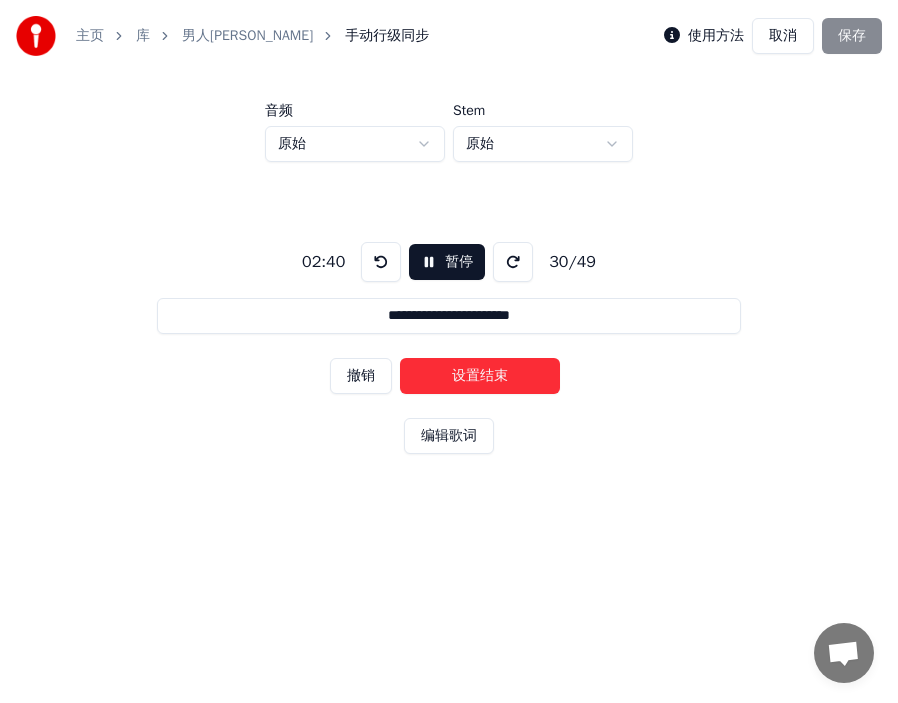 click on "设置结束" at bounding box center [480, 376] 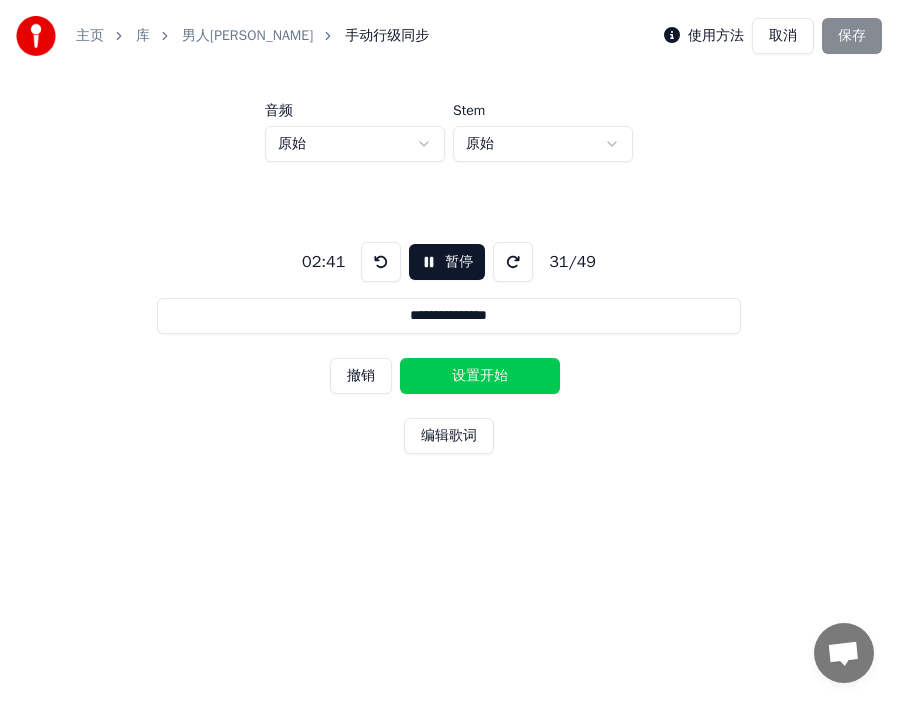 click on "设置开始" at bounding box center [480, 376] 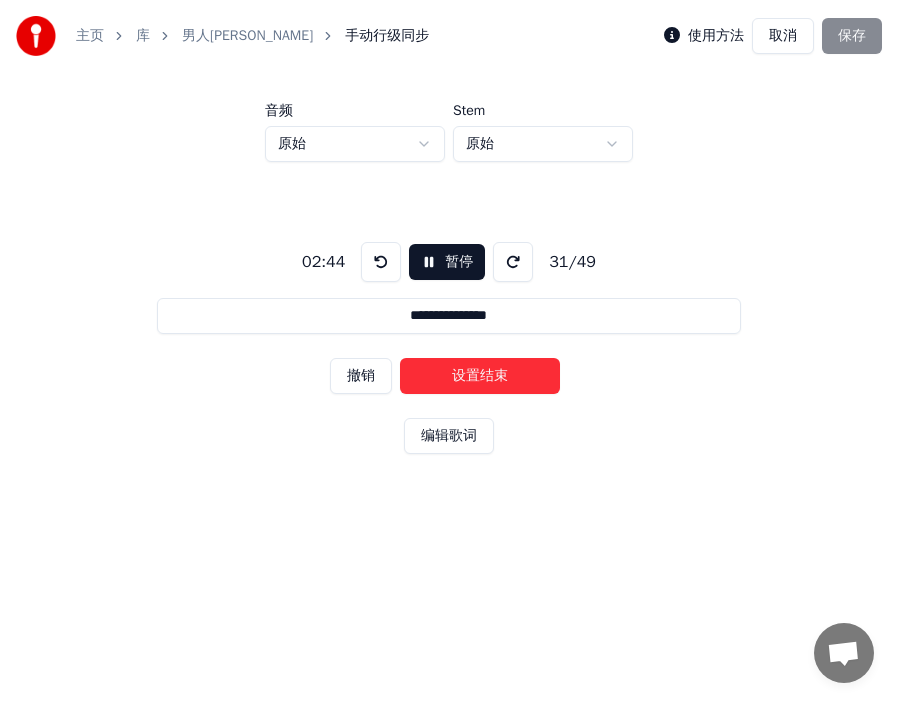 click on "设置结束" at bounding box center [480, 376] 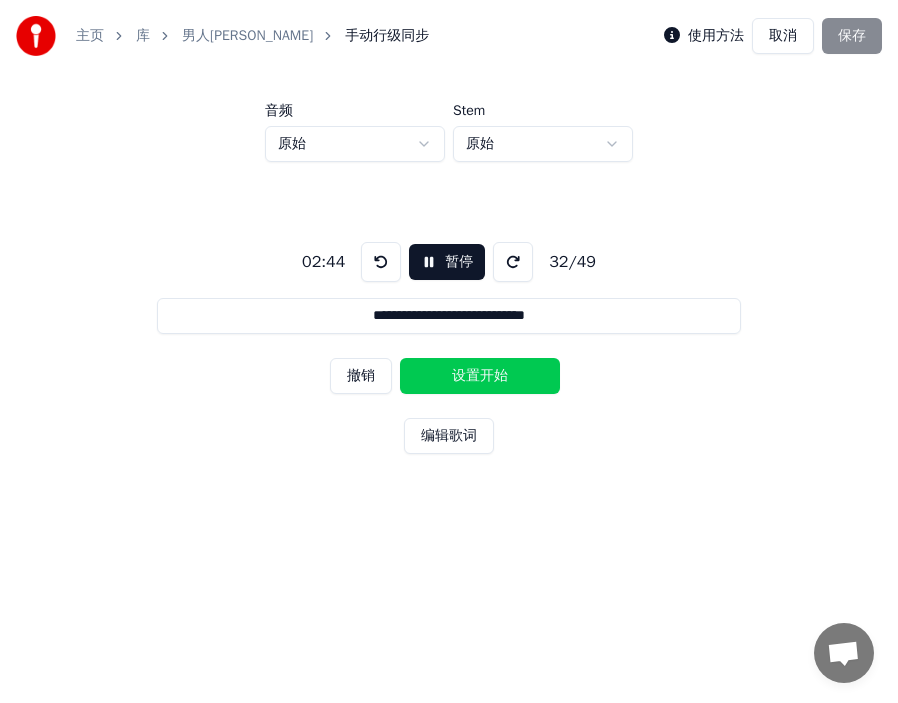 click on "设置开始" at bounding box center [480, 376] 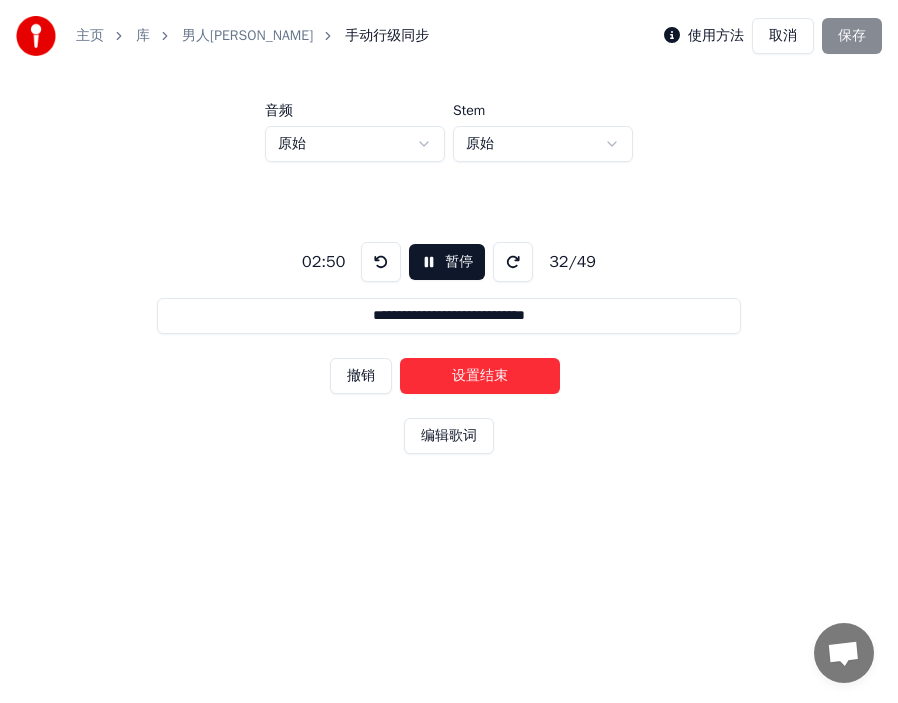 click on "设置结束" at bounding box center [480, 376] 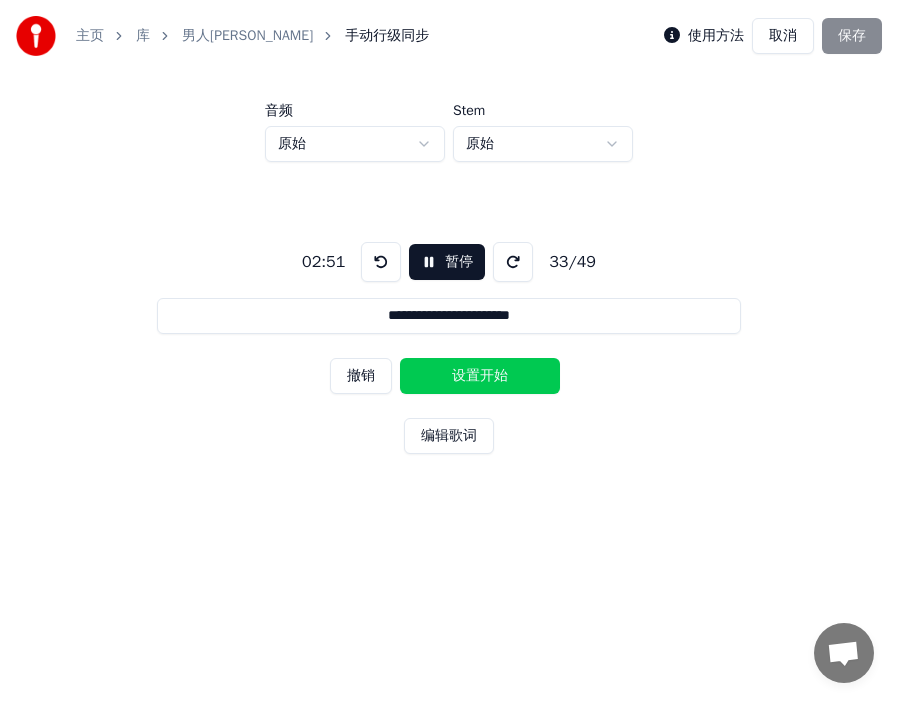 click on "设置开始" at bounding box center (480, 376) 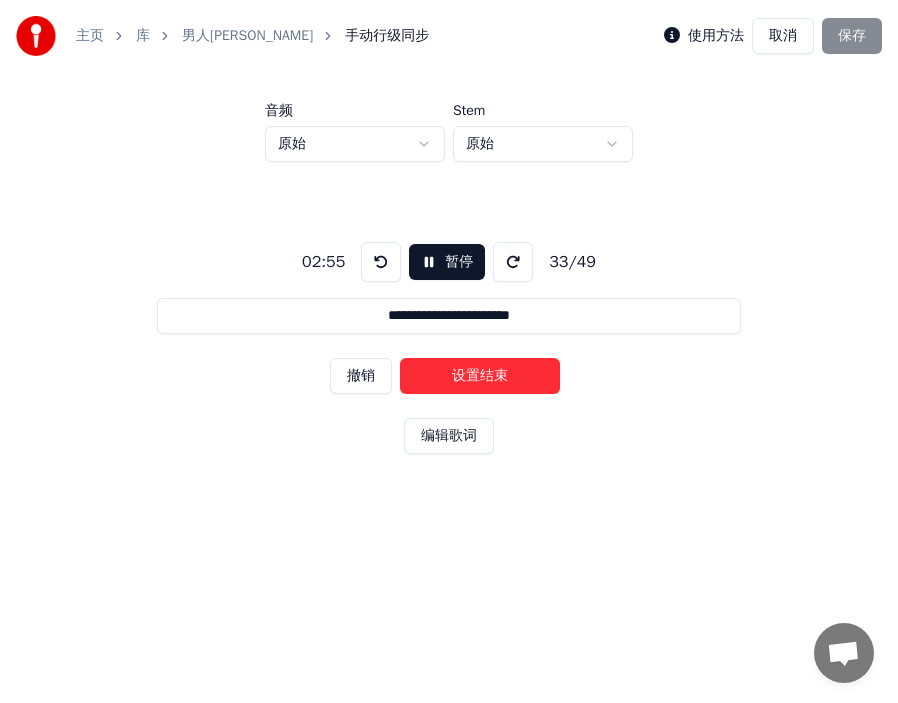click on "设置结束" at bounding box center [480, 376] 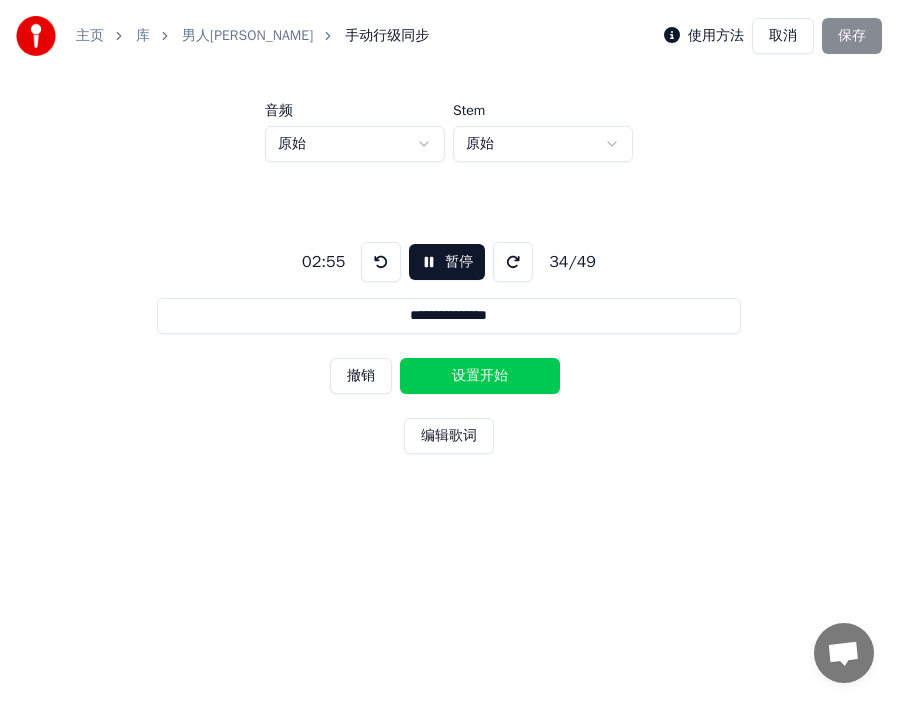 click on "设置开始" at bounding box center (480, 376) 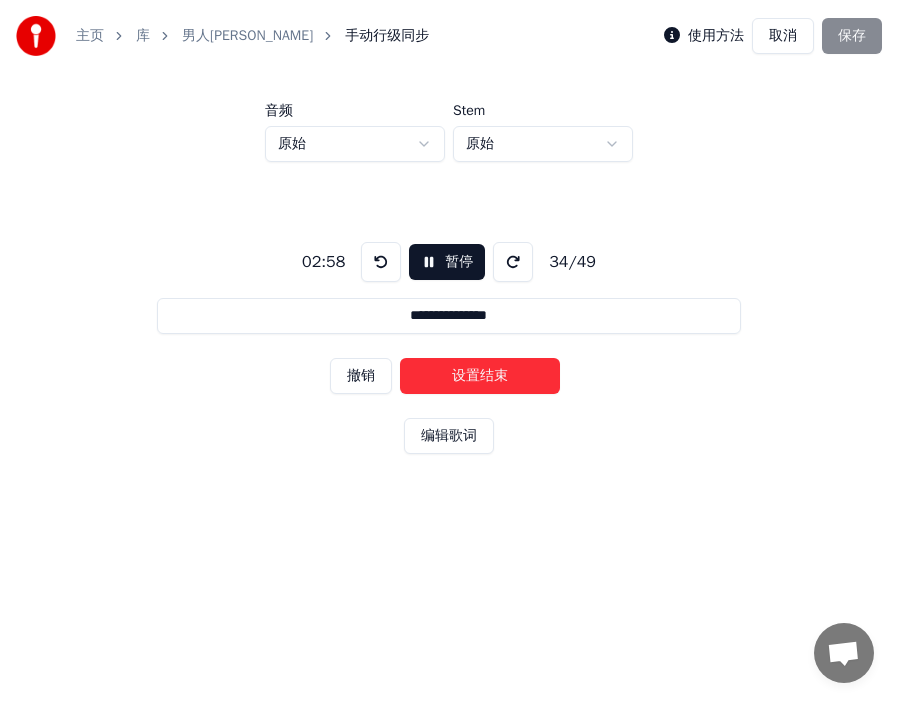 click on "设置结束" at bounding box center (480, 376) 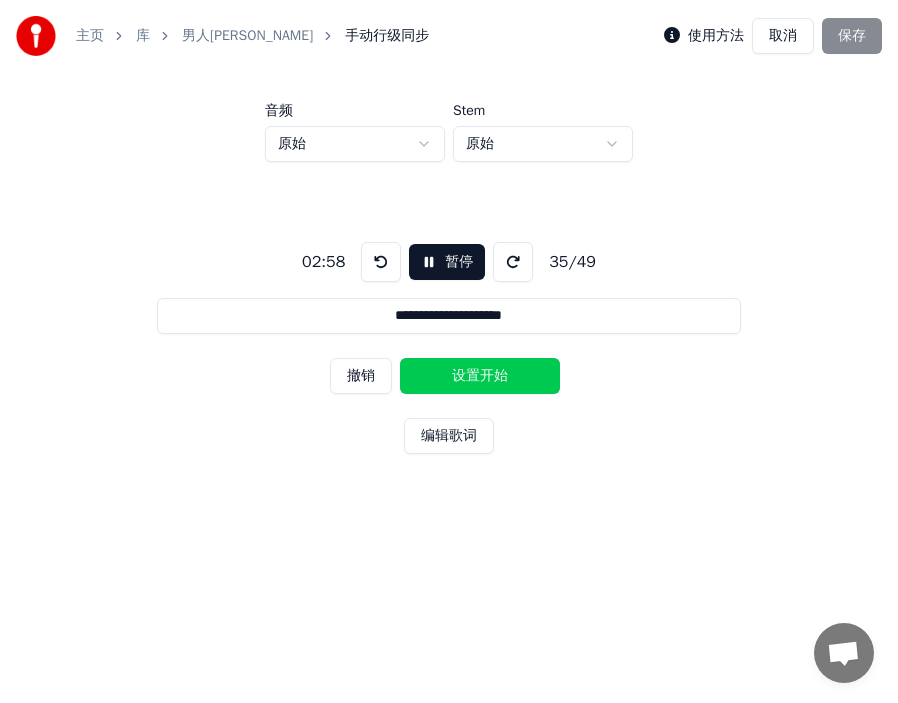 click on "设置开始" at bounding box center [480, 376] 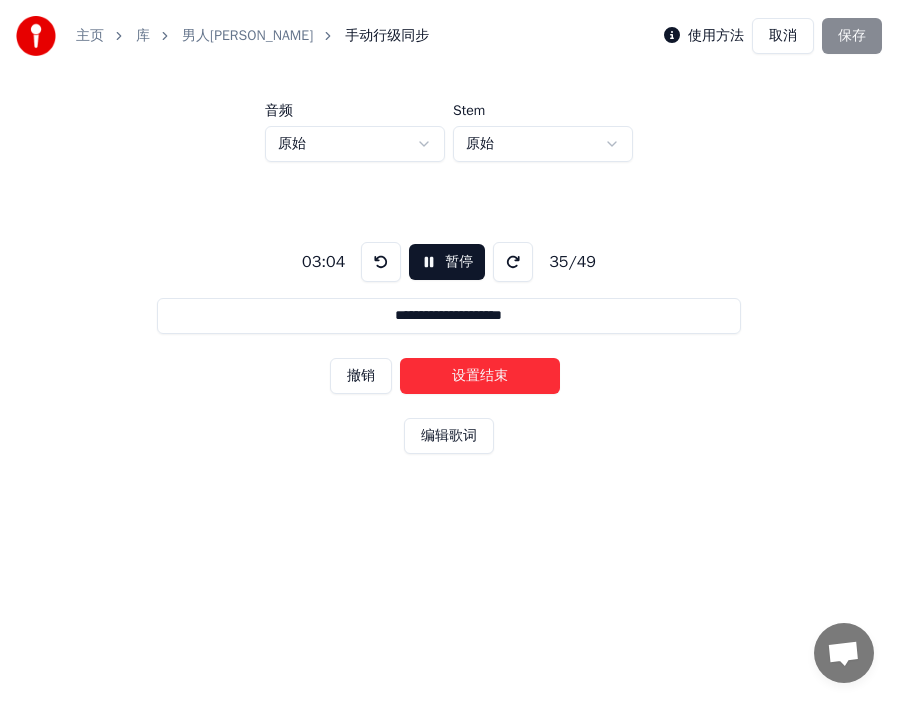 click on "设置结束" at bounding box center [480, 376] 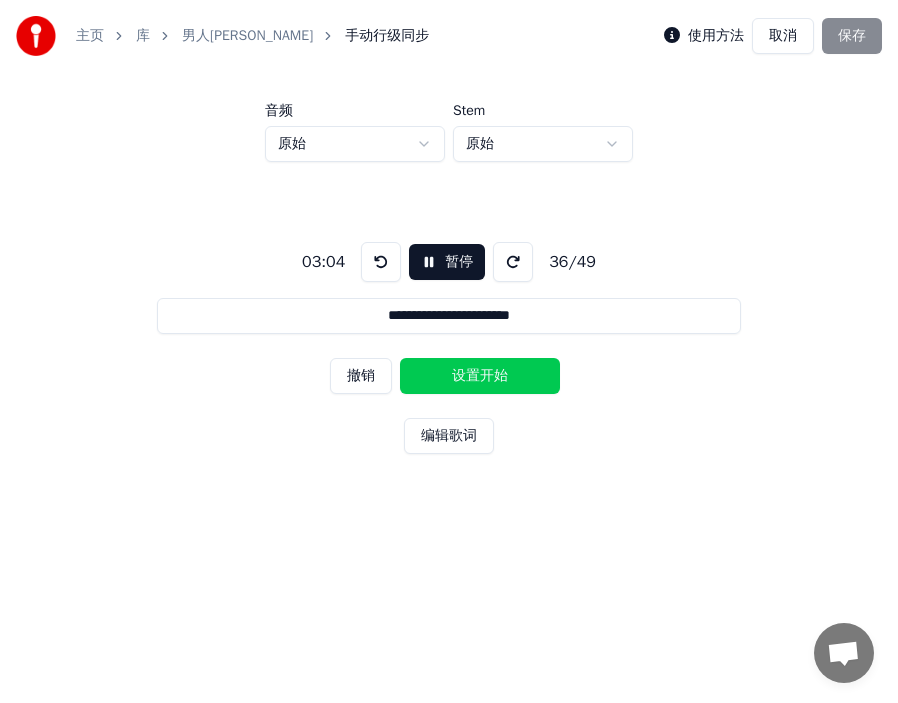 click on "设置开始" at bounding box center [480, 376] 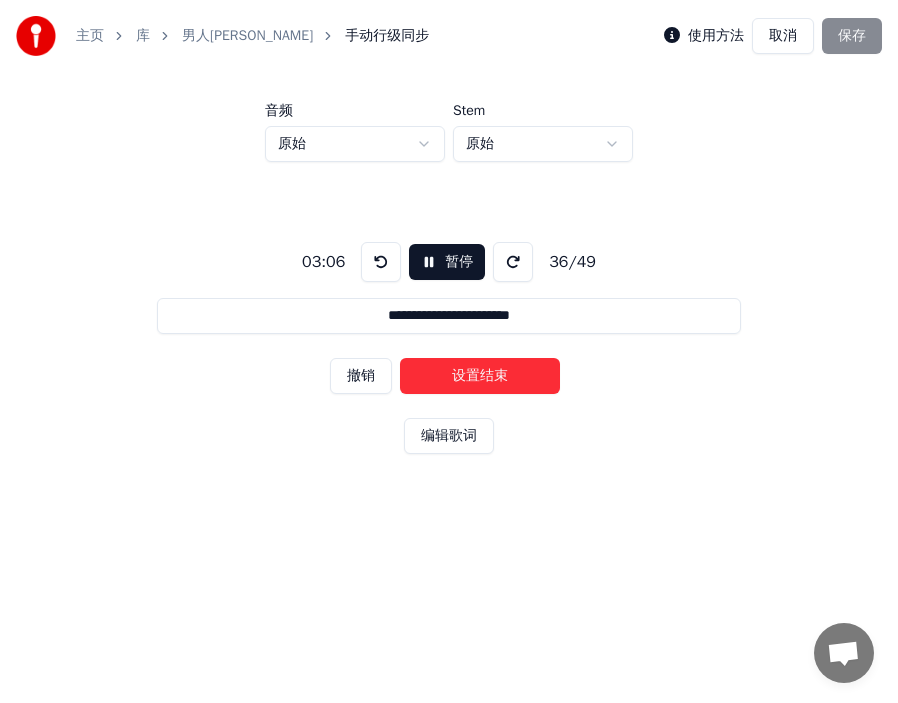 click at bounding box center [381, 262] 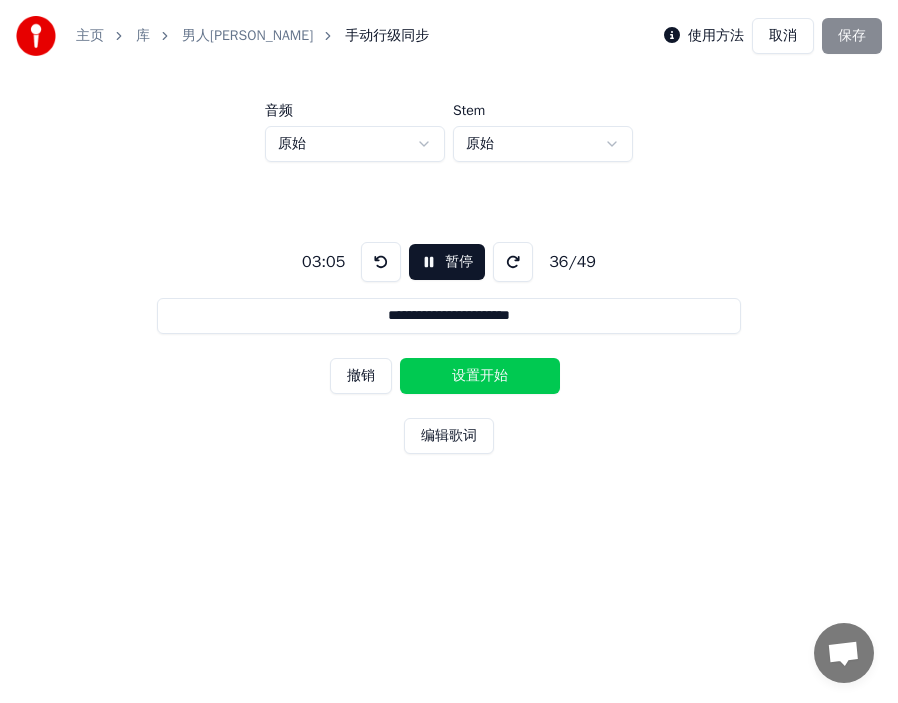 click on "撤销 设置开始" at bounding box center (449, 376) 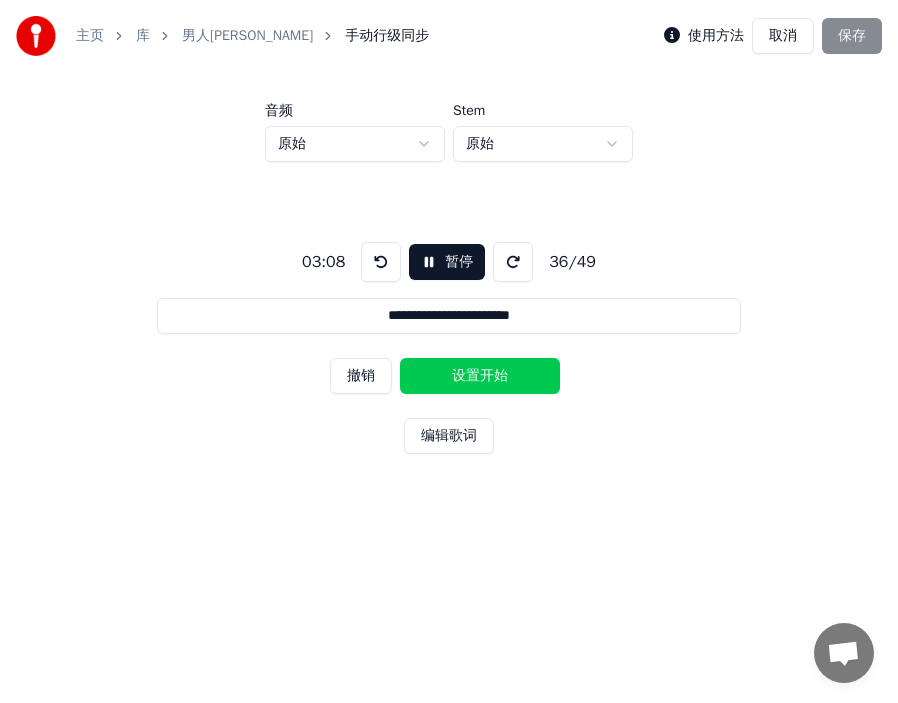 click on "设置开始" at bounding box center [480, 376] 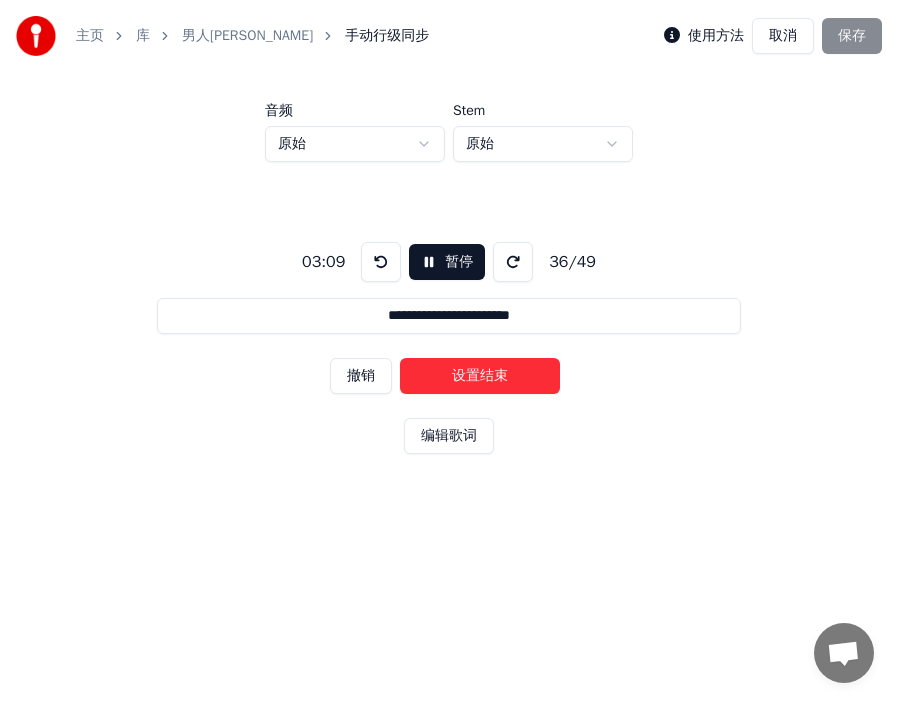 click on "设置结束" at bounding box center (480, 376) 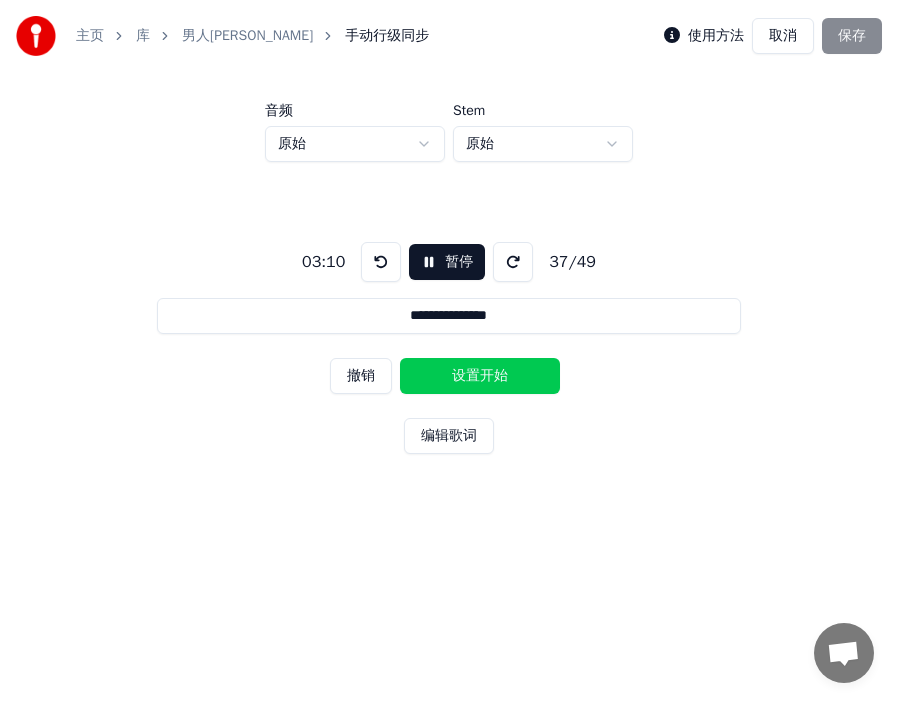 click on "设置开始" at bounding box center (480, 376) 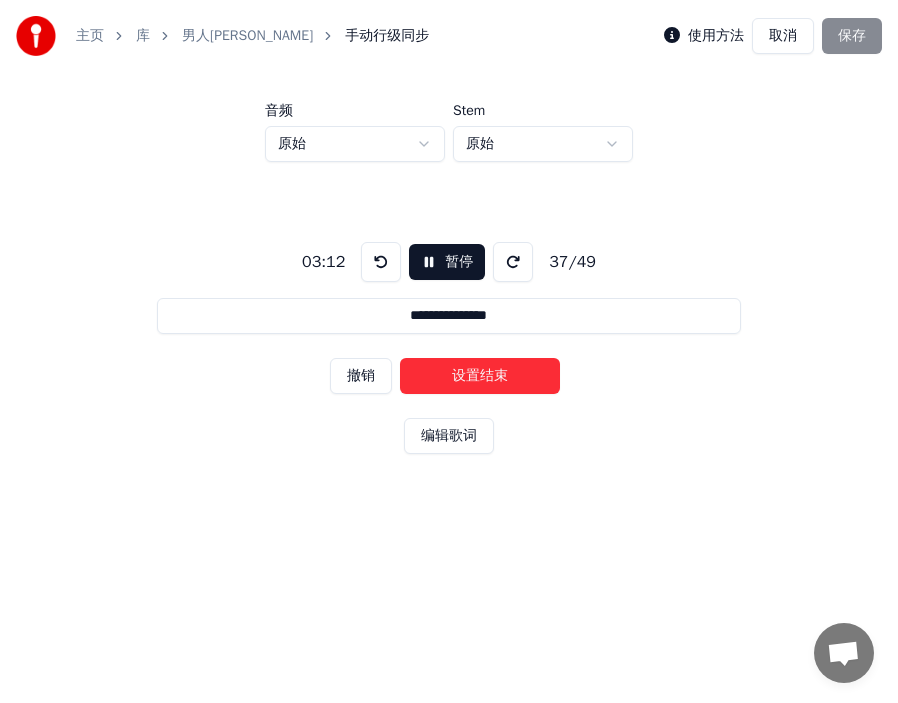 click on "撤销" at bounding box center (361, 376) 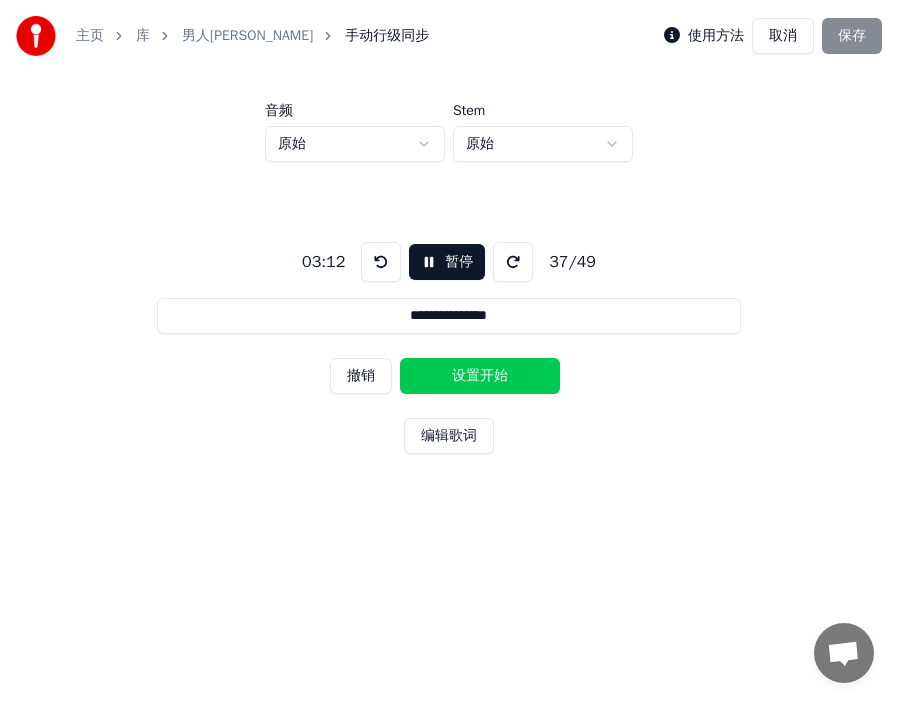 click on "设置开始" at bounding box center [480, 376] 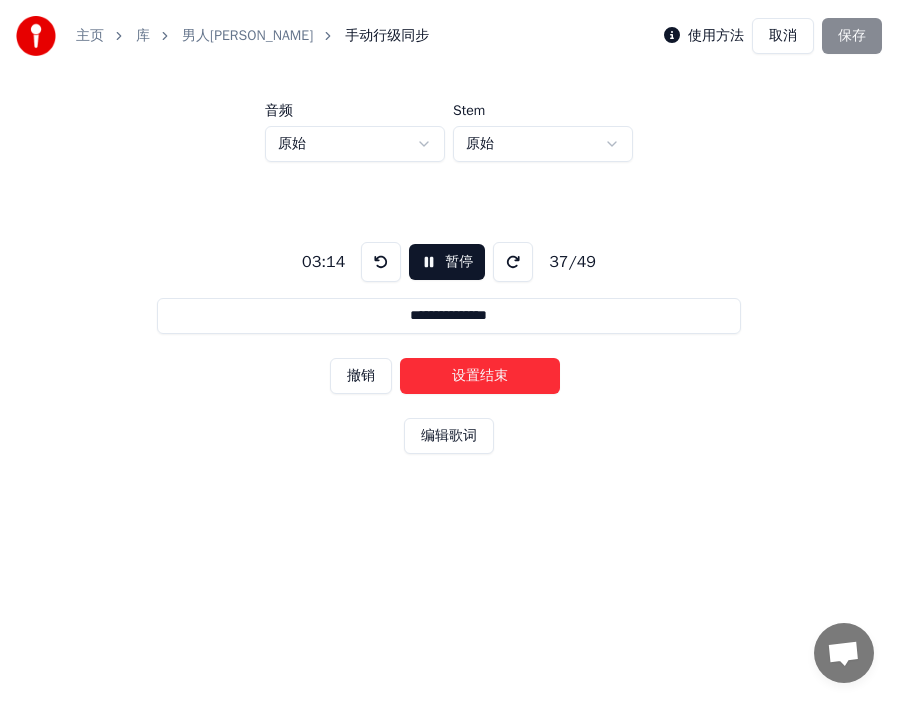 click on "撤销" at bounding box center [361, 376] 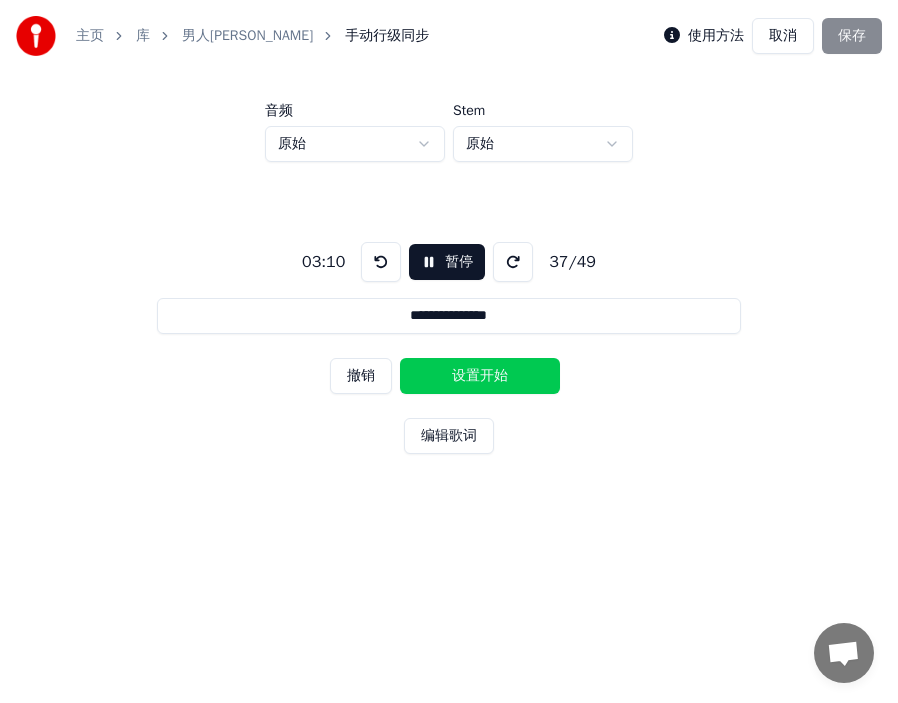 click on "撤销" at bounding box center [361, 376] 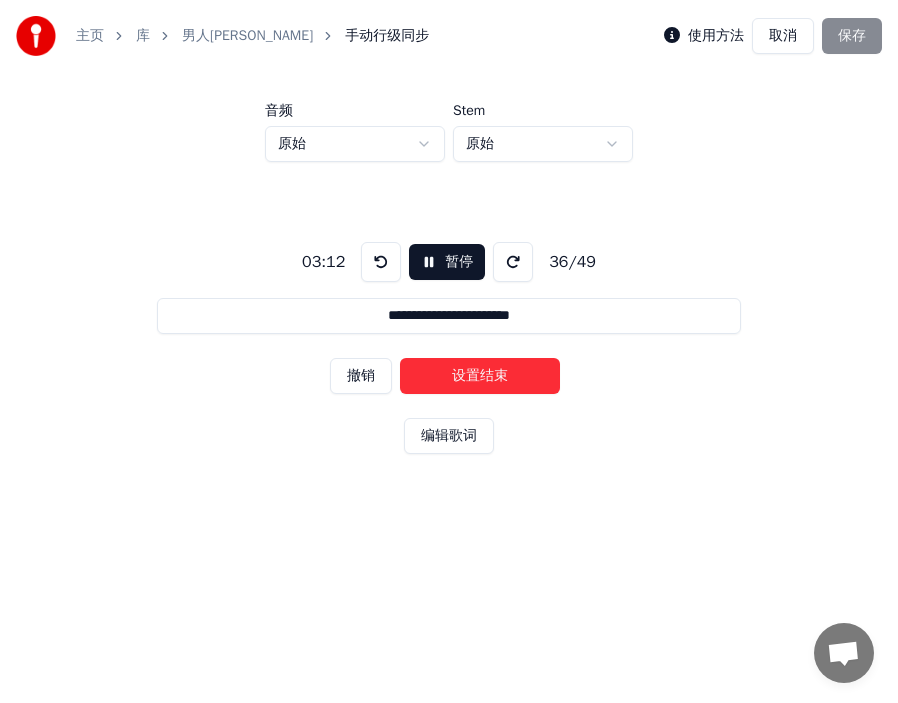 click on "撤销" at bounding box center (361, 376) 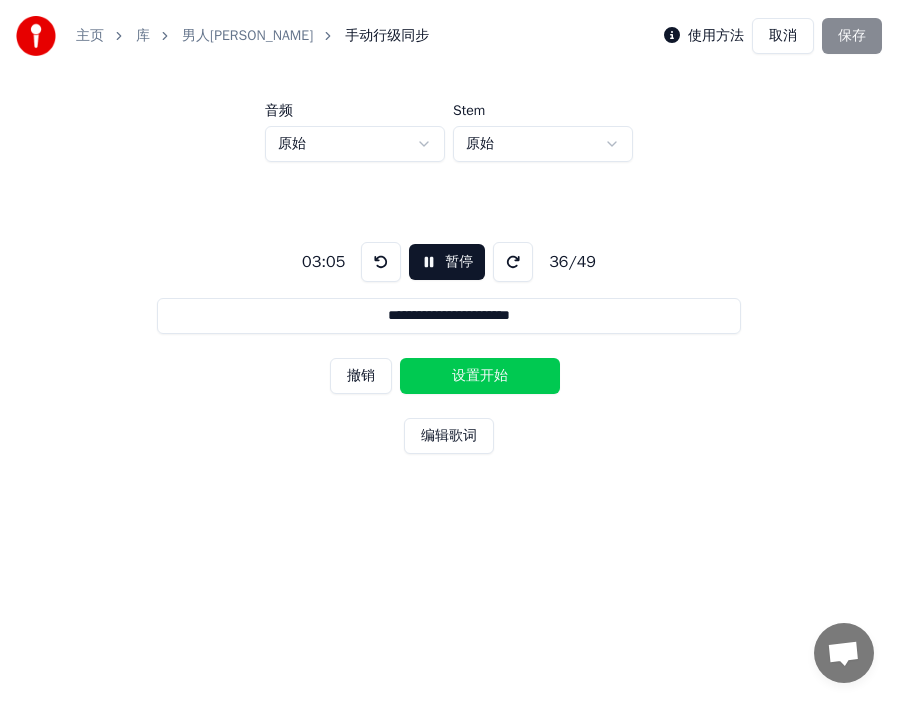 click on "设置开始" at bounding box center [480, 376] 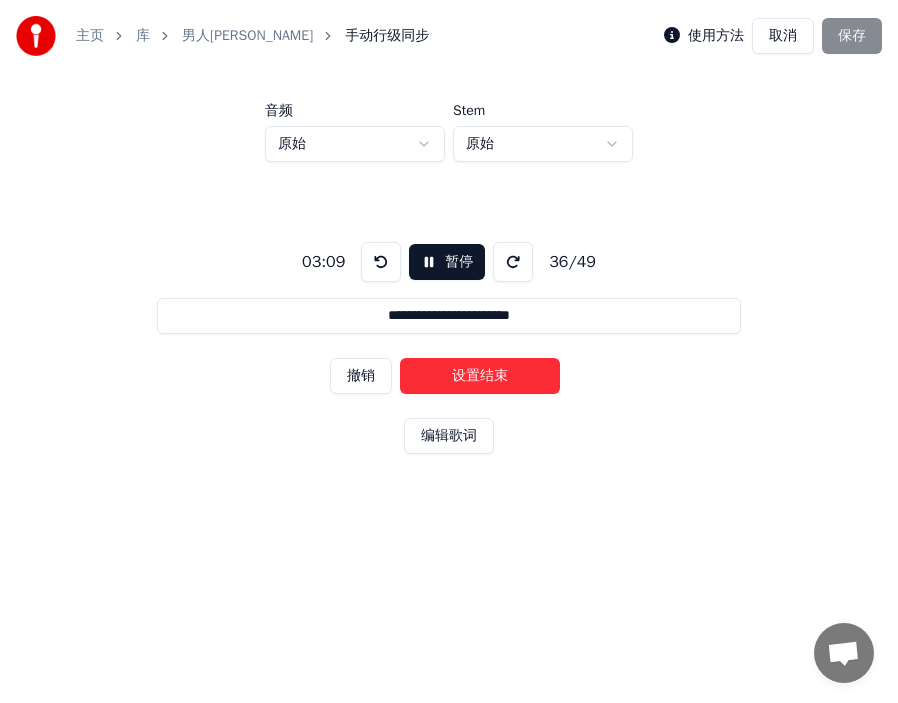 click on "设置结束" at bounding box center [480, 376] 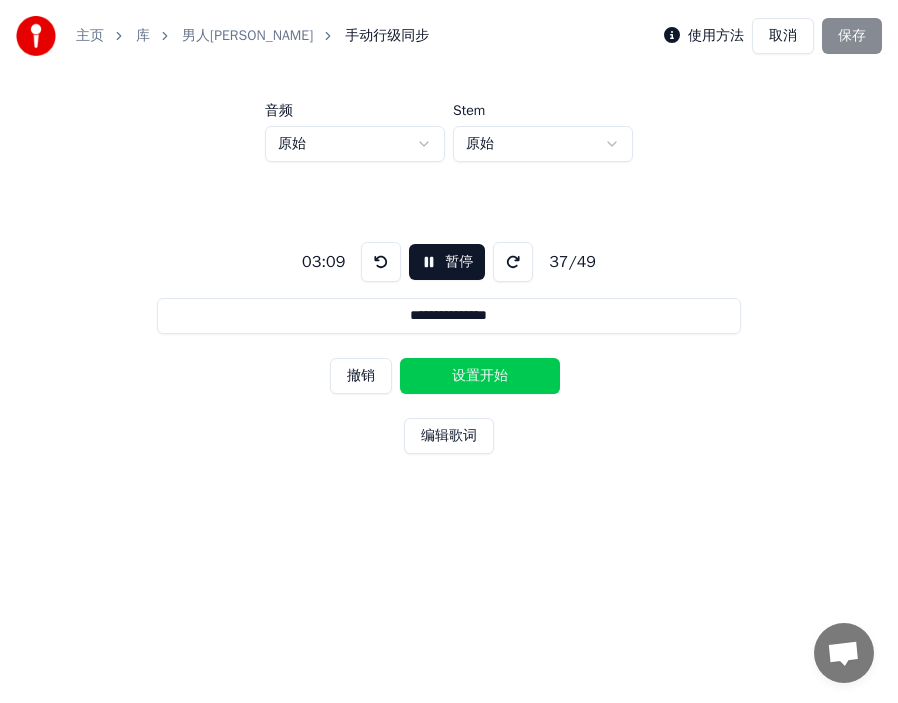 click on "设置开始" at bounding box center (480, 376) 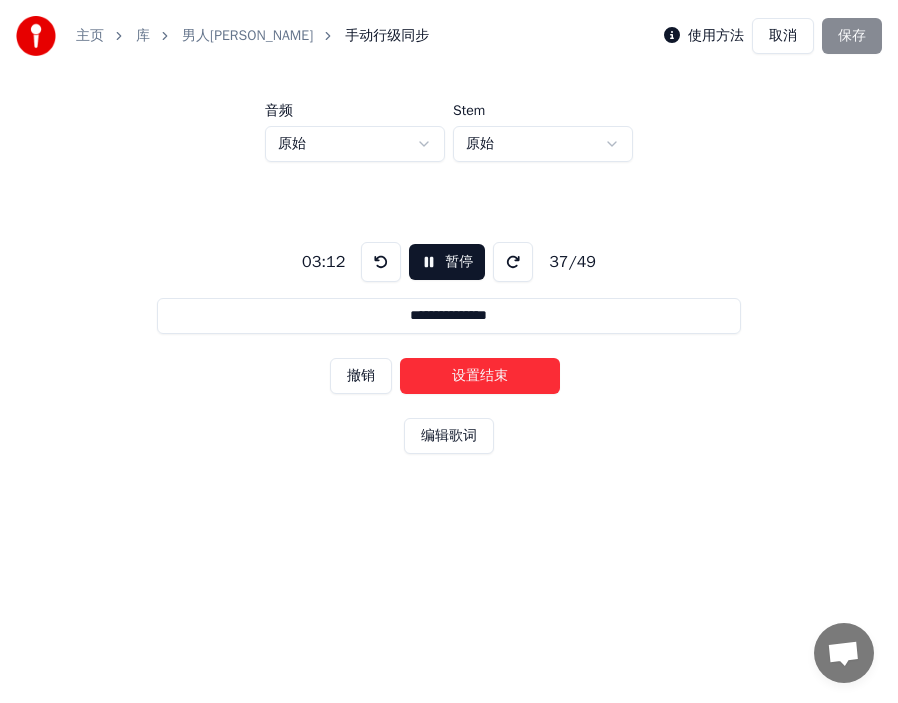 click on "设置结束" at bounding box center (480, 376) 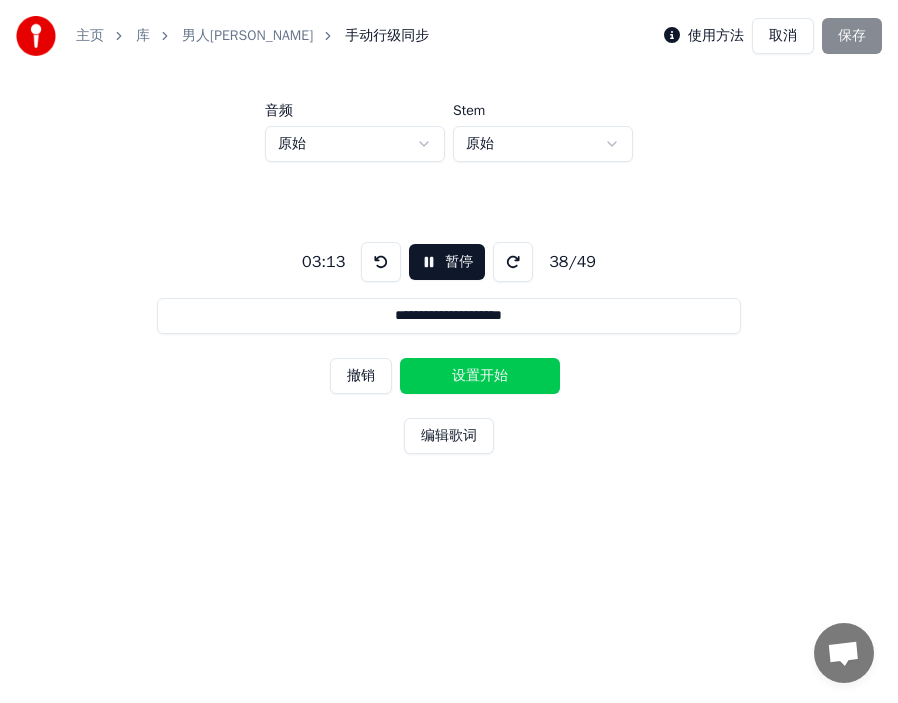 click on "设置开始" at bounding box center [480, 376] 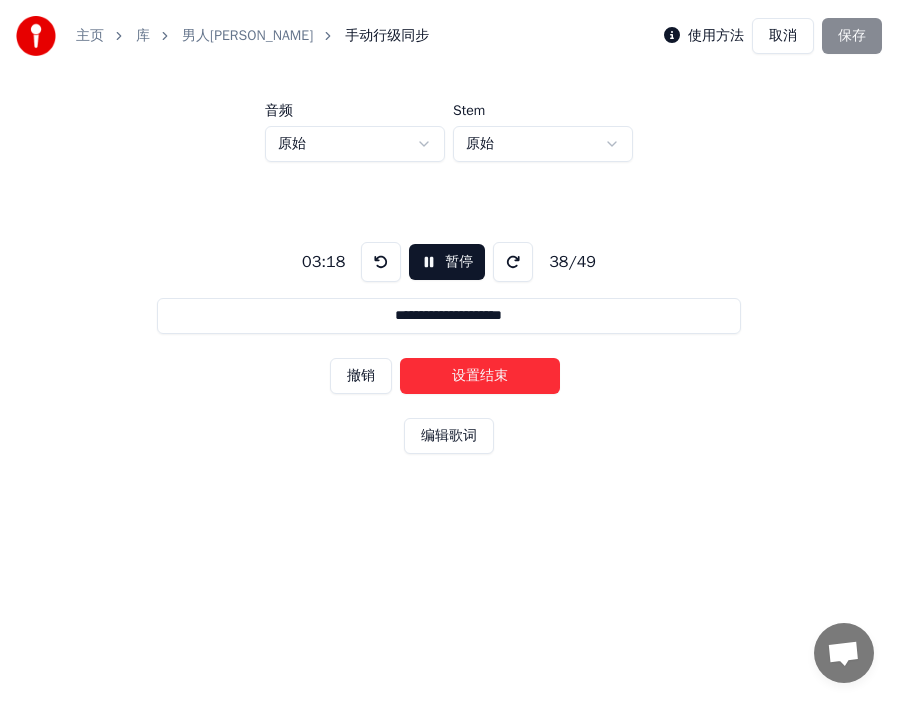 click on "设置结束" at bounding box center (480, 376) 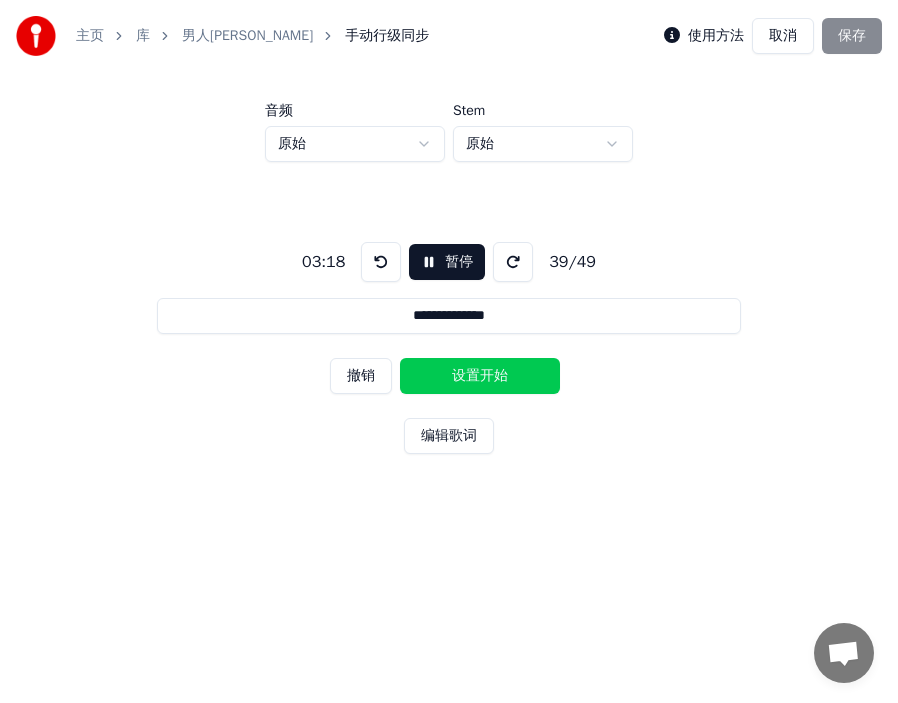 click on "设置开始" at bounding box center (480, 376) 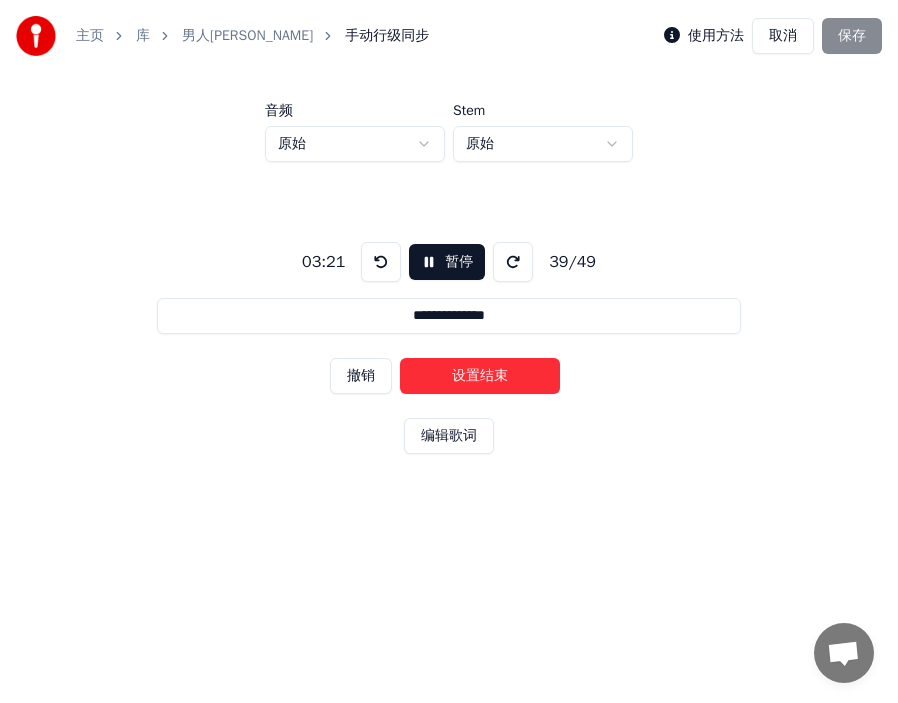 click on "设置结束" at bounding box center (480, 376) 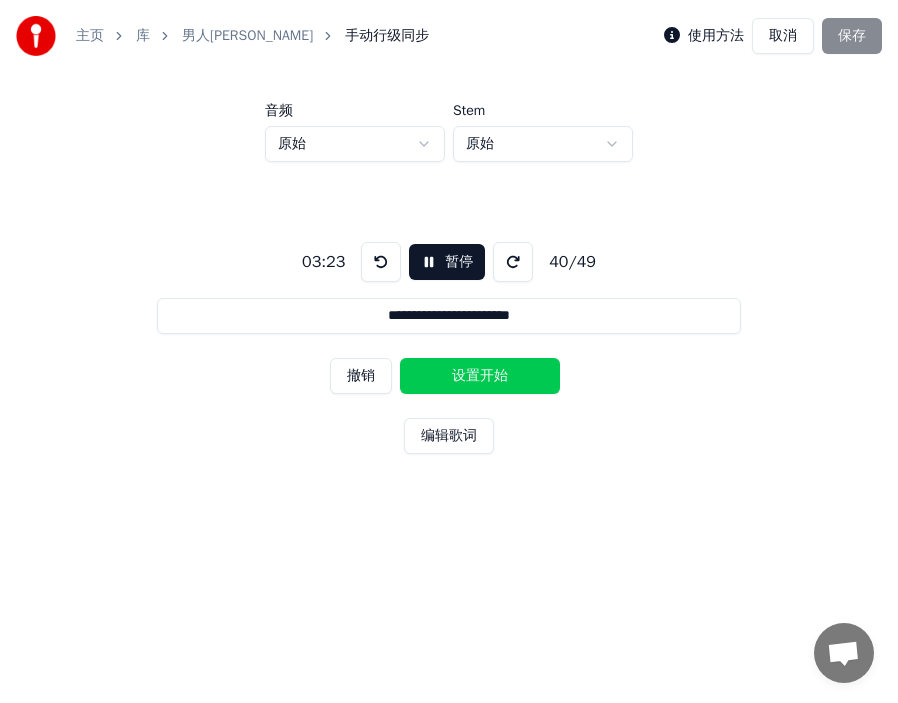 click on "设置开始" at bounding box center (480, 376) 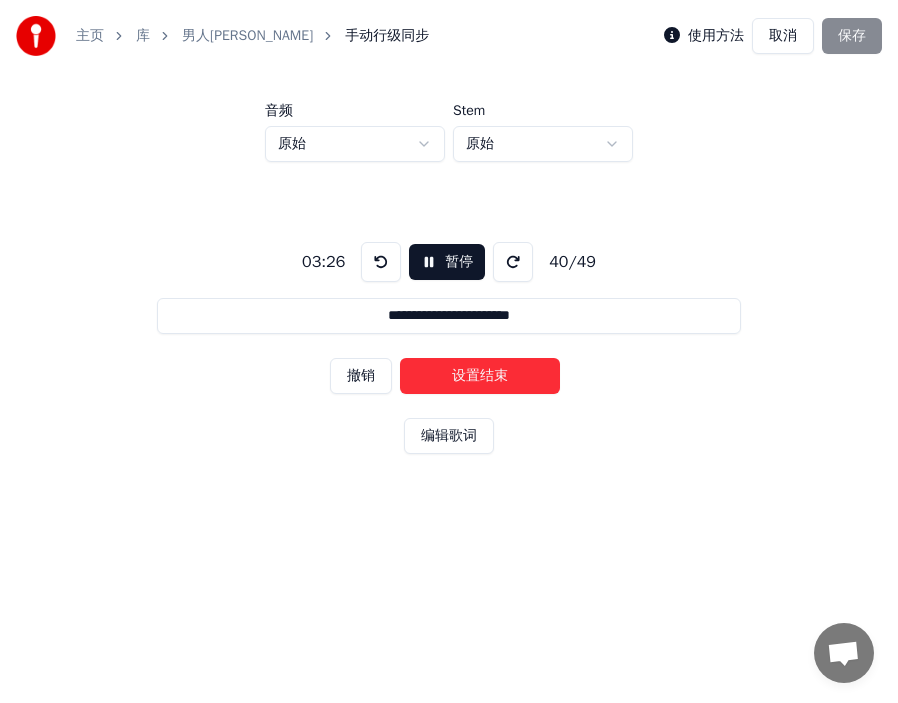 click on "设置结束" at bounding box center [480, 376] 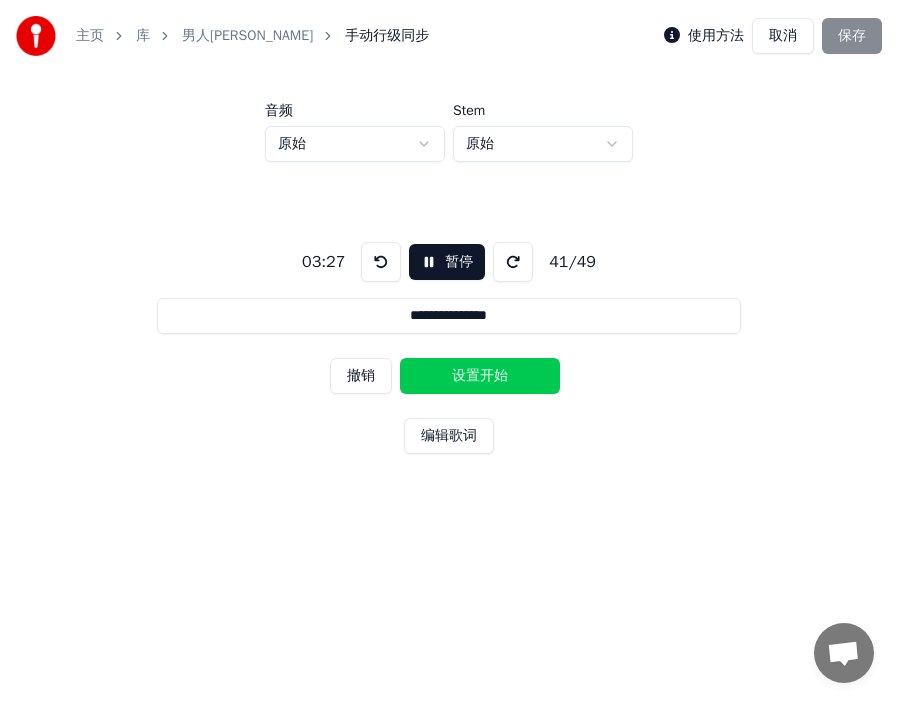 click on "设置开始" at bounding box center [480, 376] 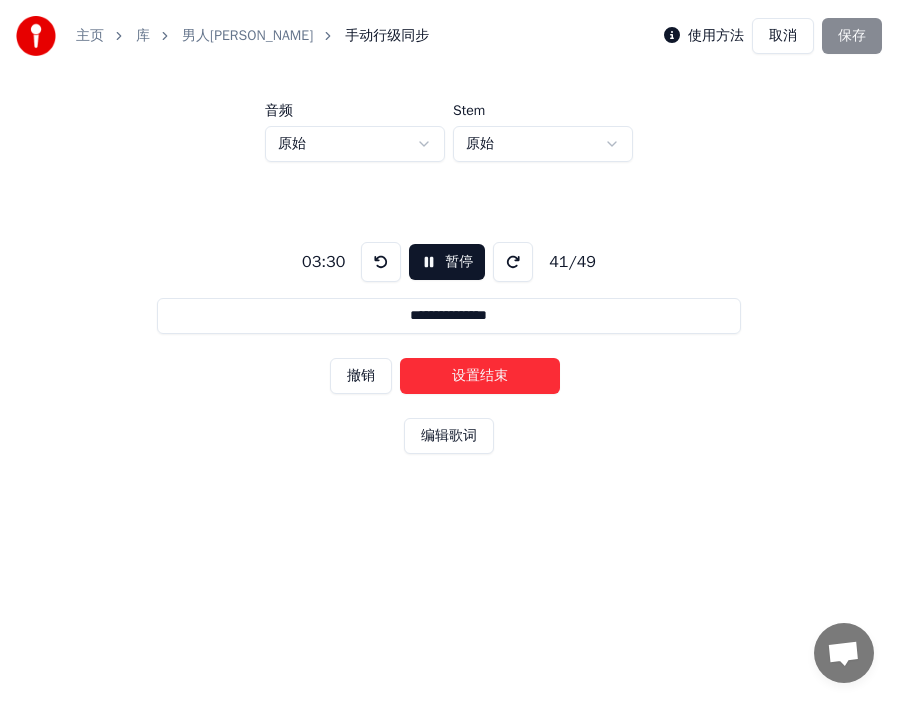click on "设置结束" at bounding box center [480, 376] 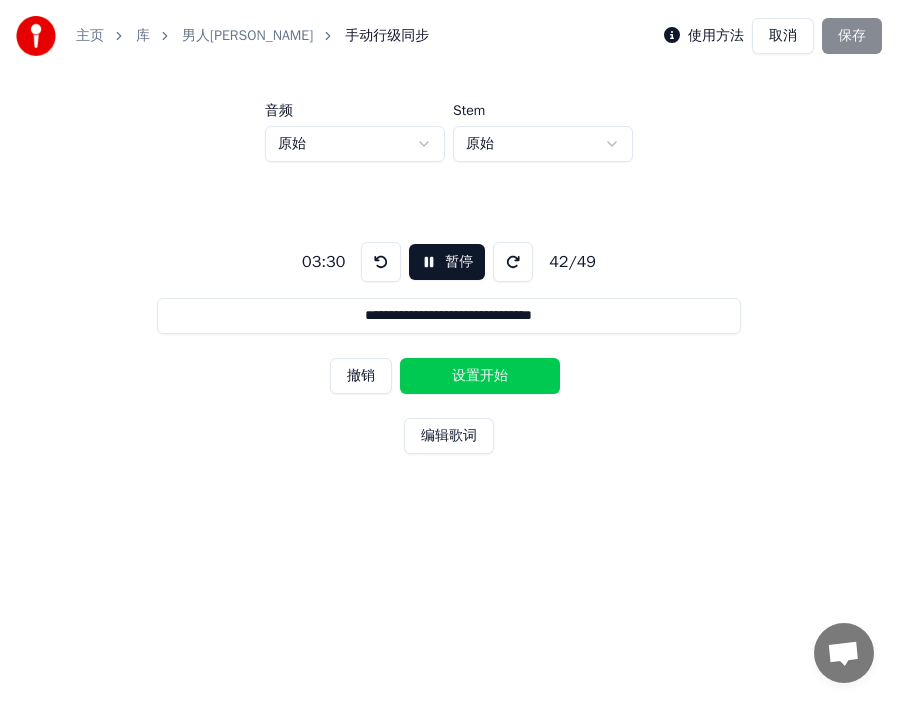 click on "设置开始" at bounding box center [480, 376] 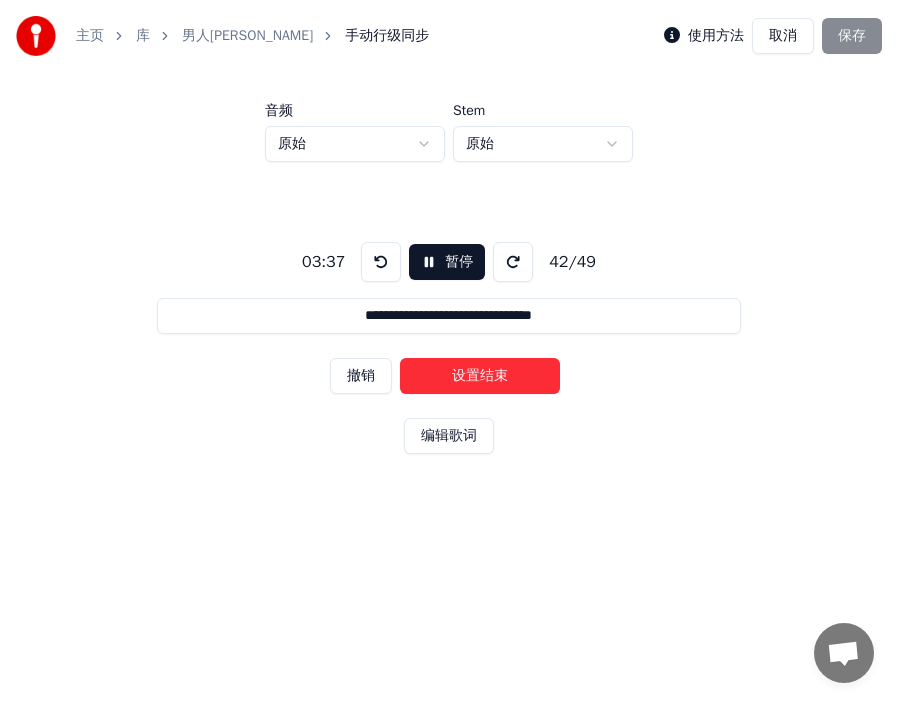 click on "设置结束" at bounding box center (480, 376) 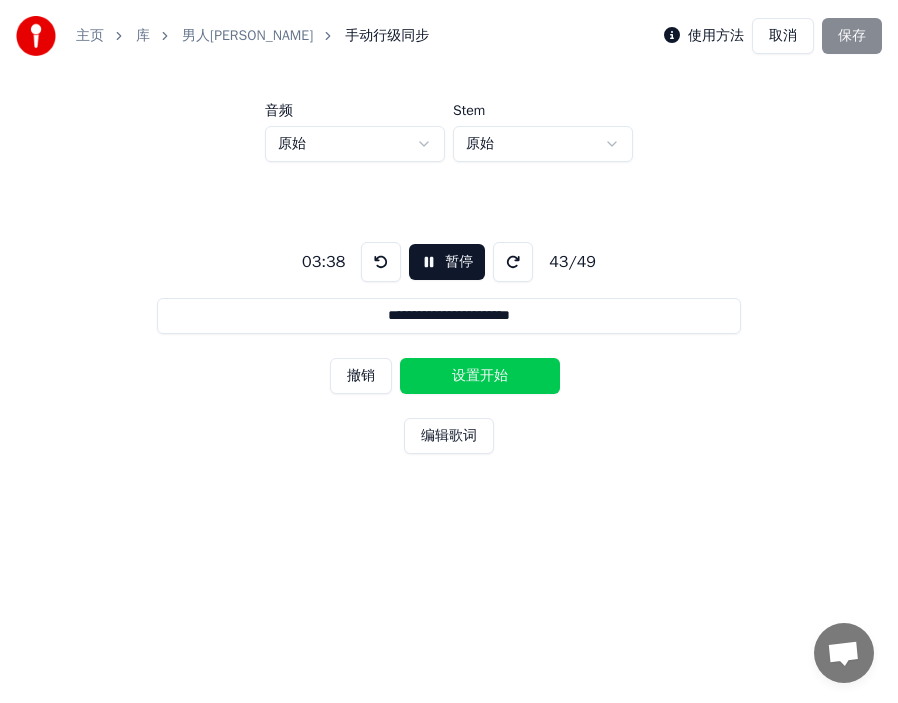 click on "设置开始" at bounding box center (480, 376) 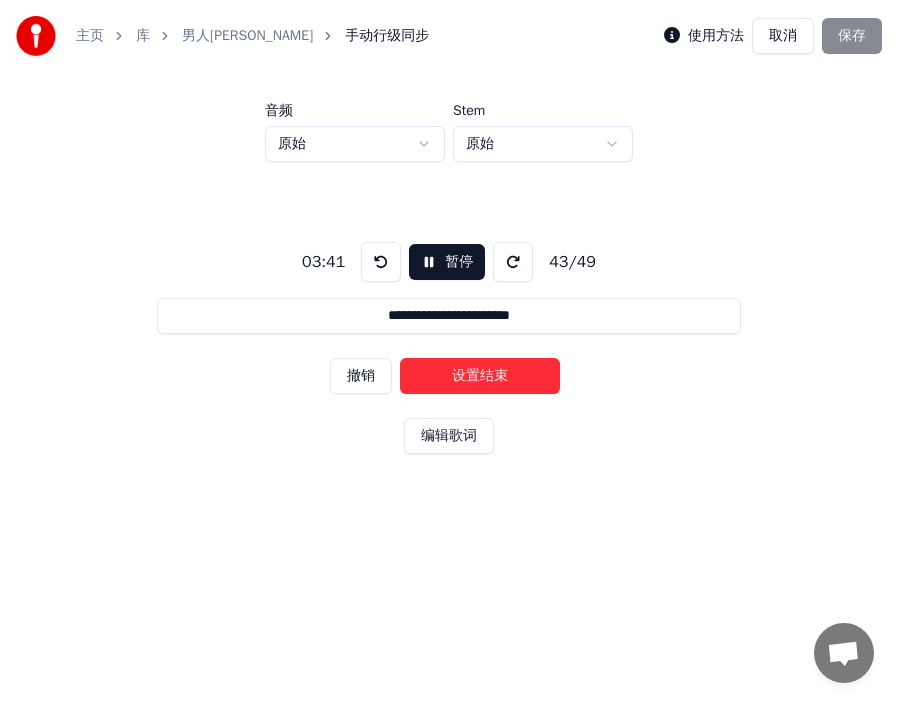 click on "设置结束" at bounding box center (480, 376) 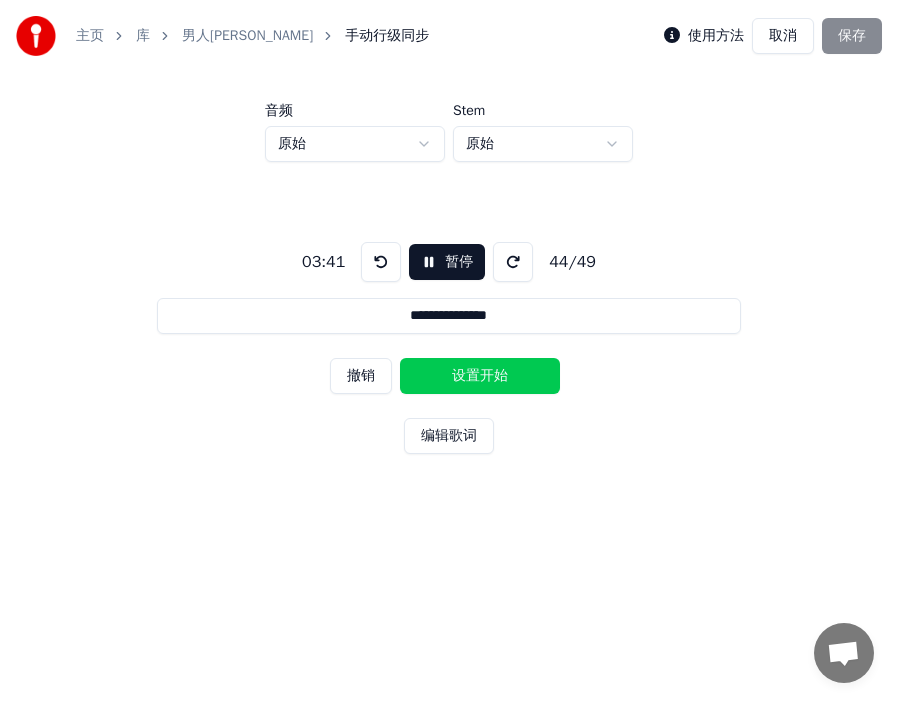click on "设置开始" at bounding box center [480, 376] 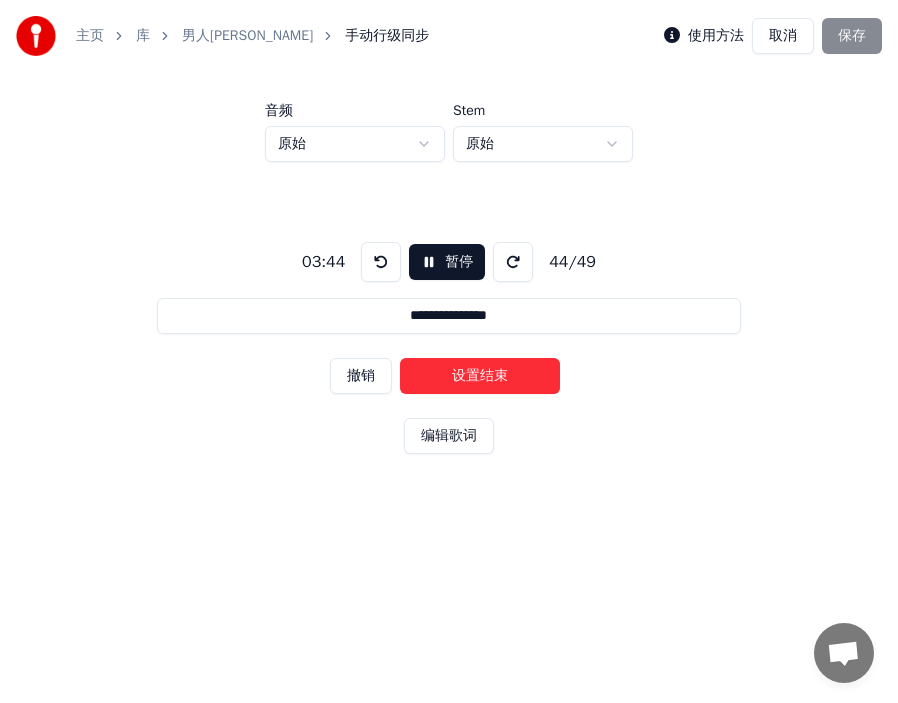 click on "设置结束" at bounding box center (480, 376) 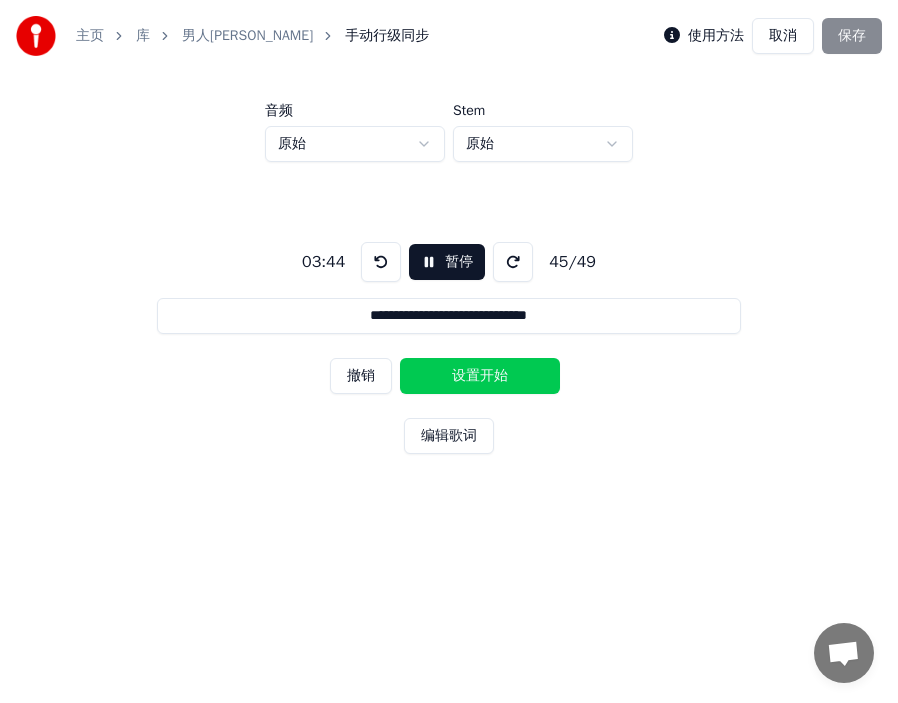 click on "设置开始" at bounding box center (480, 376) 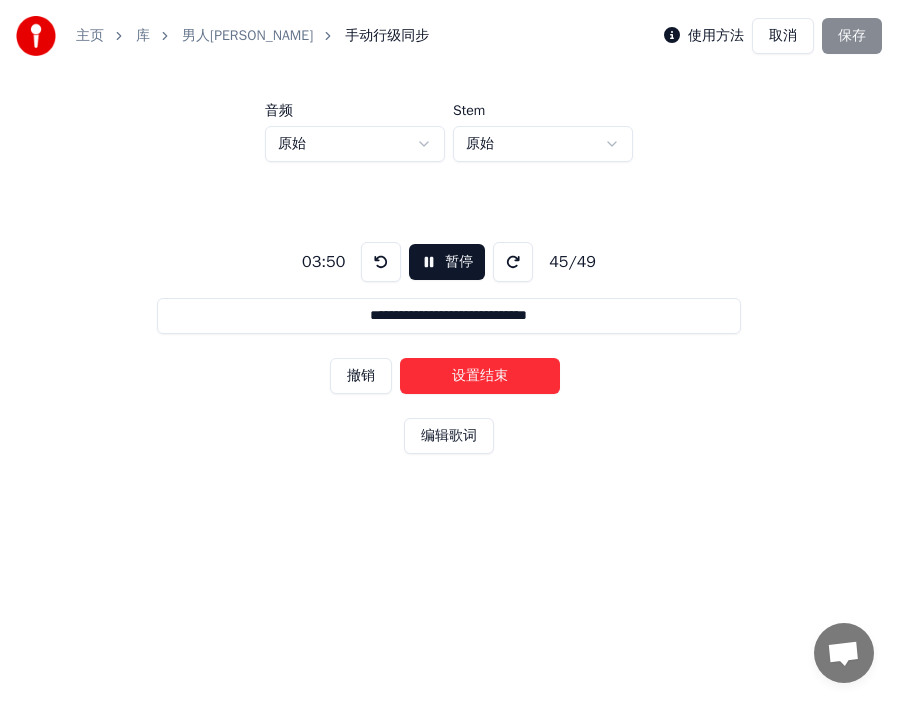 click on "设置结束" at bounding box center (480, 376) 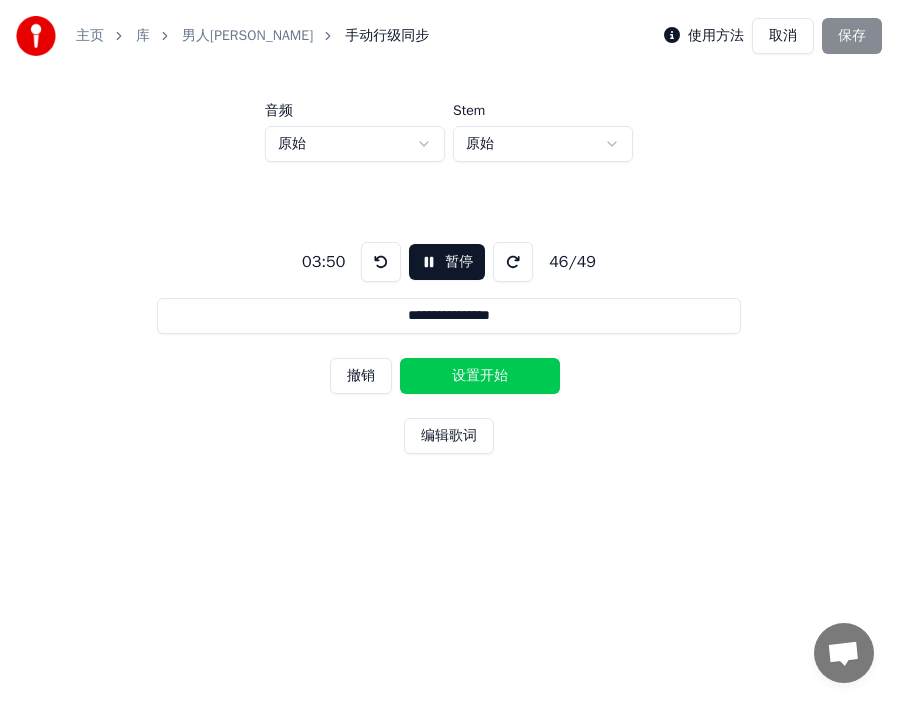 click on "设置开始" at bounding box center [480, 376] 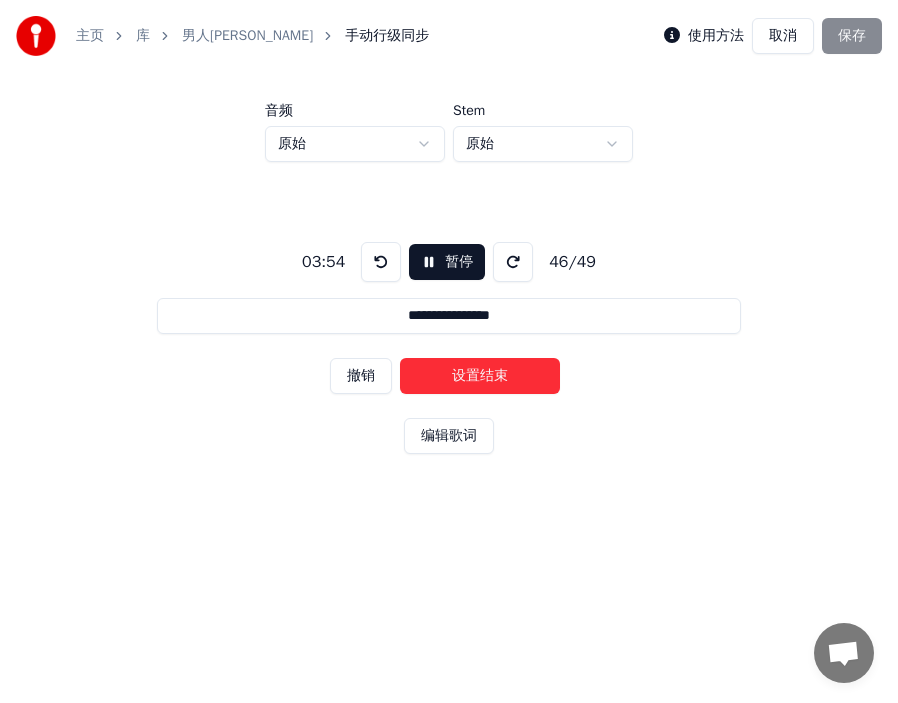 click on "设置结束" at bounding box center (480, 376) 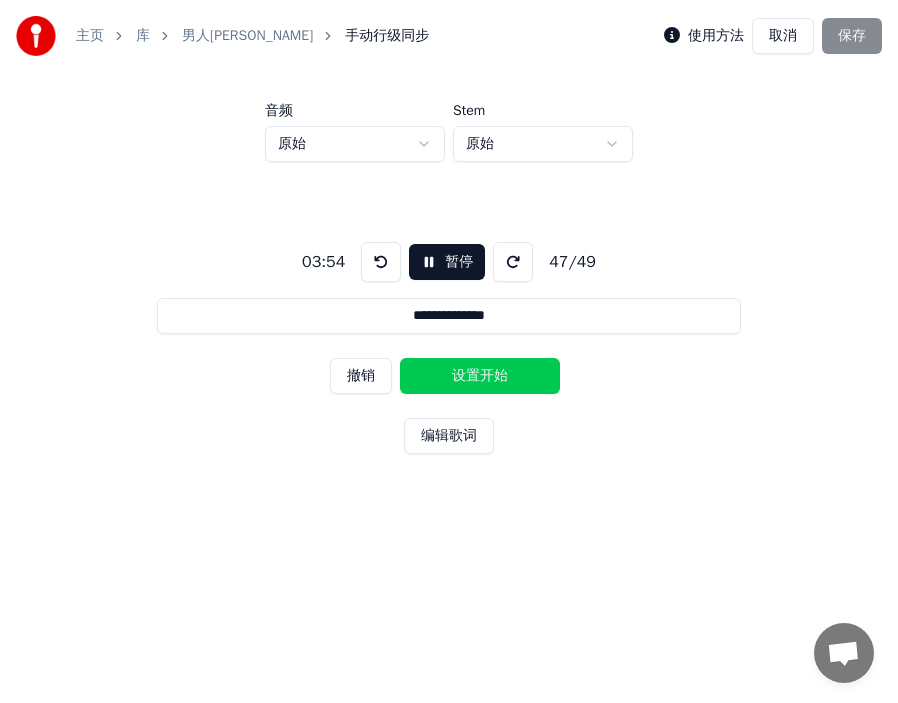 click on "设置开始" at bounding box center (480, 376) 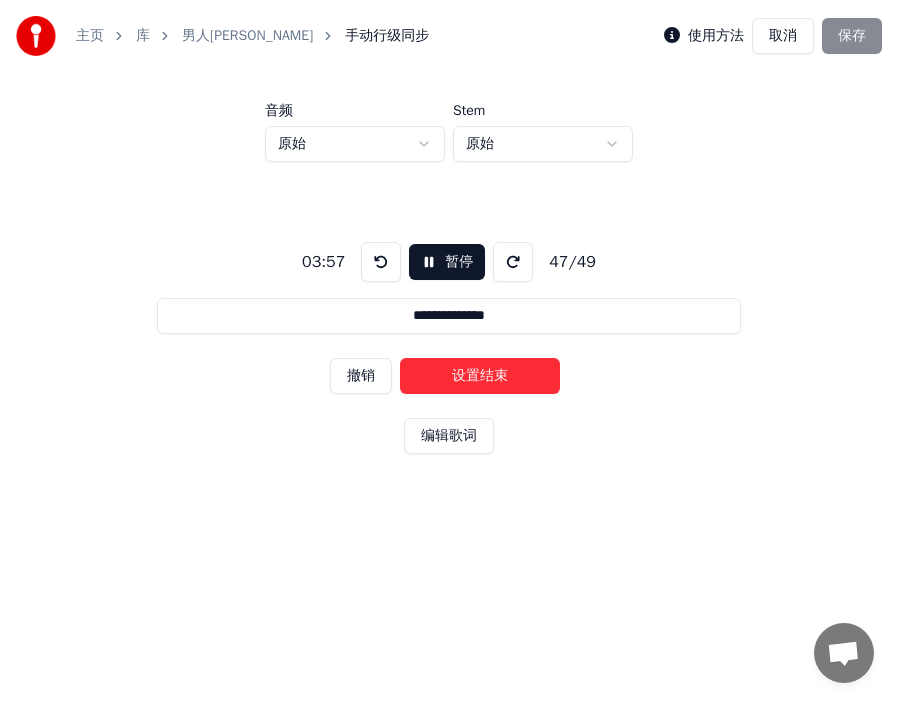 click on "设置结束" at bounding box center (480, 376) 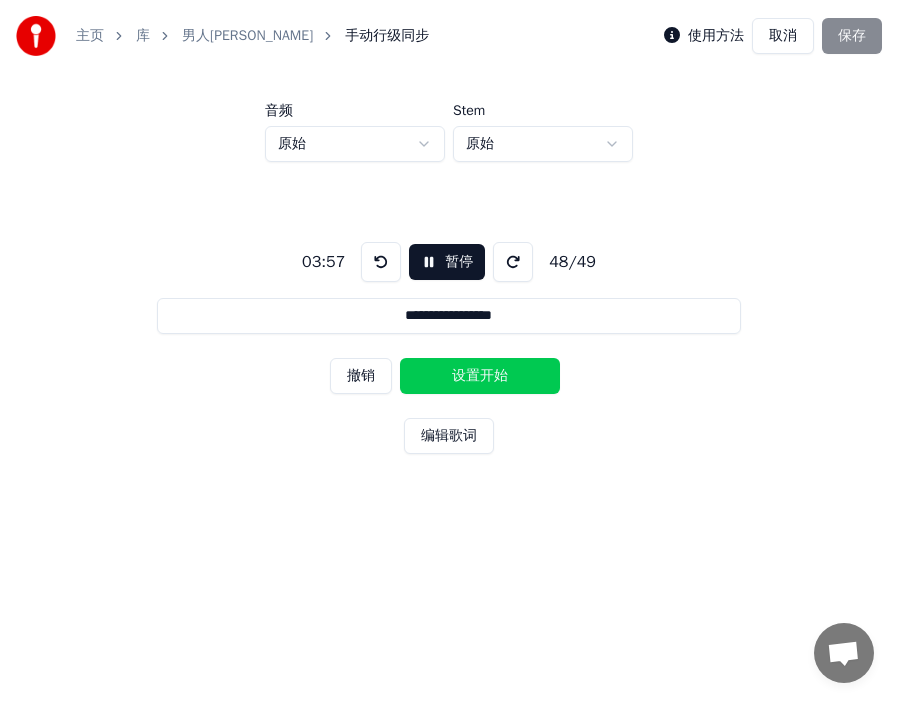 click on "设置开始" at bounding box center [480, 376] 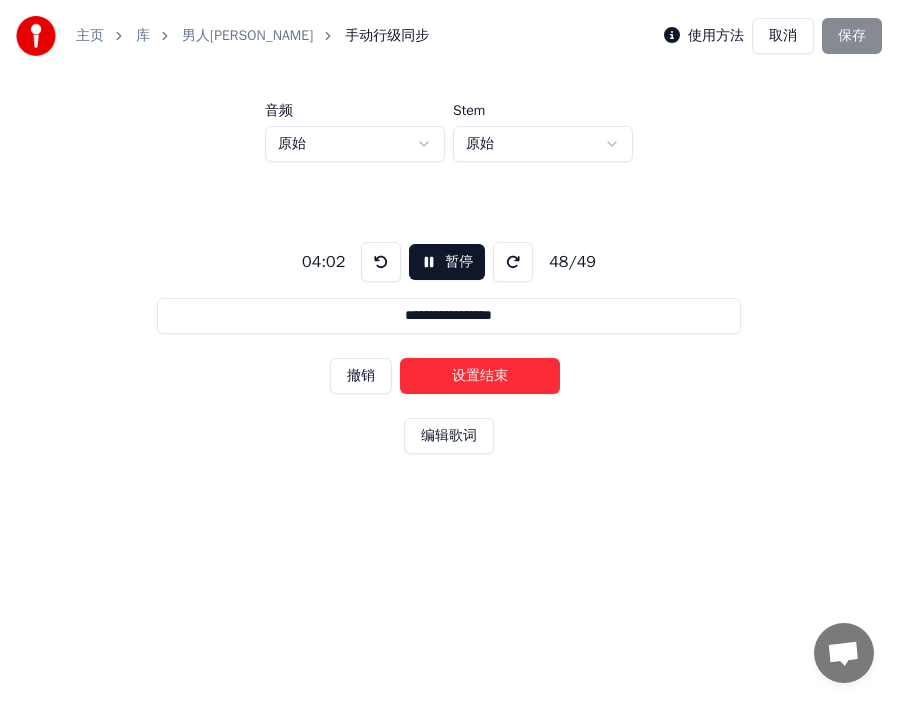 click on "设置结束" at bounding box center [480, 376] 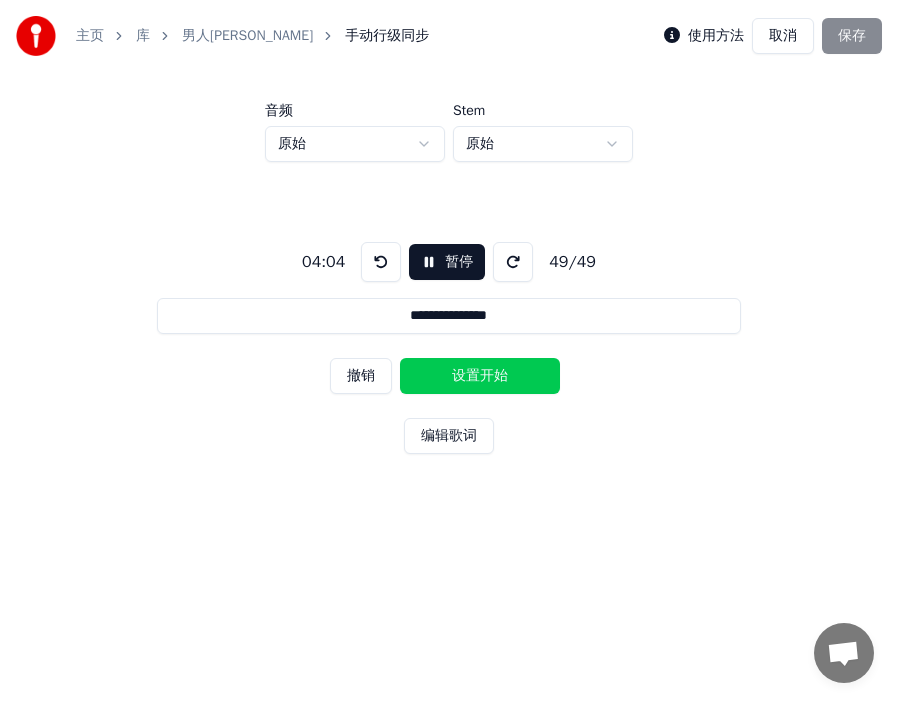 click on "设置开始" at bounding box center [480, 376] 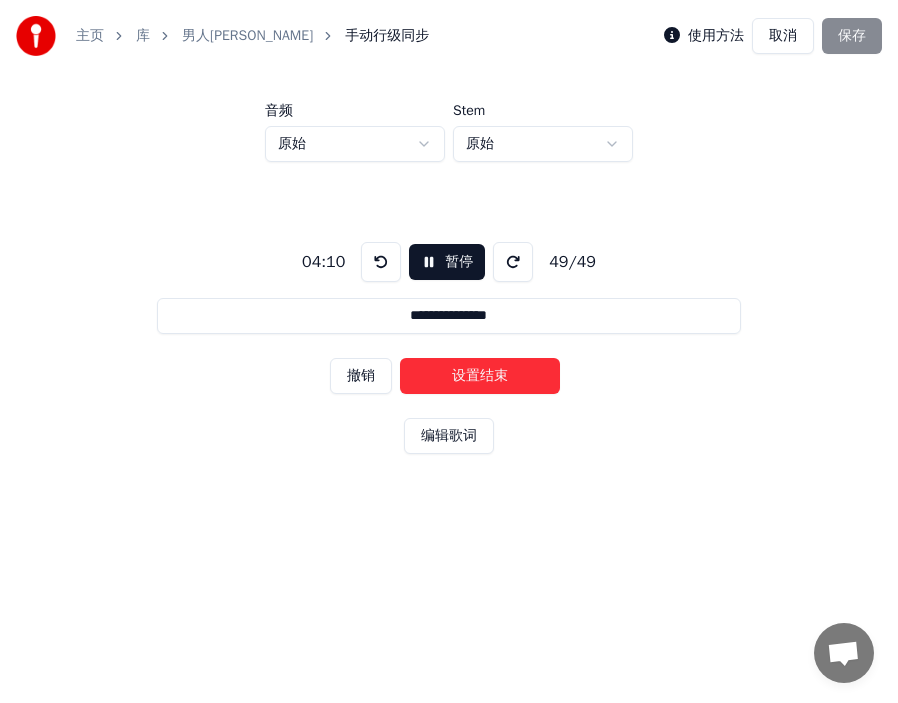 click on "设置结束" at bounding box center (480, 376) 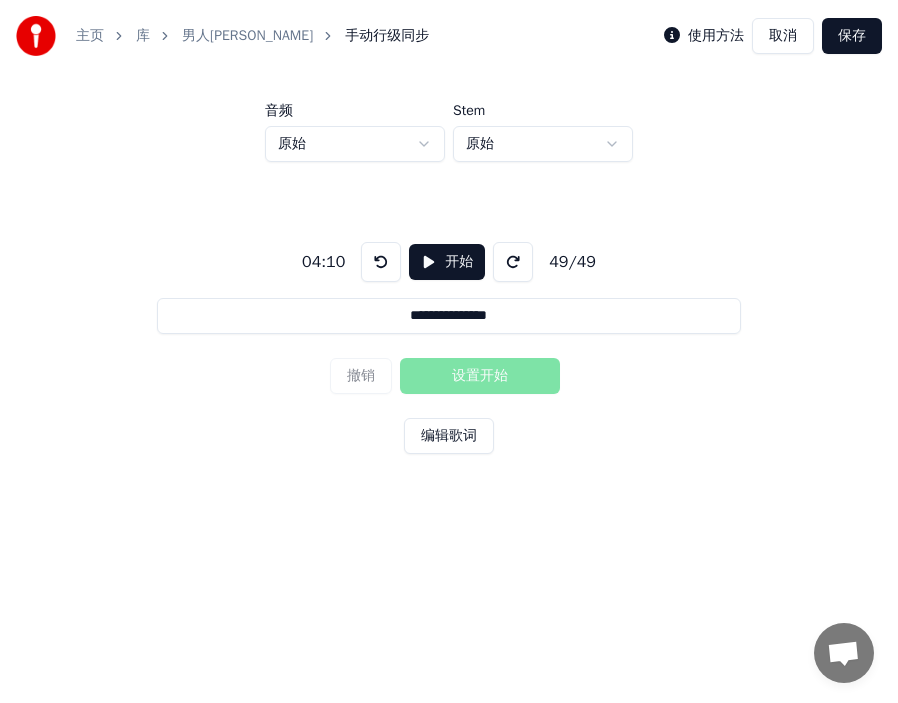 click on "保存" at bounding box center [852, 36] 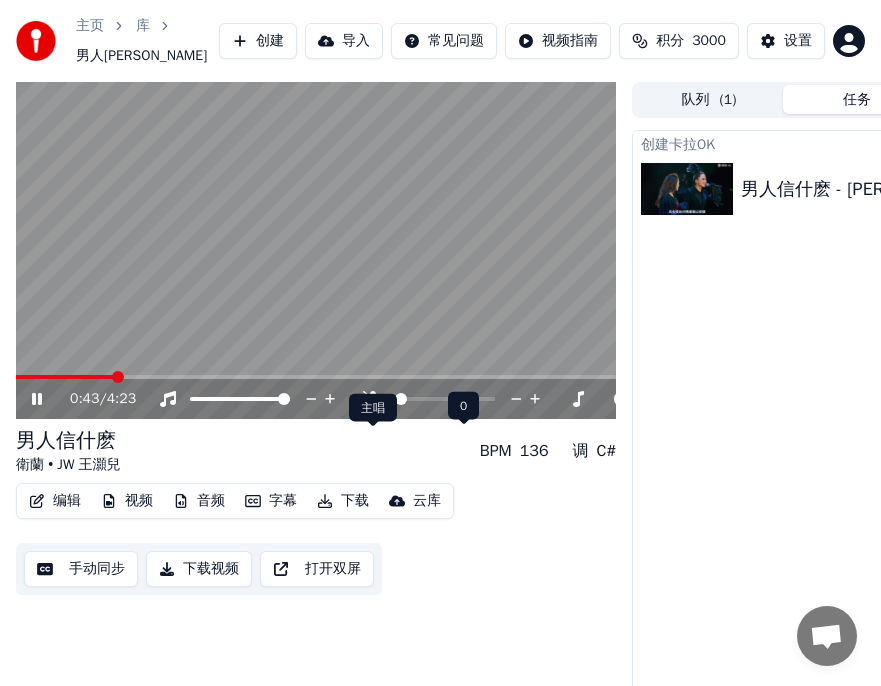 click 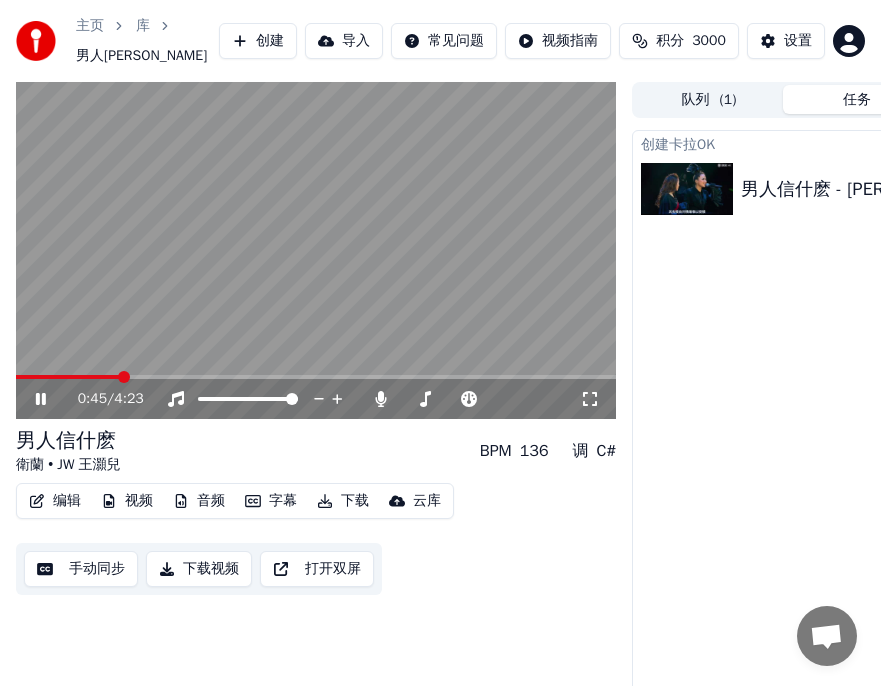 click at bounding box center [68, 377] 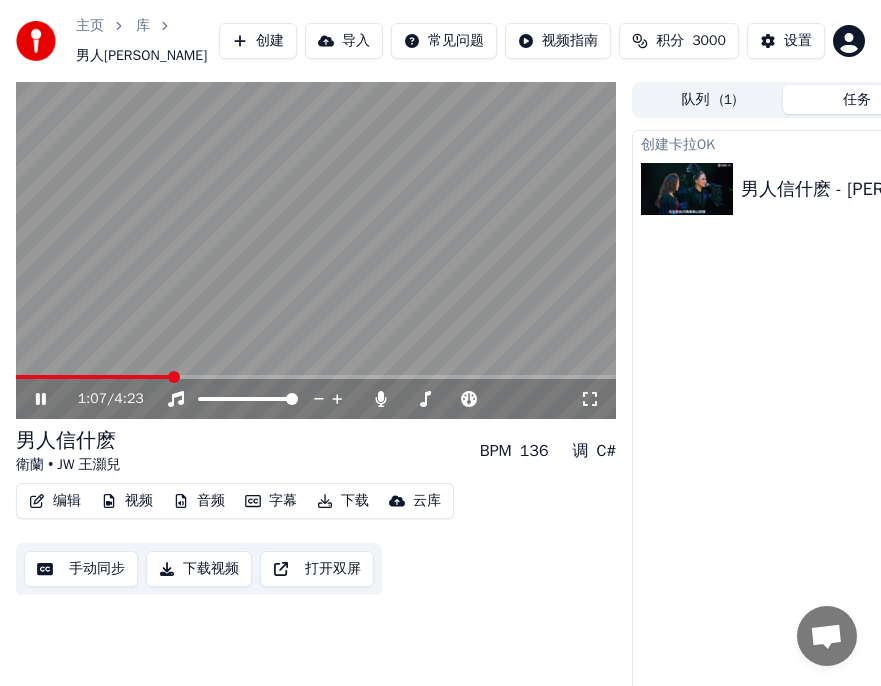click on "编辑" at bounding box center (55, 501) 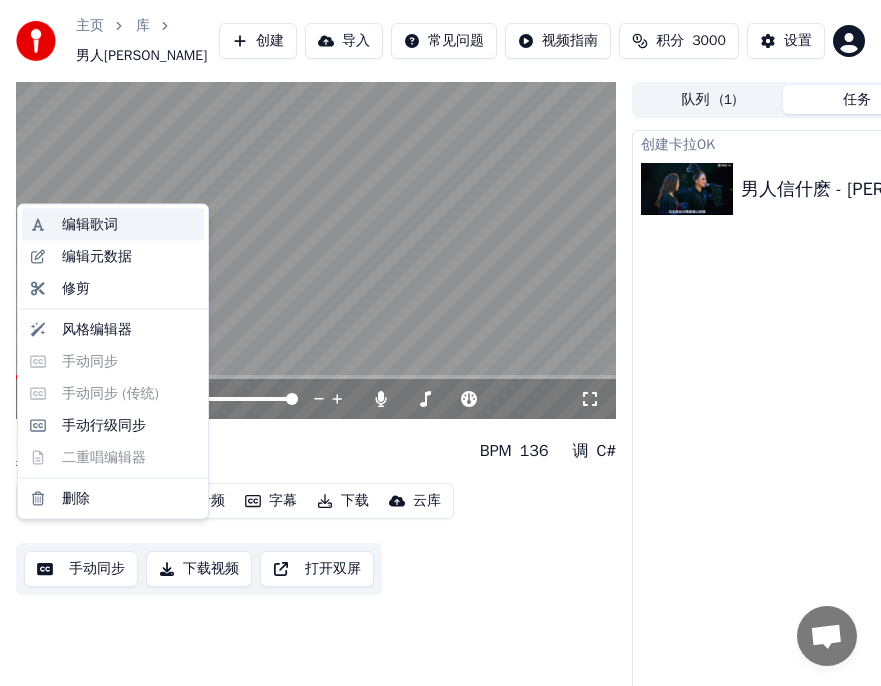 click on "编辑歌词" at bounding box center [90, 225] 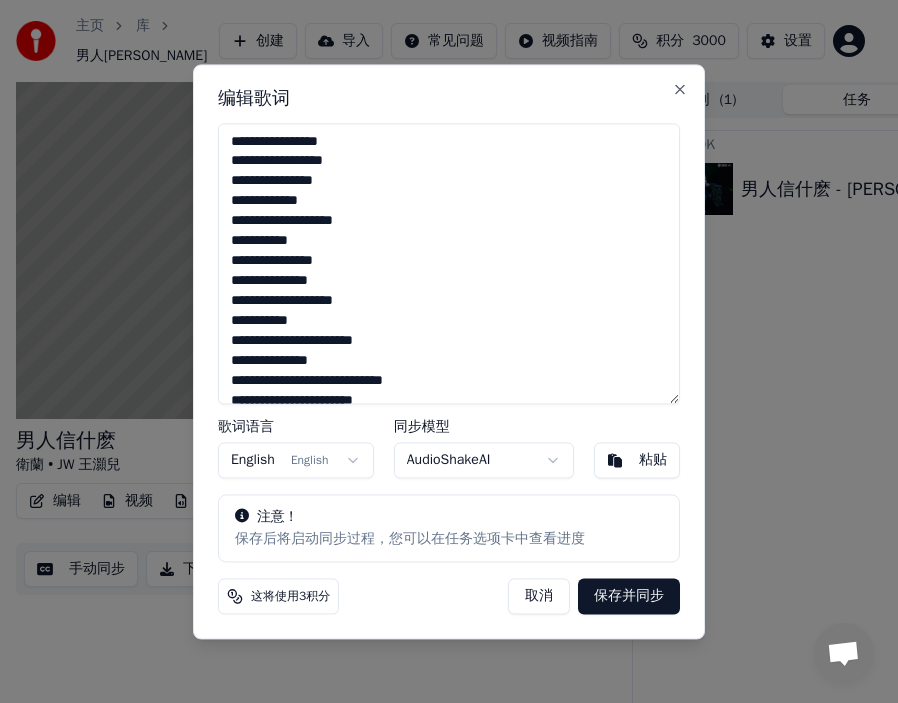 click on "**********" at bounding box center (449, 263) 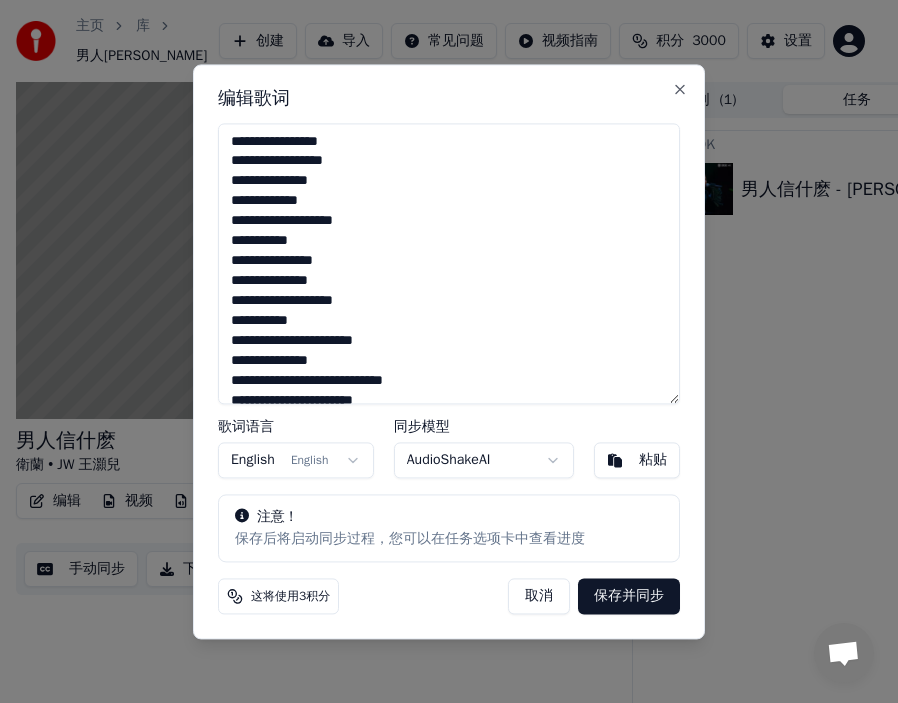 click on "**********" at bounding box center (449, 263) 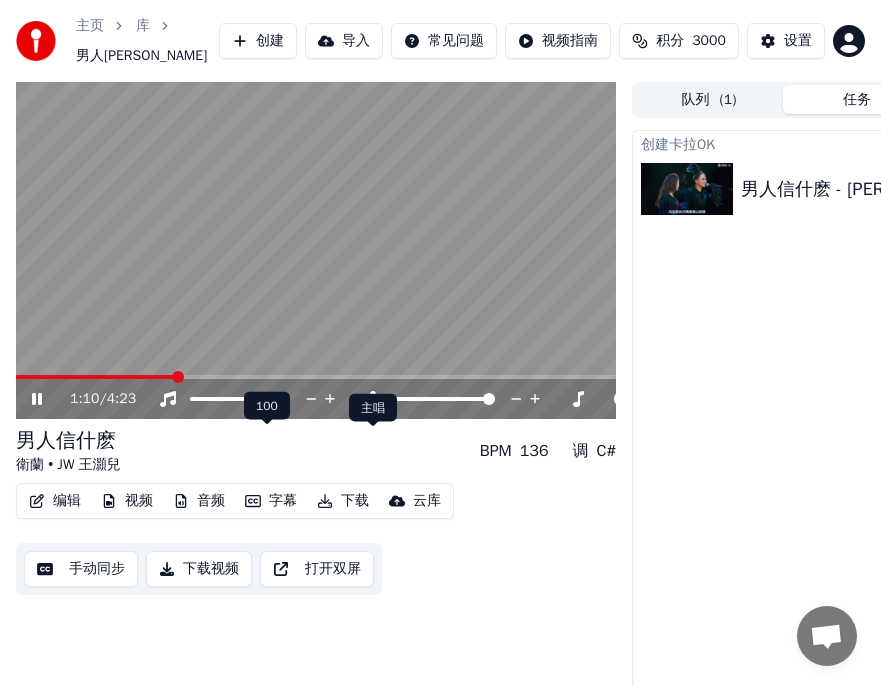 click 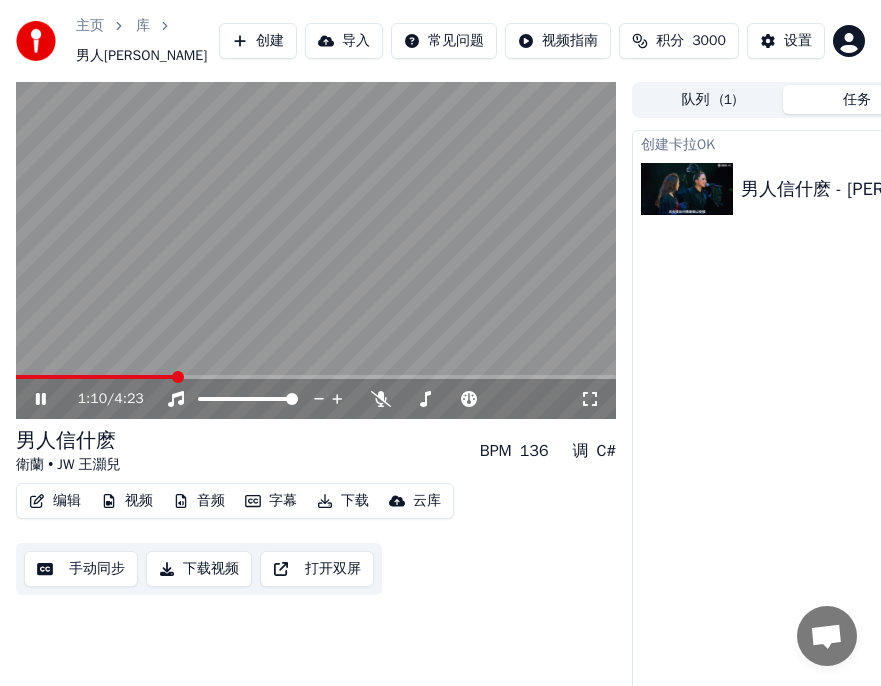 click 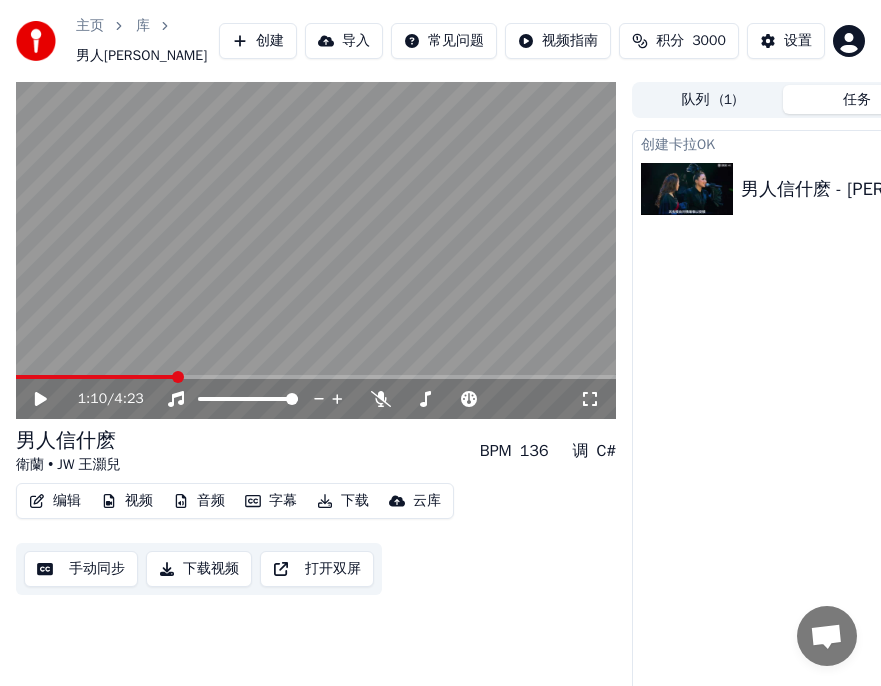 click on "编辑" at bounding box center [55, 501] 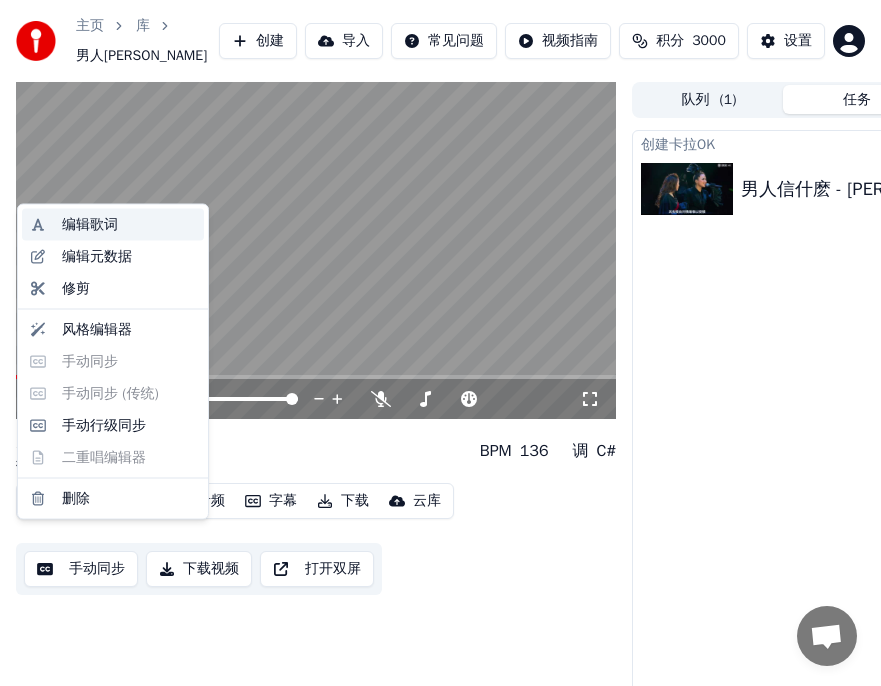 click on "编辑歌词" at bounding box center [90, 225] 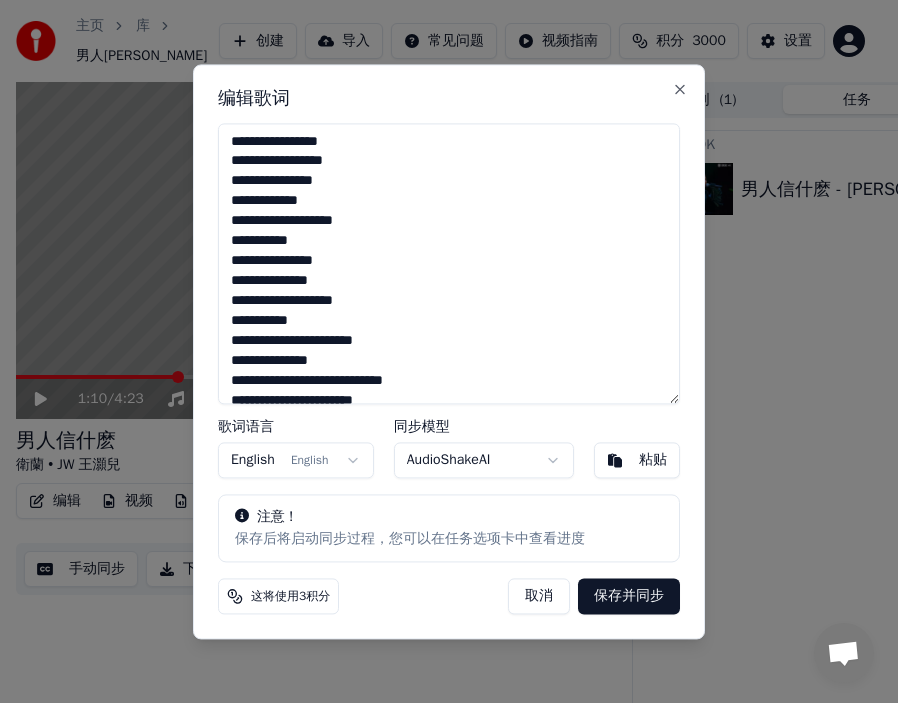click on "**********" at bounding box center (449, 263) 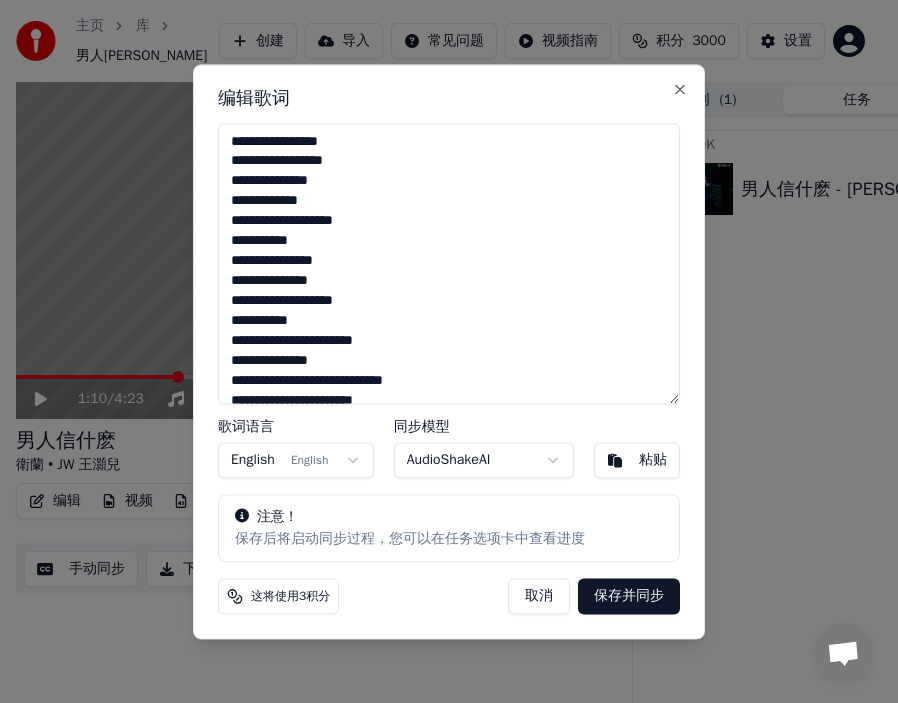 click on "**********" at bounding box center (449, 263) 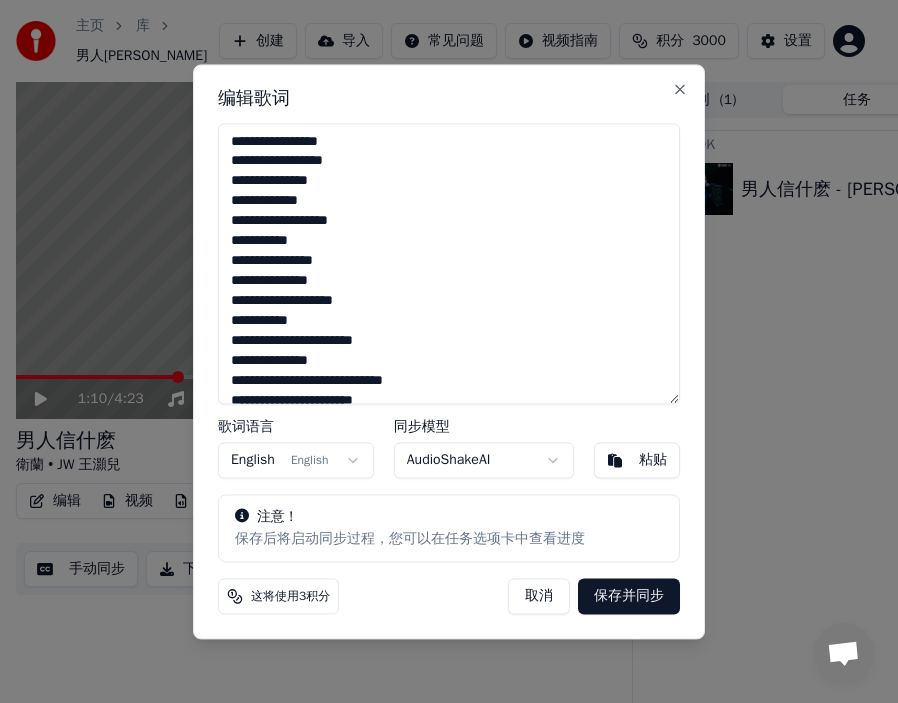 click on "**********" at bounding box center (449, 263) 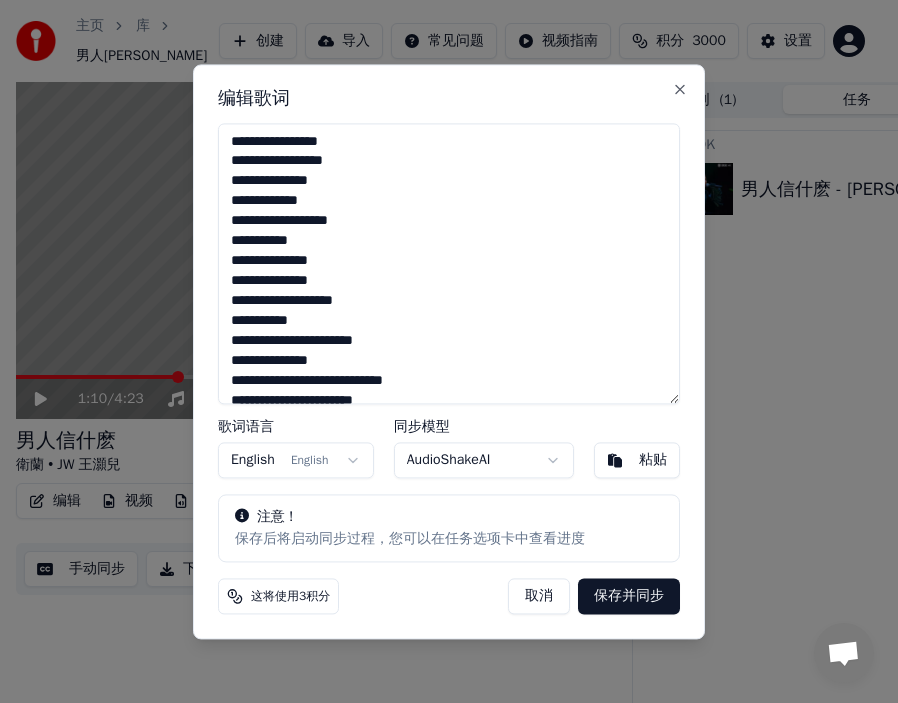 click on "**********" at bounding box center (449, 263) 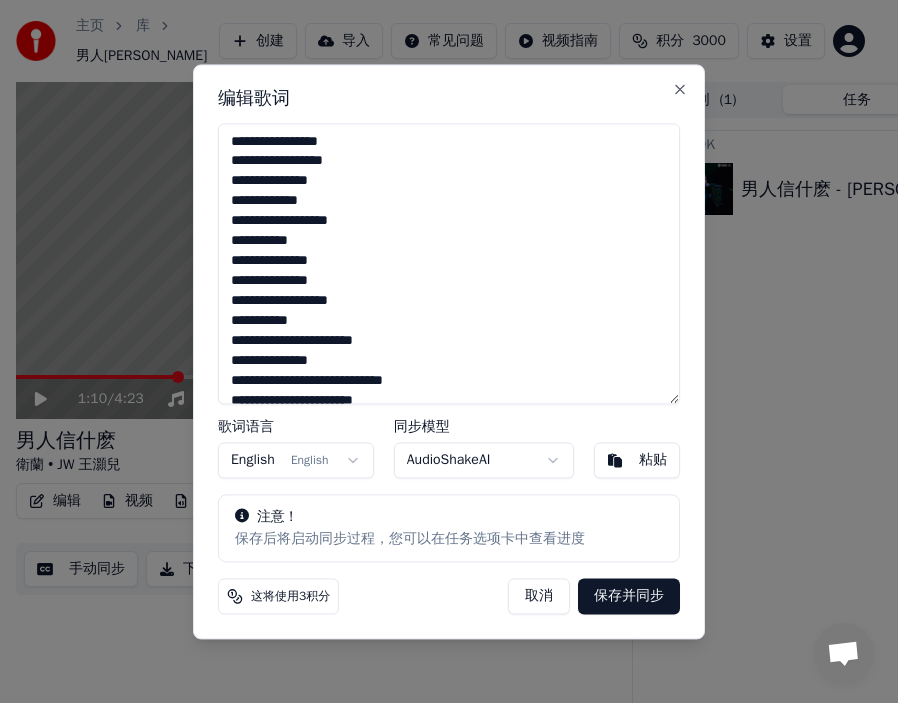 click on "**********" at bounding box center [449, 263] 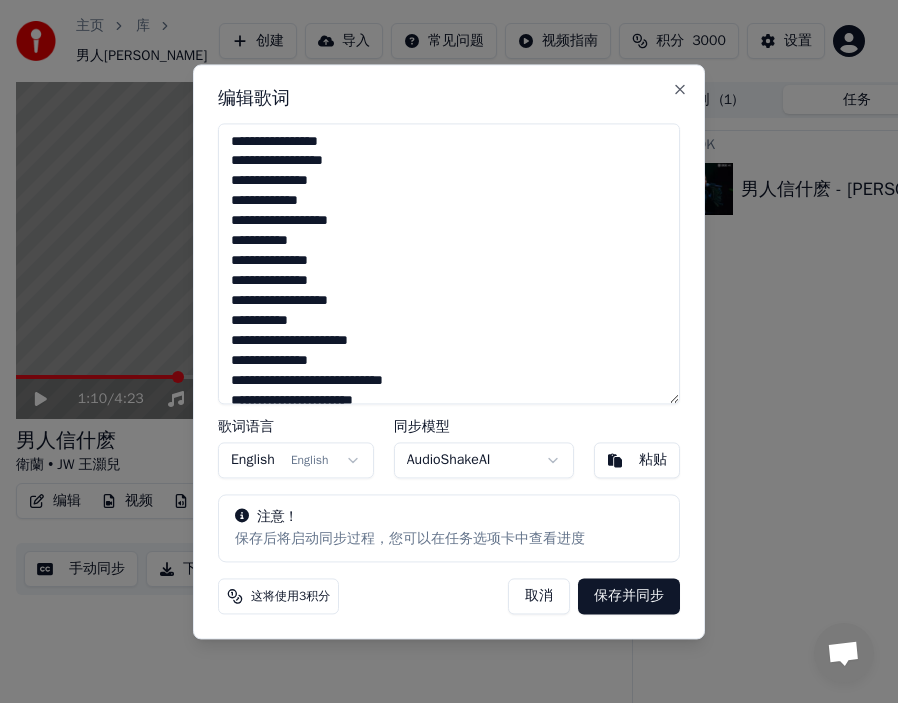 click on "**********" at bounding box center (449, 263) 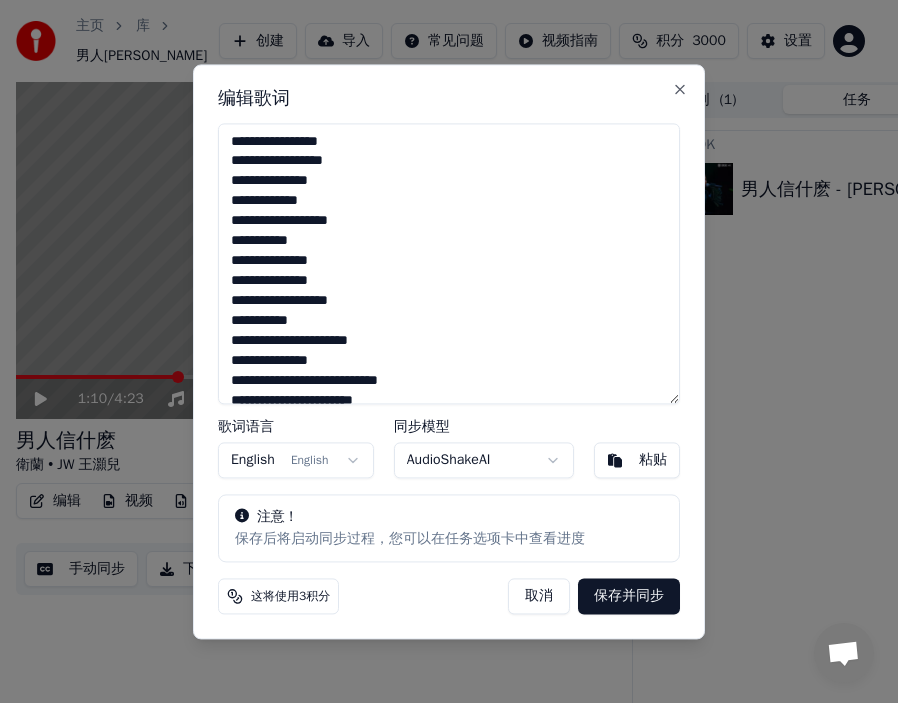 click on "**********" at bounding box center [449, 263] 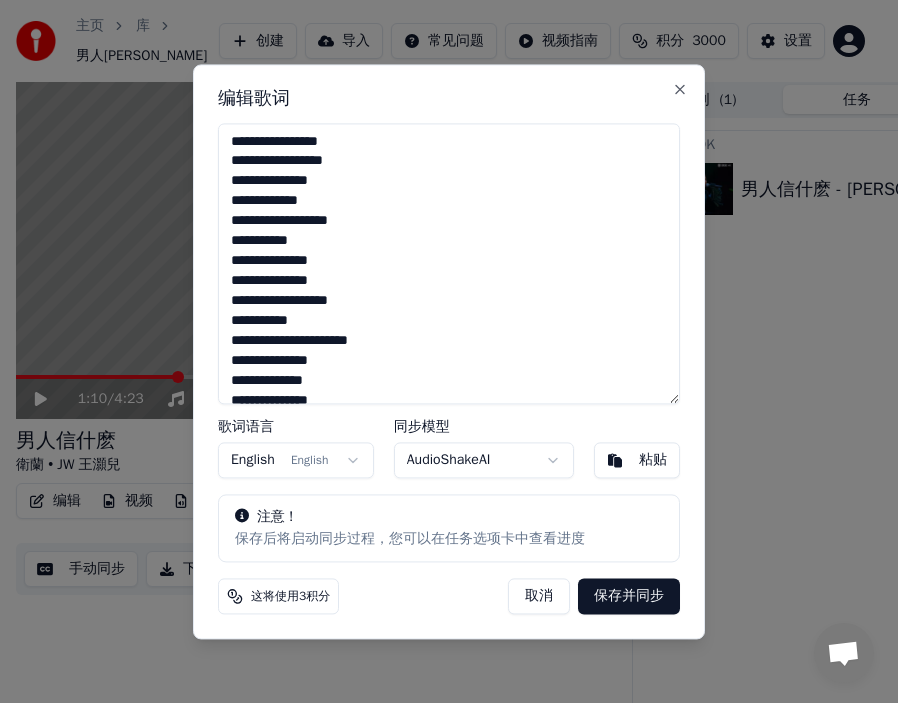 scroll, scrollTop: 7, scrollLeft: 0, axis: vertical 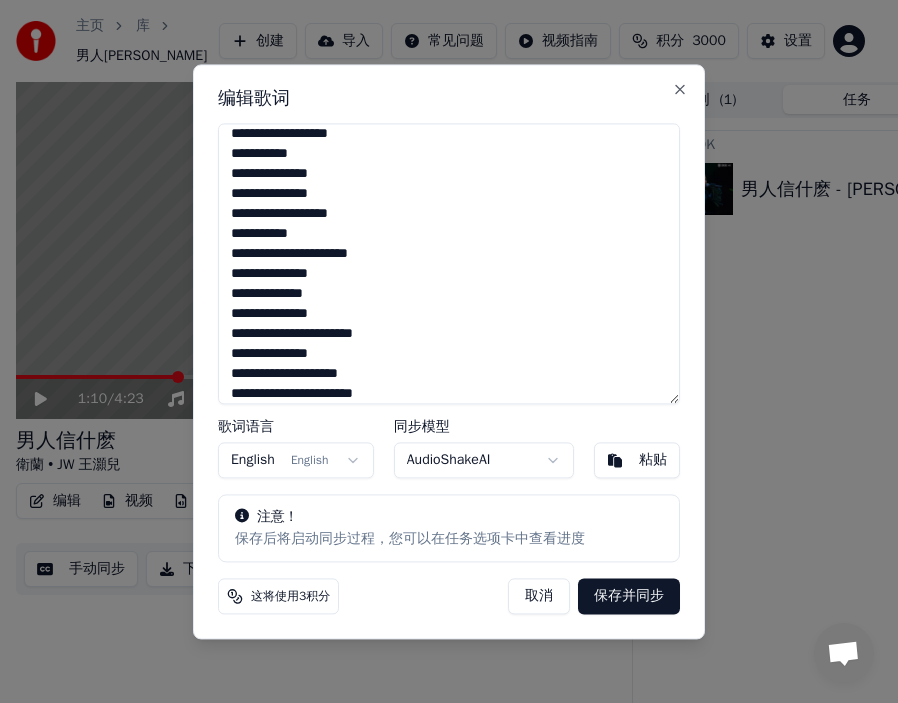 click on "**********" at bounding box center (449, 263) 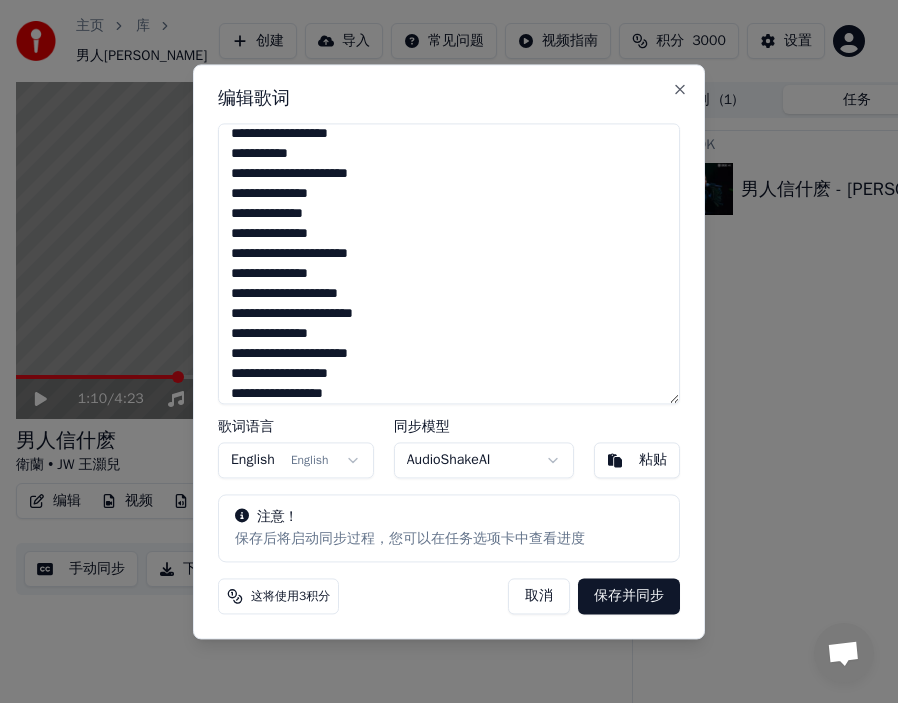 scroll, scrollTop: 207, scrollLeft: 0, axis: vertical 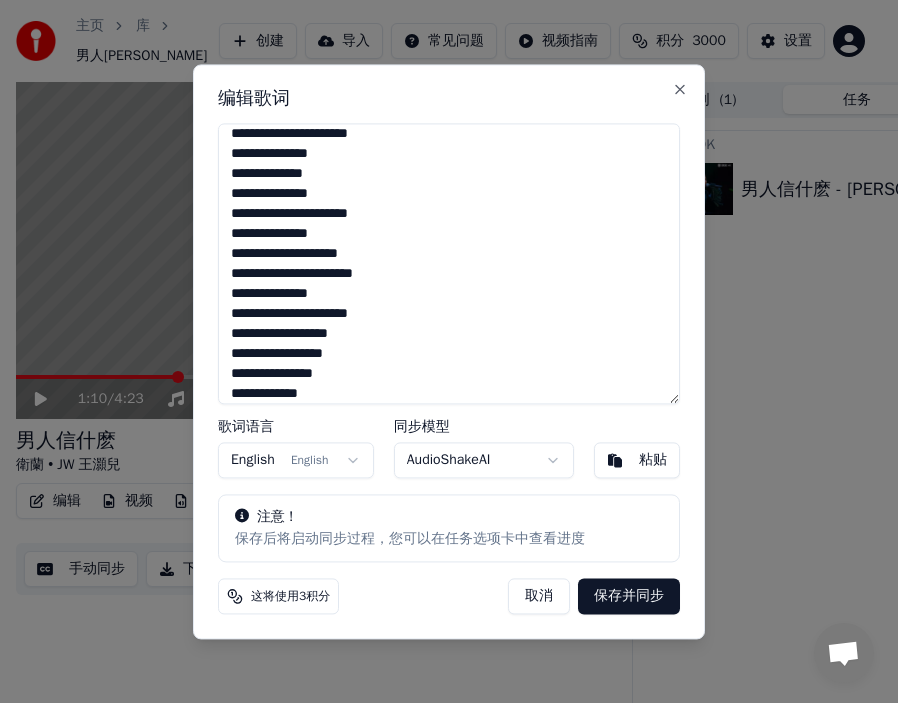 click on "**********" at bounding box center [449, 263] 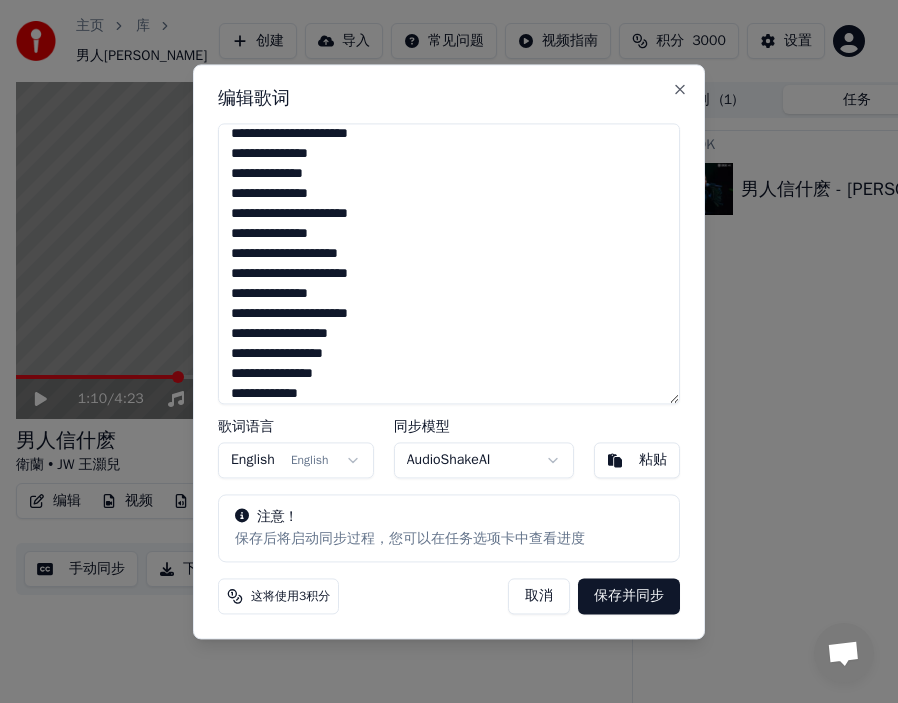 click on "**********" at bounding box center (449, 263) 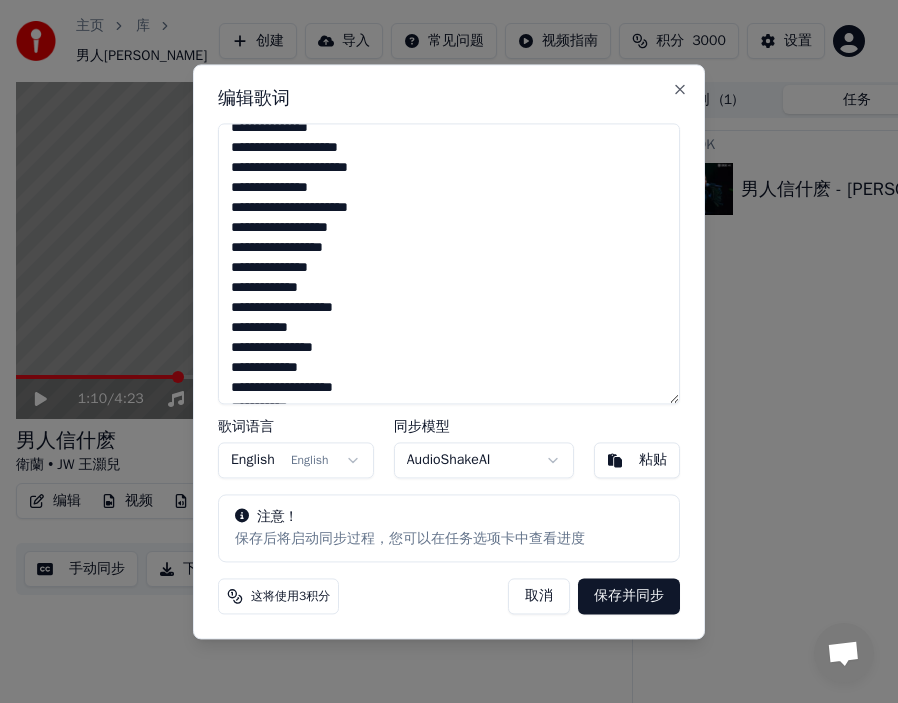 scroll, scrollTop: 327, scrollLeft: 0, axis: vertical 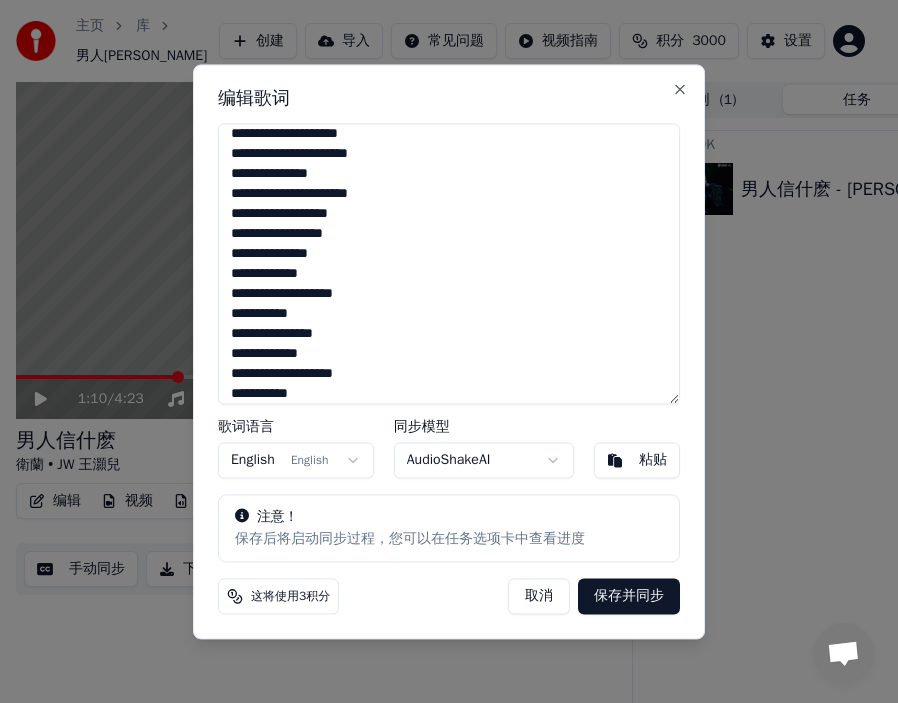 click on "**********" at bounding box center (449, 263) 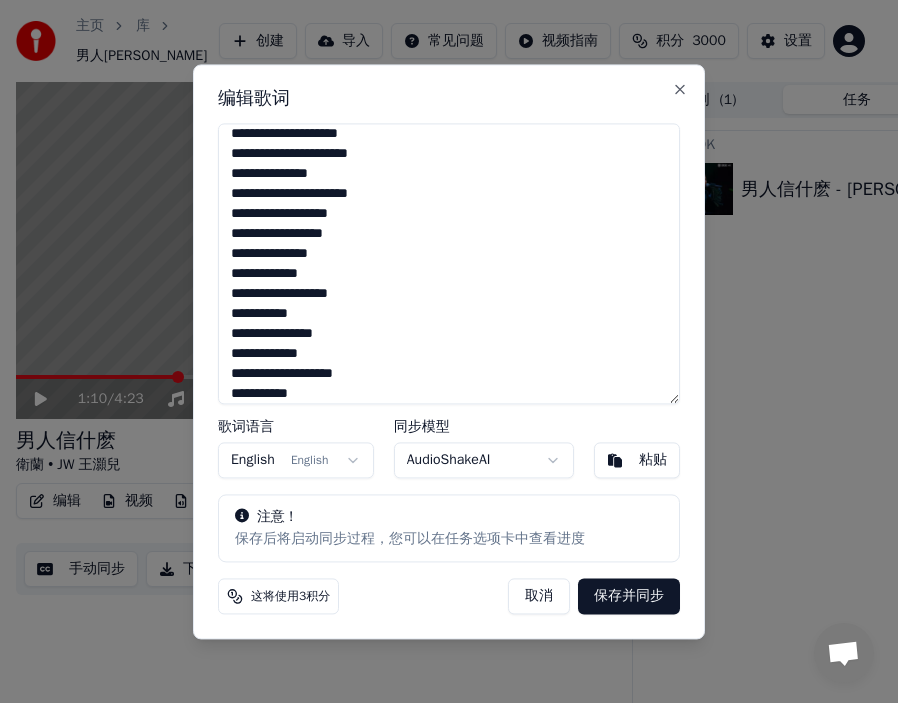click on "**********" at bounding box center (449, 263) 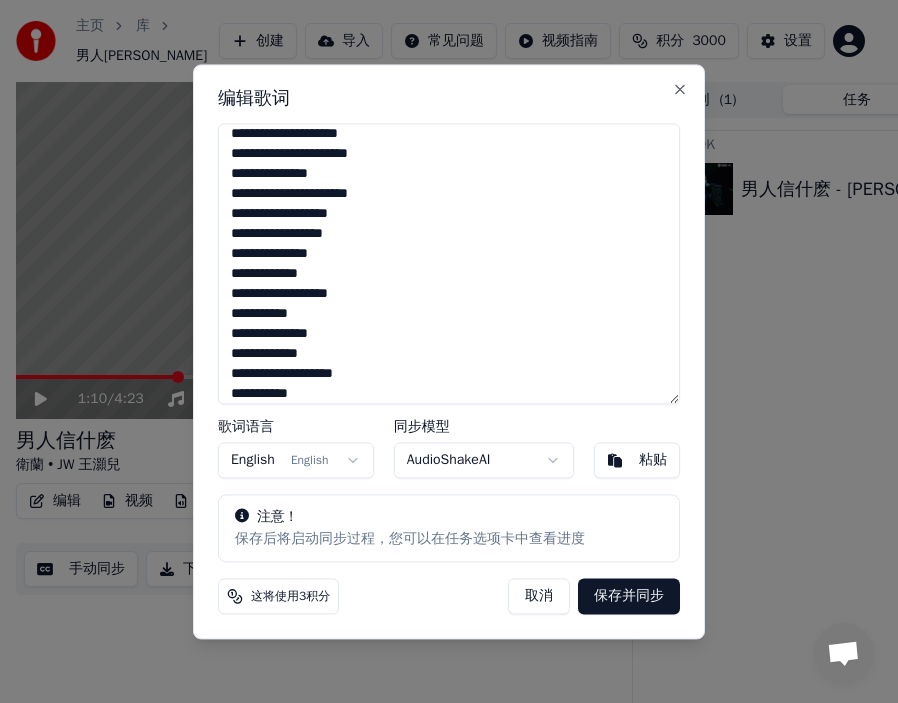 click on "**********" at bounding box center (449, 263) 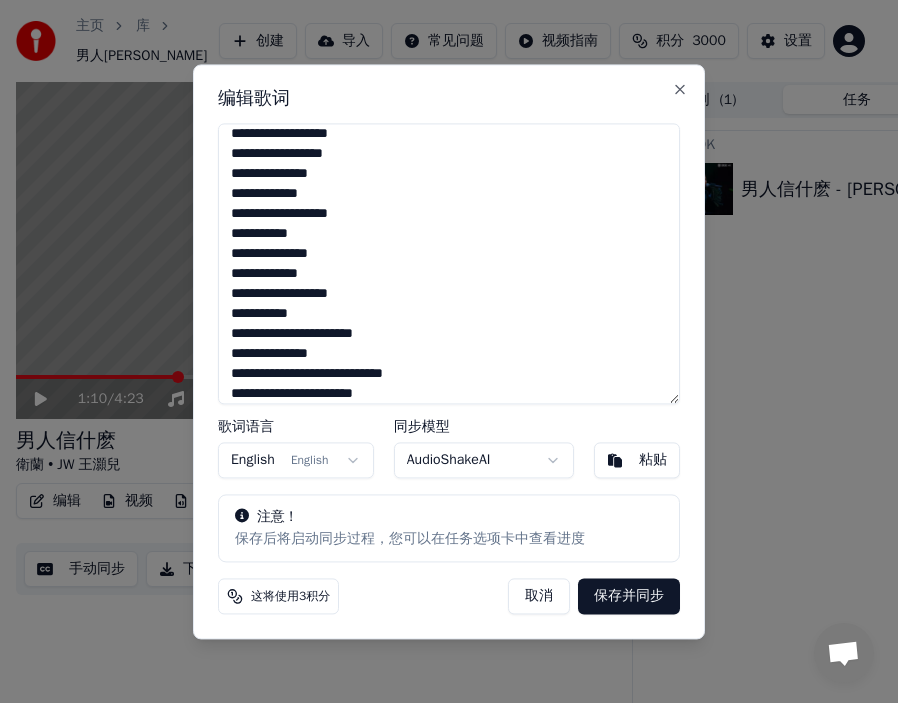 scroll, scrollTop: 447, scrollLeft: 0, axis: vertical 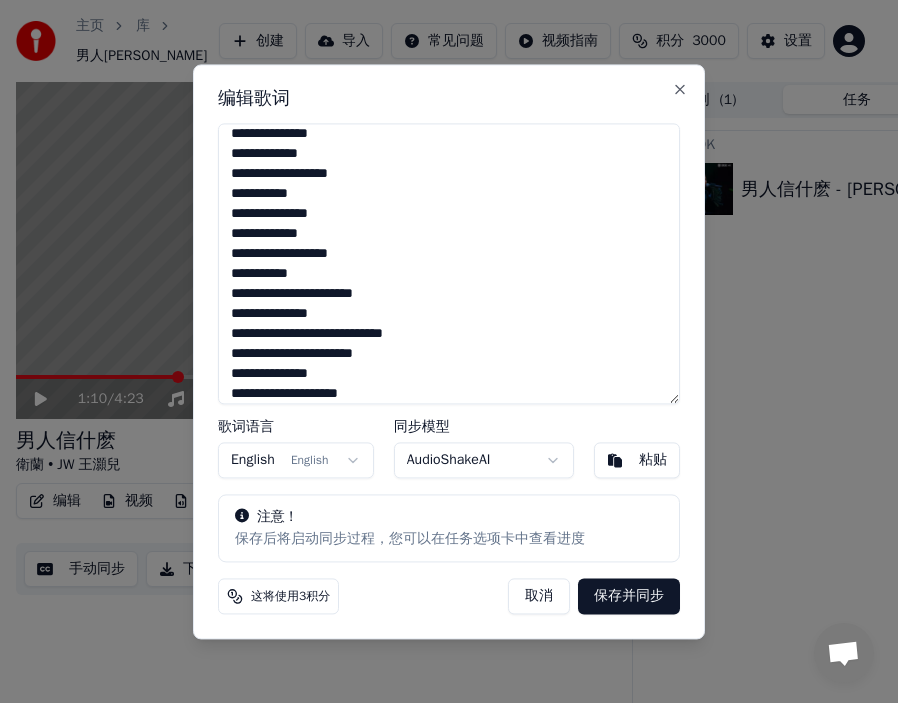 click on "**********" at bounding box center [449, 263] 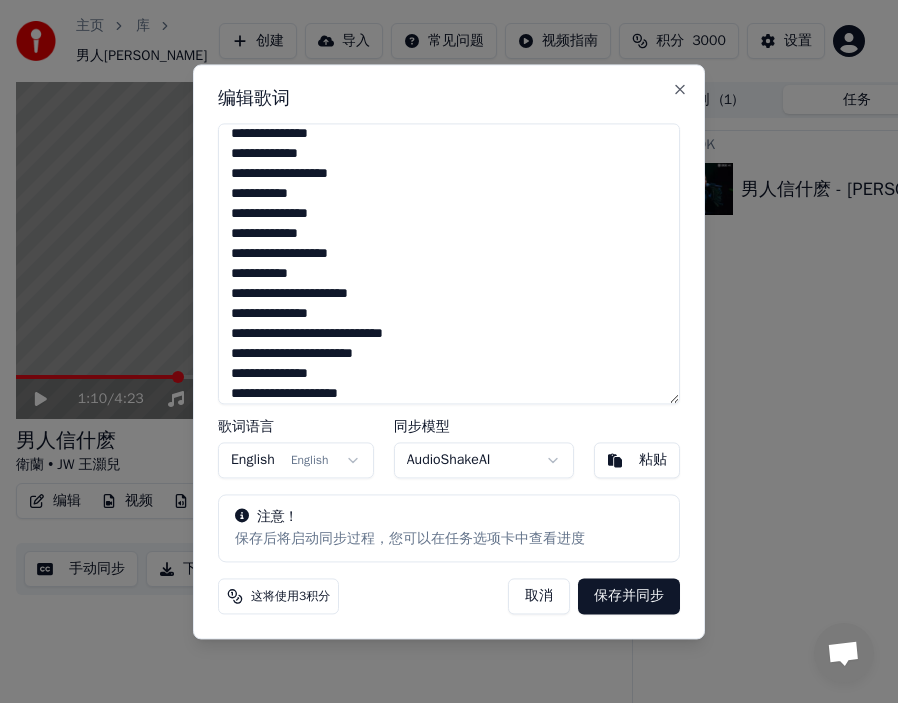 click on "**********" at bounding box center [449, 263] 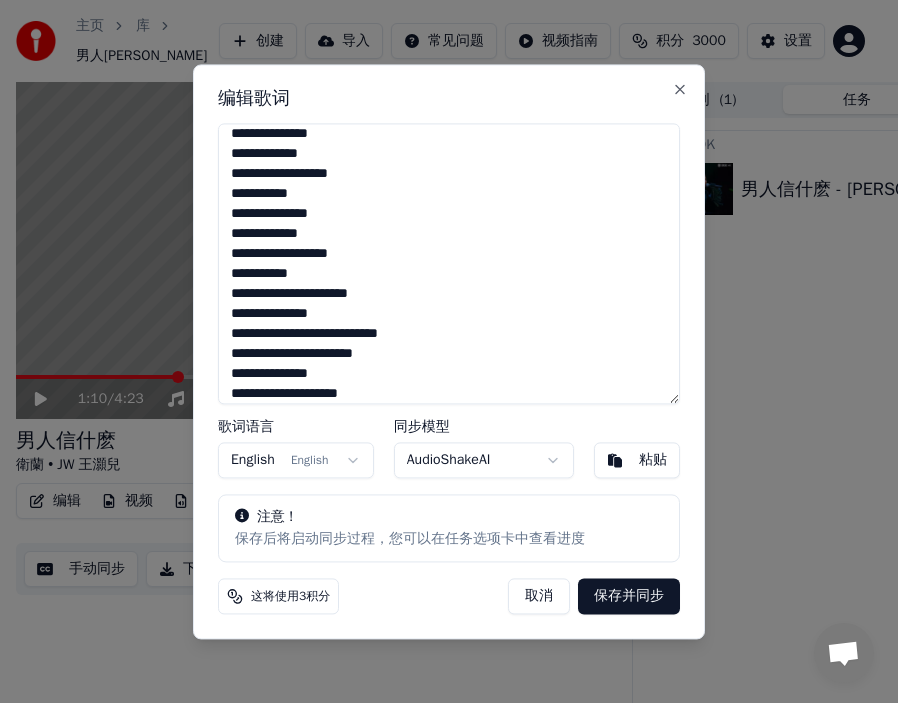 click on "**********" at bounding box center (449, 263) 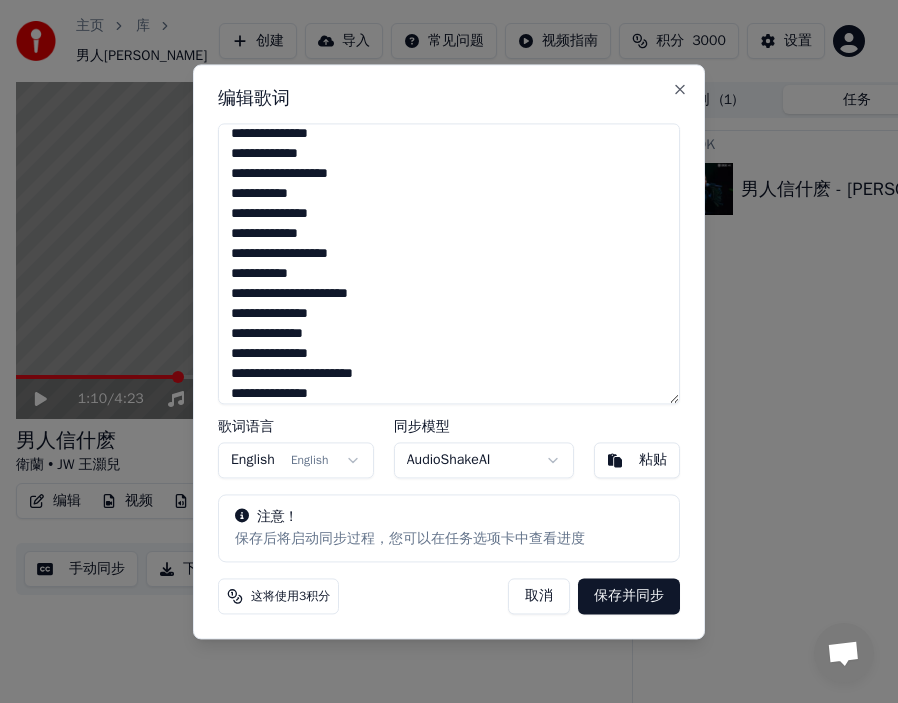 scroll, scrollTop: 668, scrollLeft: 0, axis: vertical 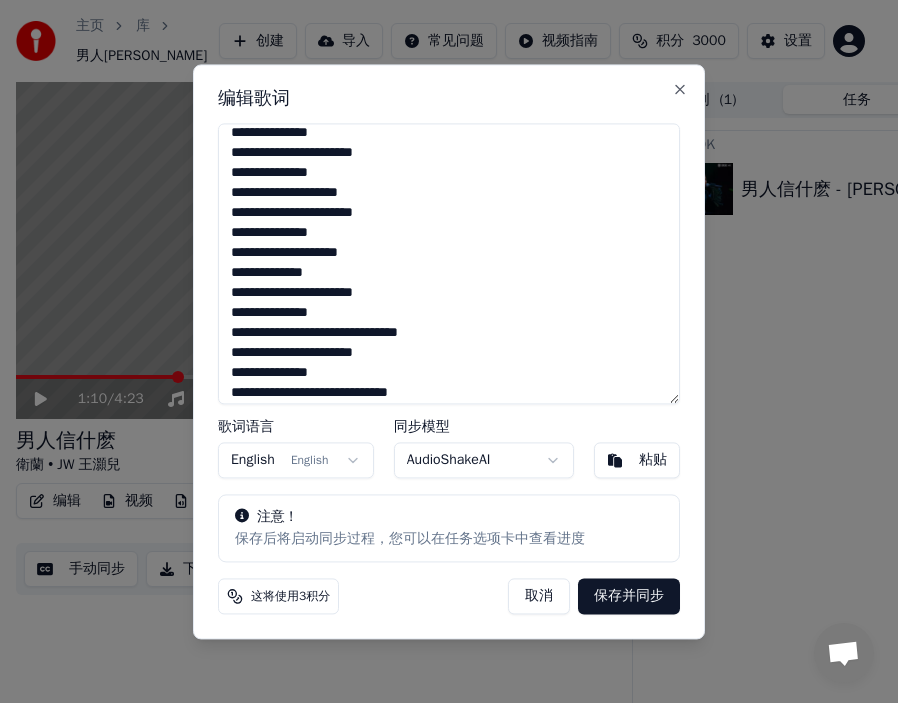 click on "**********" at bounding box center [449, 263] 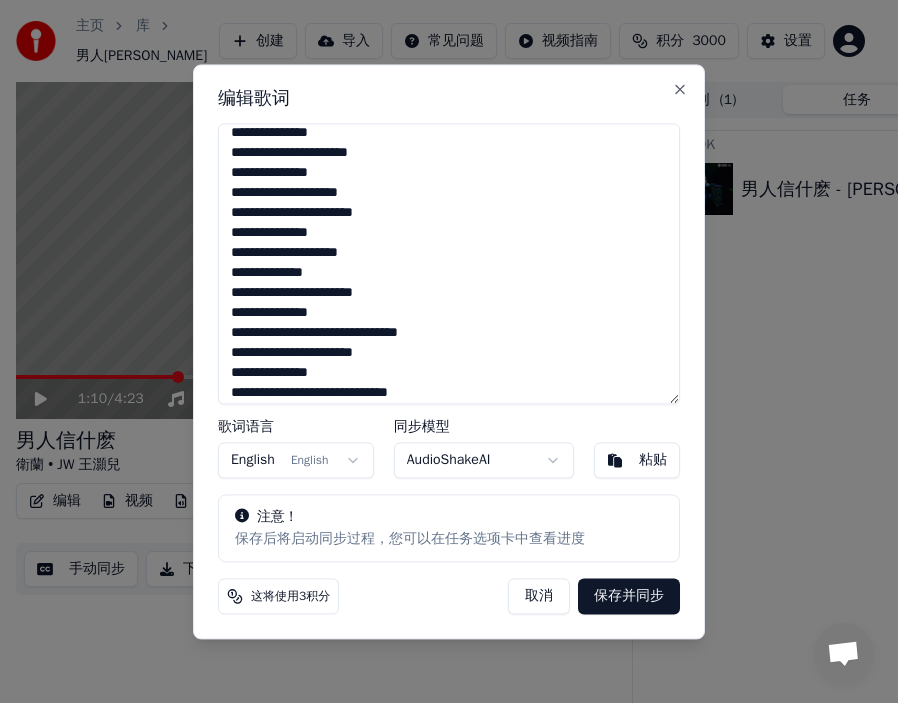 click on "**********" at bounding box center (449, 263) 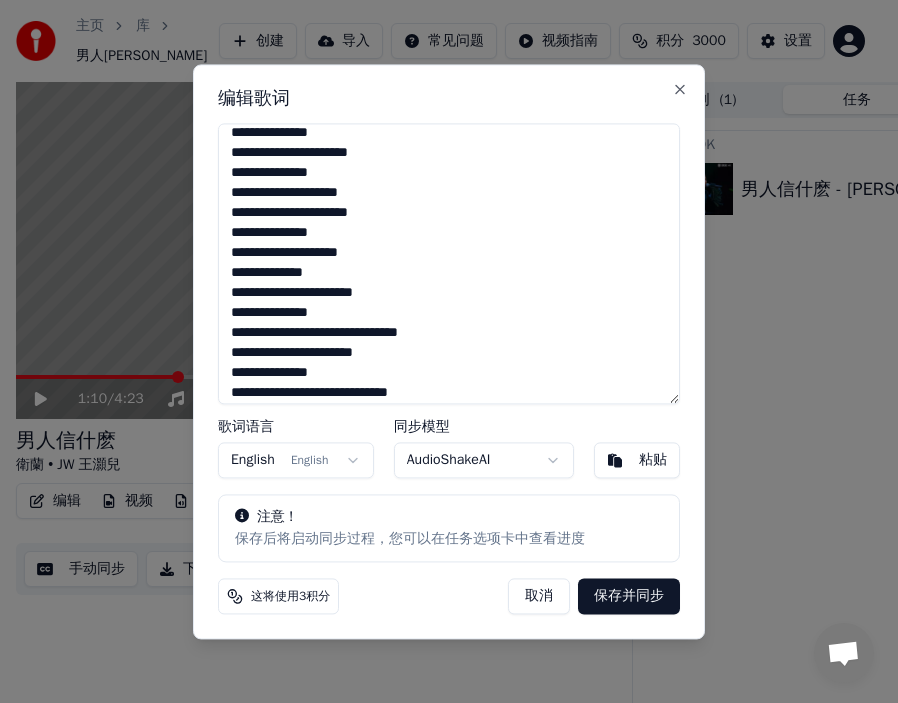 click on "**********" at bounding box center [449, 263] 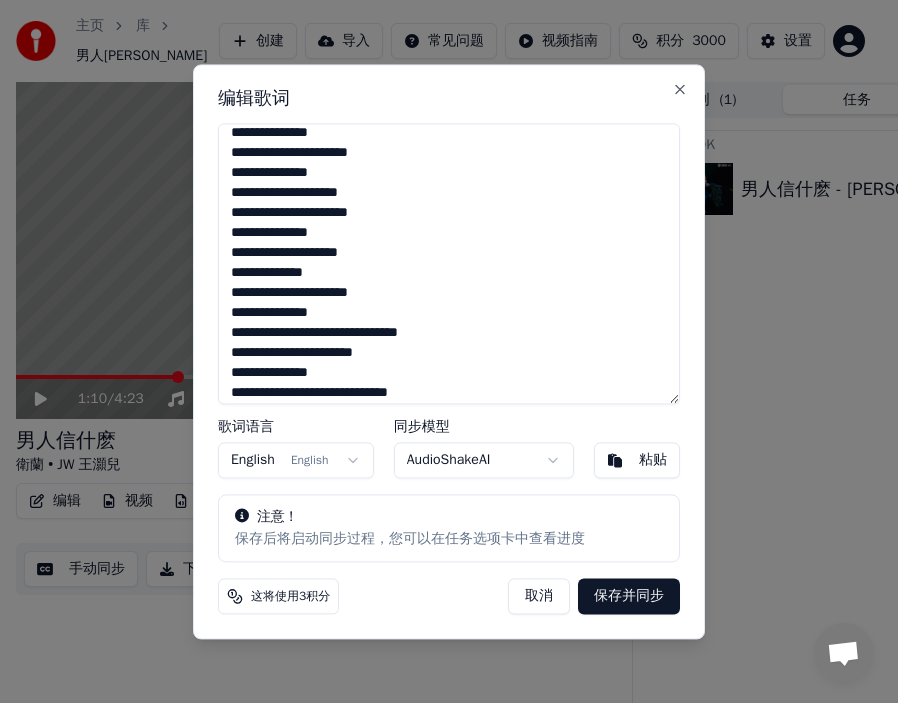 click on "**********" at bounding box center [449, 263] 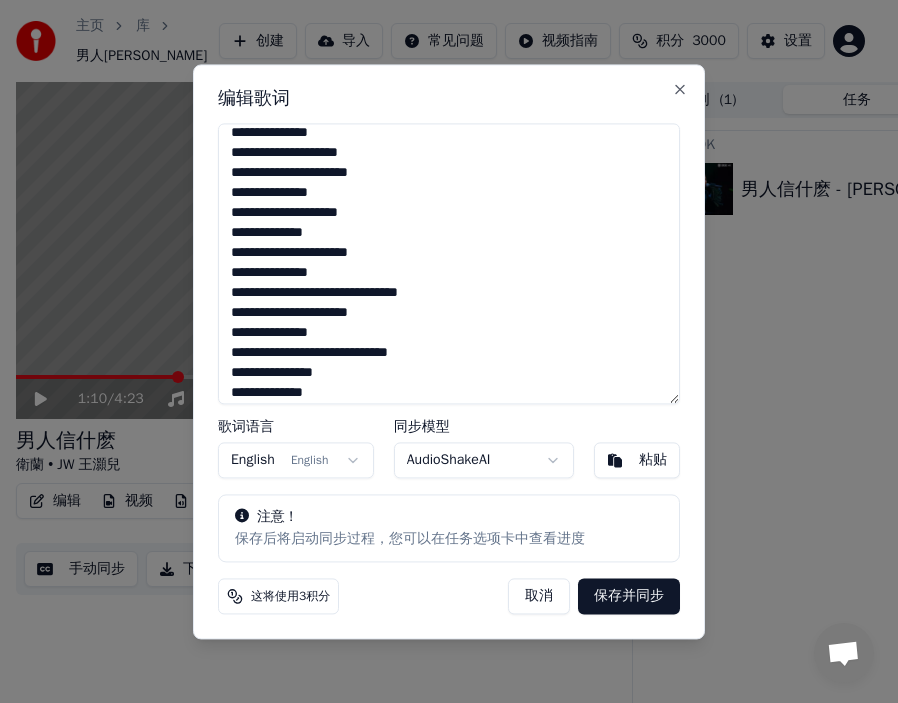 scroll, scrollTop: 748, scrollLeft: 0, axis: vertical 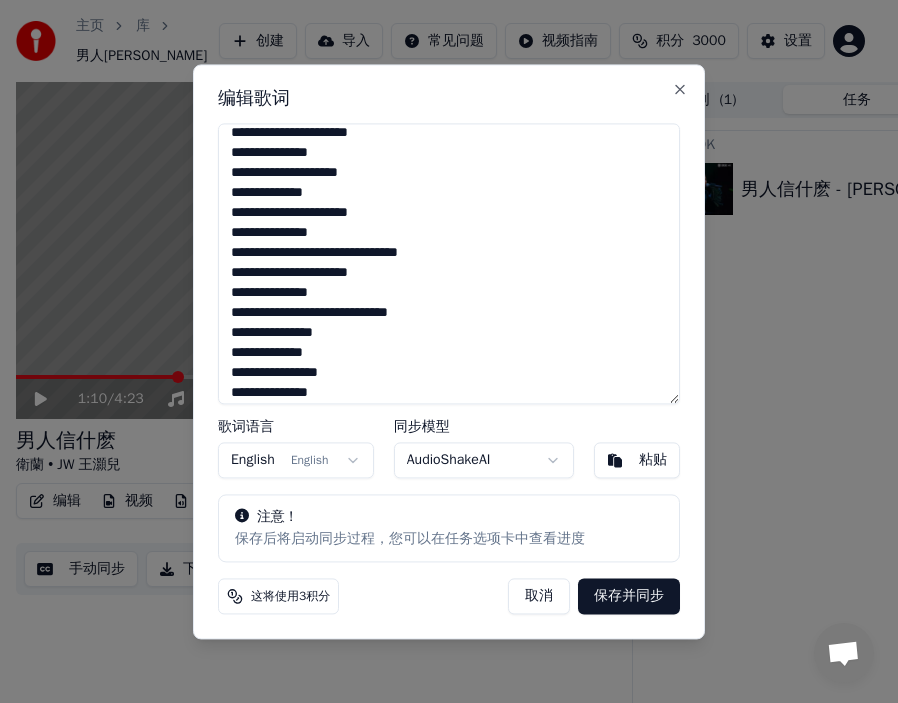 click on "**********" at bounding box center [449, 263] 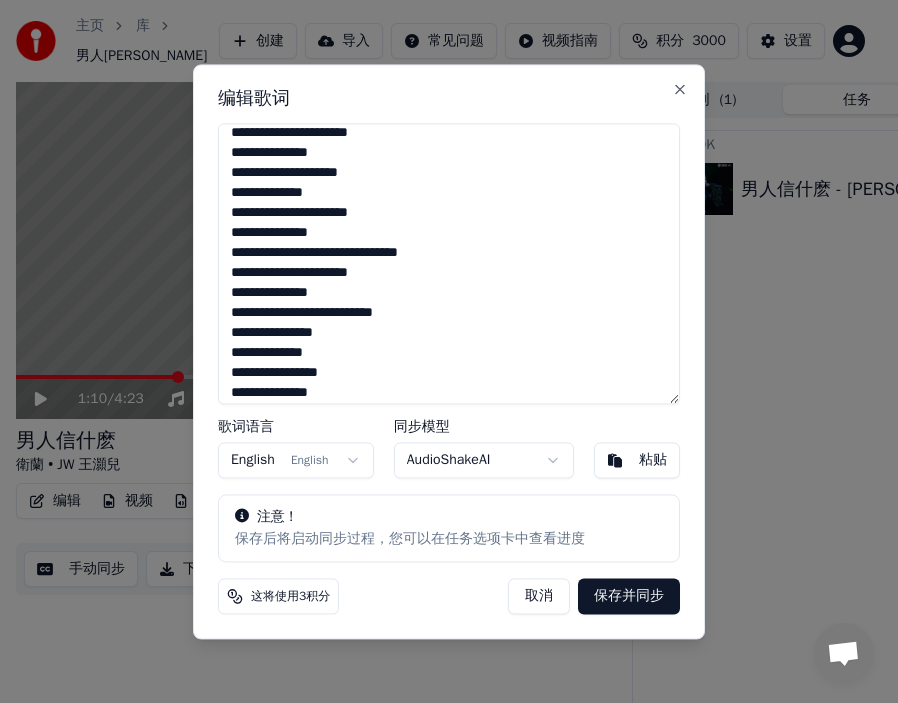 click on "**********" at bounding box center (449, 263) 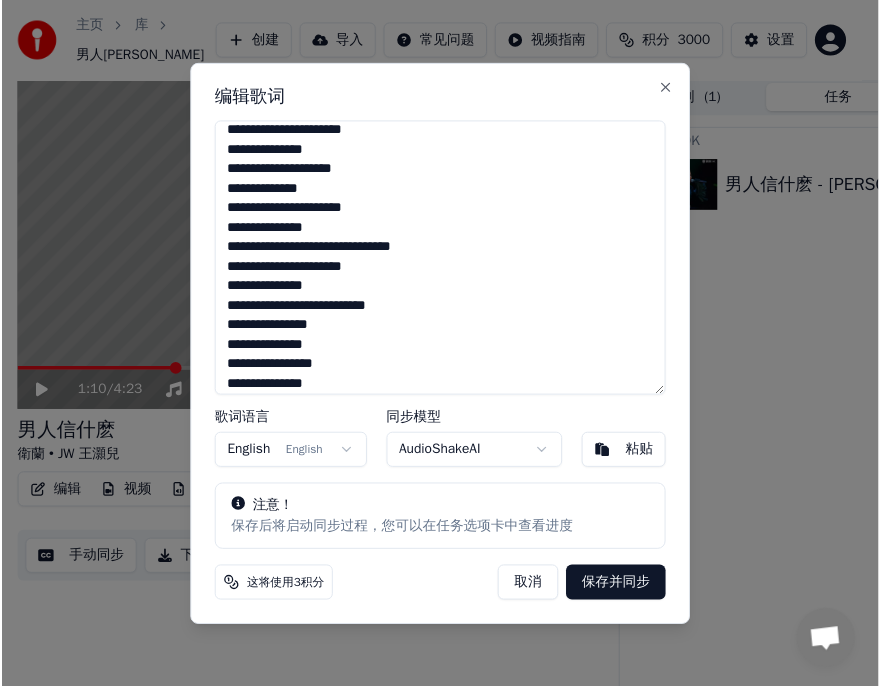 scroll, scrollTop: 756, scrollLeft: 0, axis: vertical 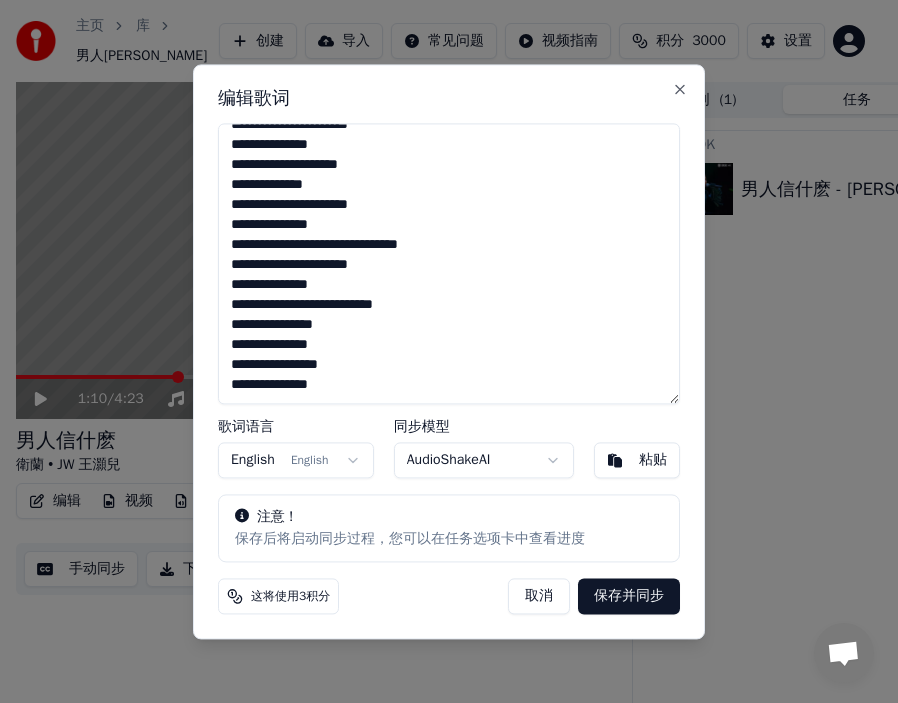 click on "**********" at bounding box center [449, 263] 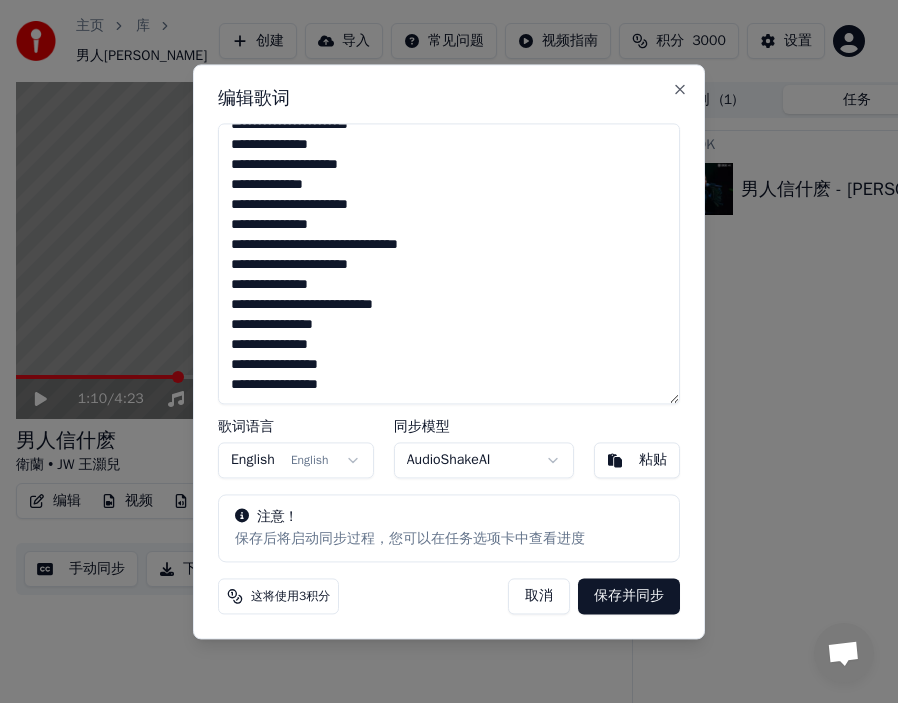 type on "**********" 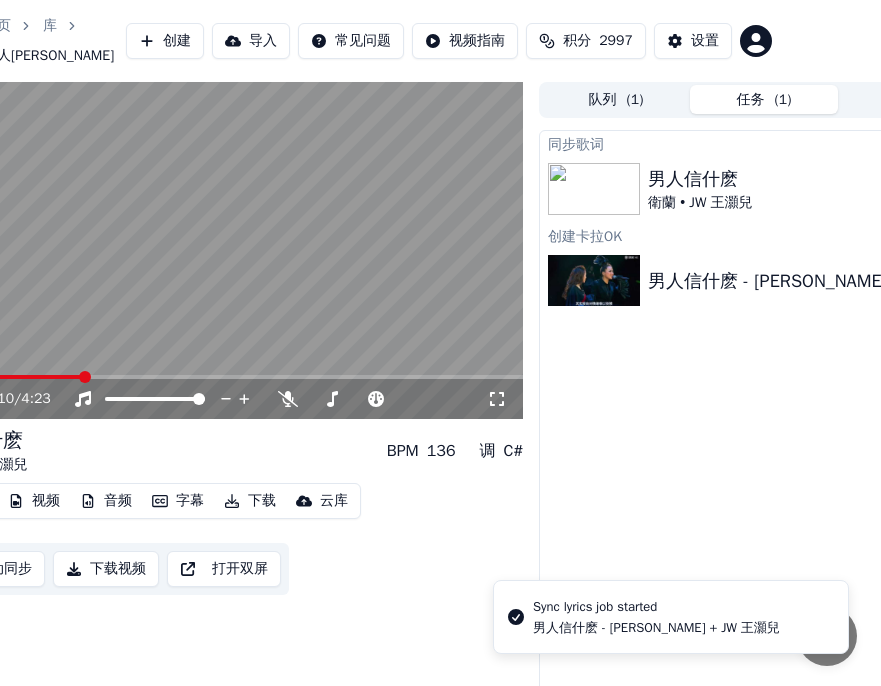 scroll, scrollTop: 0, scrollLeft: 201, axis: horizontal 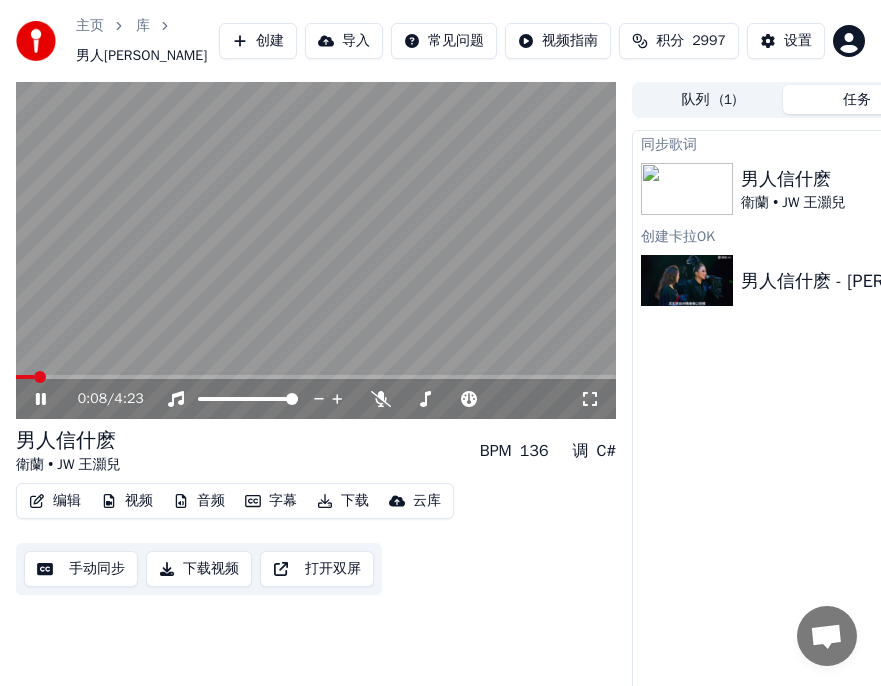 click at bounding box center (25, 377) 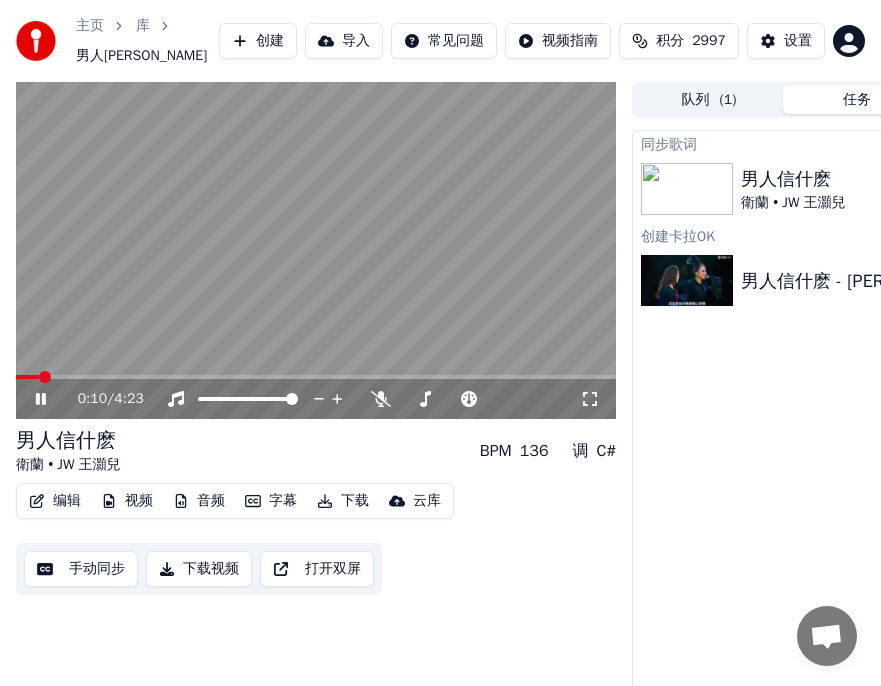 click on "主页 库 男人[PERSON_NAME] 创建 导入 常见问题 视频指南 积分 2997 设置 0:10  /  4:23 男人信什麽 [PERSON_NAME] • JW 王灝兒 BPM 136 调 C# 编辑 视频 音频 字幕 下载 云库 手动同步 下载视频 打开双屏 队列 ( 1 ) 任务 库 同步歌词 男人信什麽 衛蘭 • JW 王灝兒 播放 创建卡拉OK 男人信什麽 - 衞蘭 + JW 王灝兒 播放 對話 [PERSON_NAME] 從 [PERSON_NAME] 更多頻道 在 電子郵件 上繼續 離線。 您一段時間沒有活動。 發送消息以重新連接到聊天。 Youka Desktop 哈囉！有什麼我可以協助您呢？  傳送檔案 插入表情符號 傳送檔案 錄製語音消息 We run on Crisp" at bounding box center (440, 343) 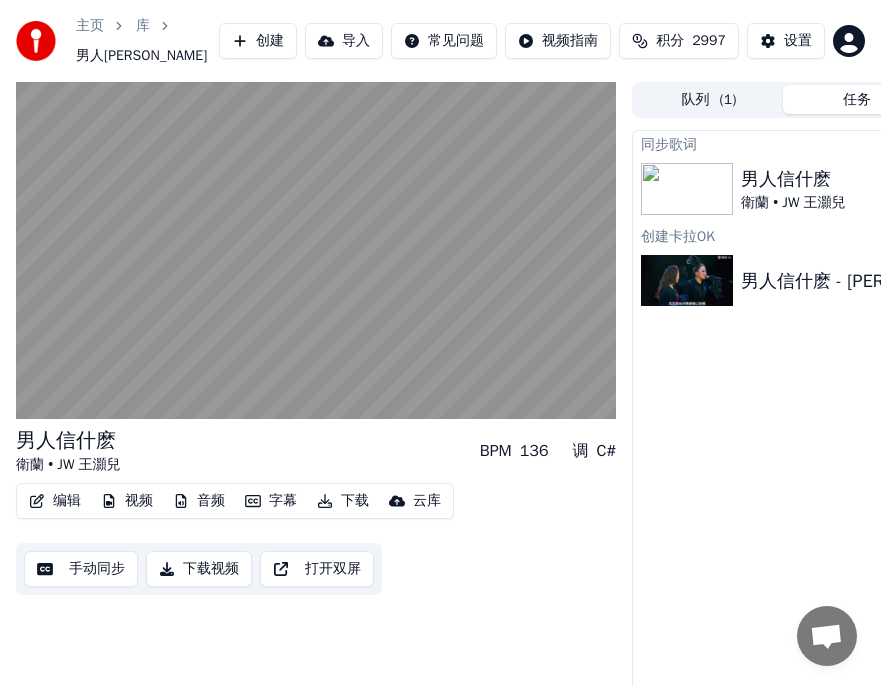 click on "编辑" at bounding box center (55, 501) 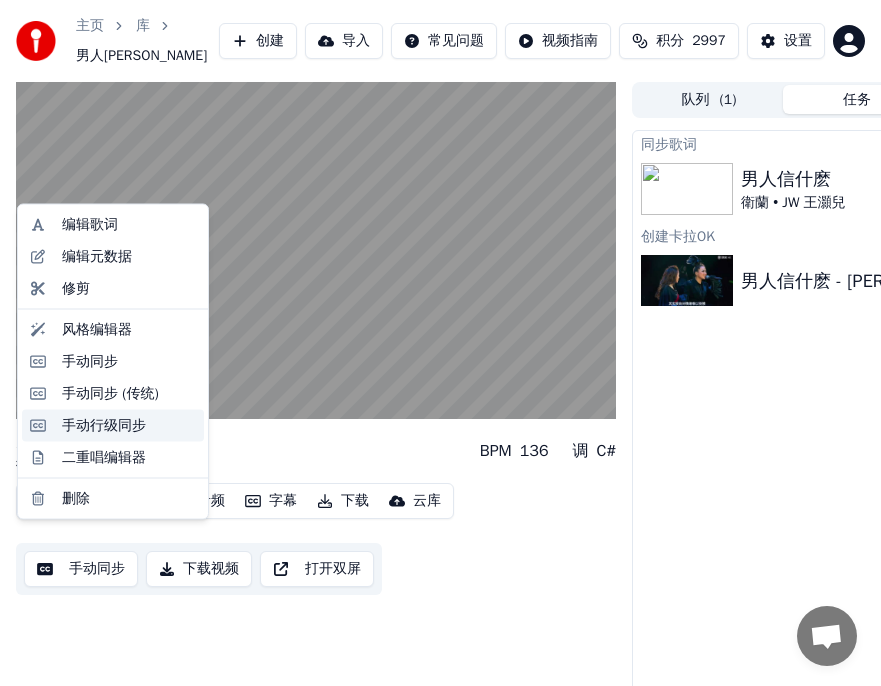 click on "手动行级同步" at bounding box center [104, 425] 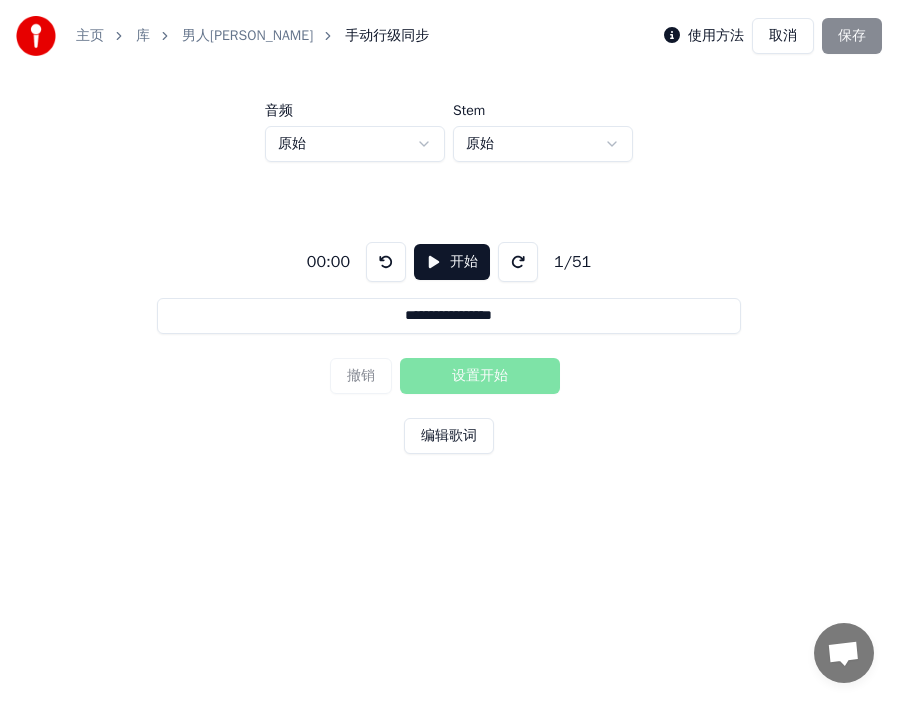 click on "开始" at bounding box center [452, 262] 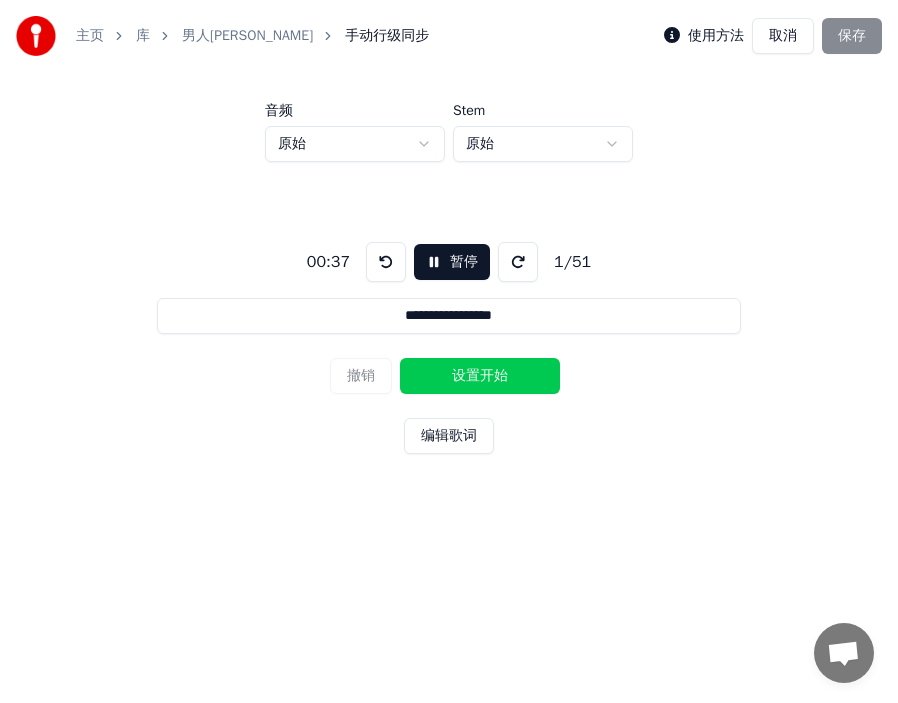 click on "设置开始" at bounding box center [480, 376] 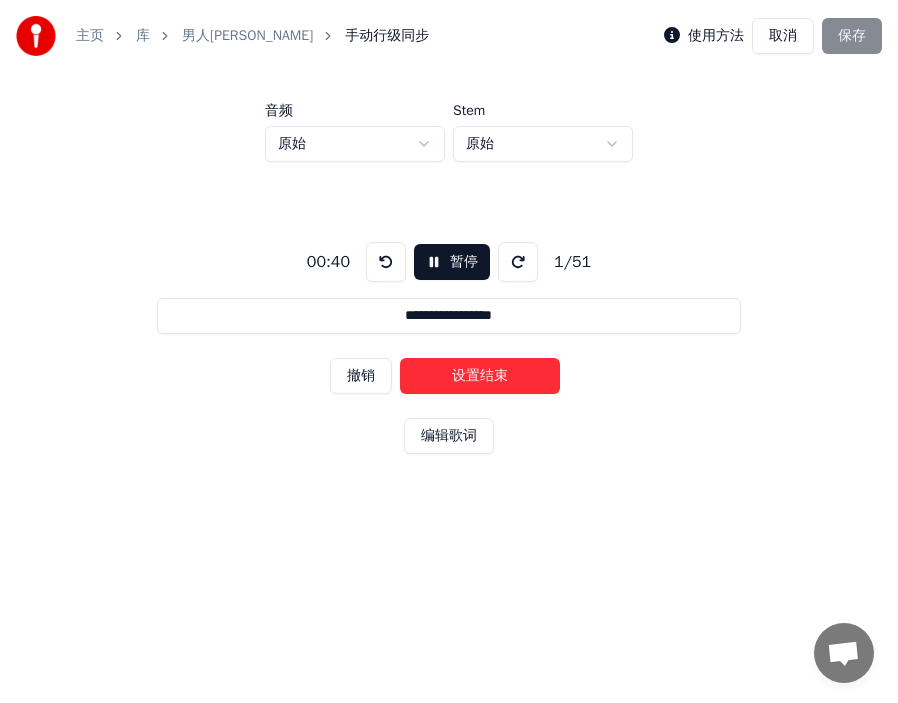 click on "设置结束" at bounding box center (480, 376) 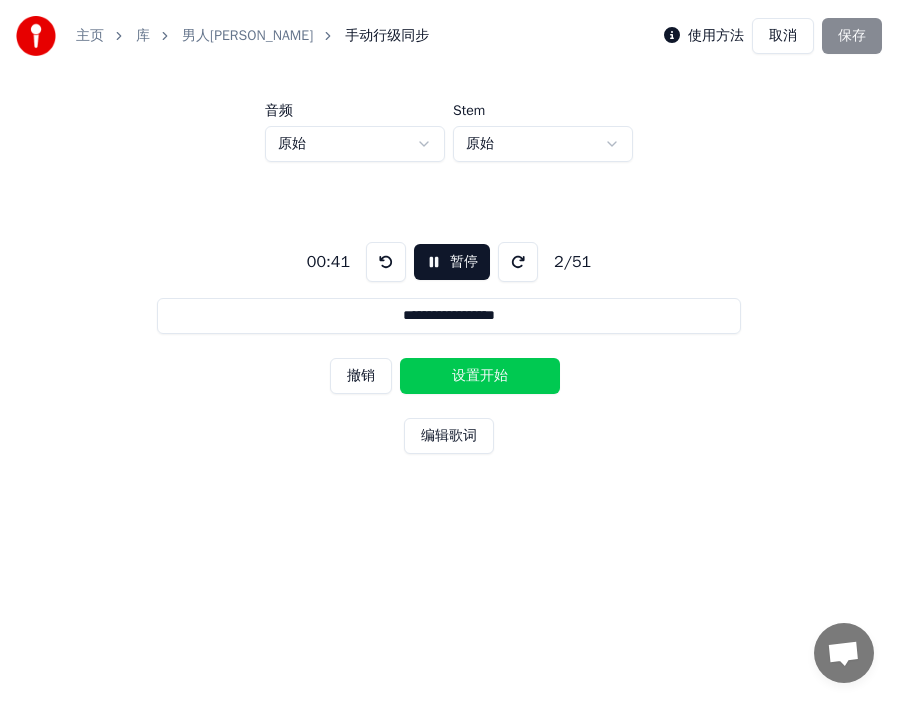 click on "设置开始" at bounding box center [480, 376] 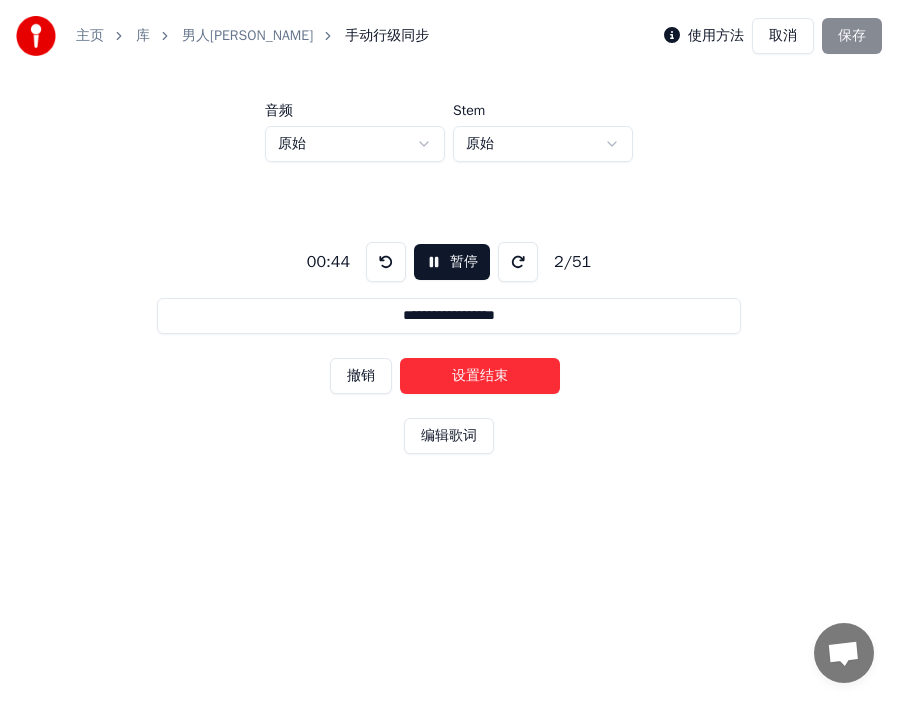 click on "设置结束" at bounding box center [480, 376] 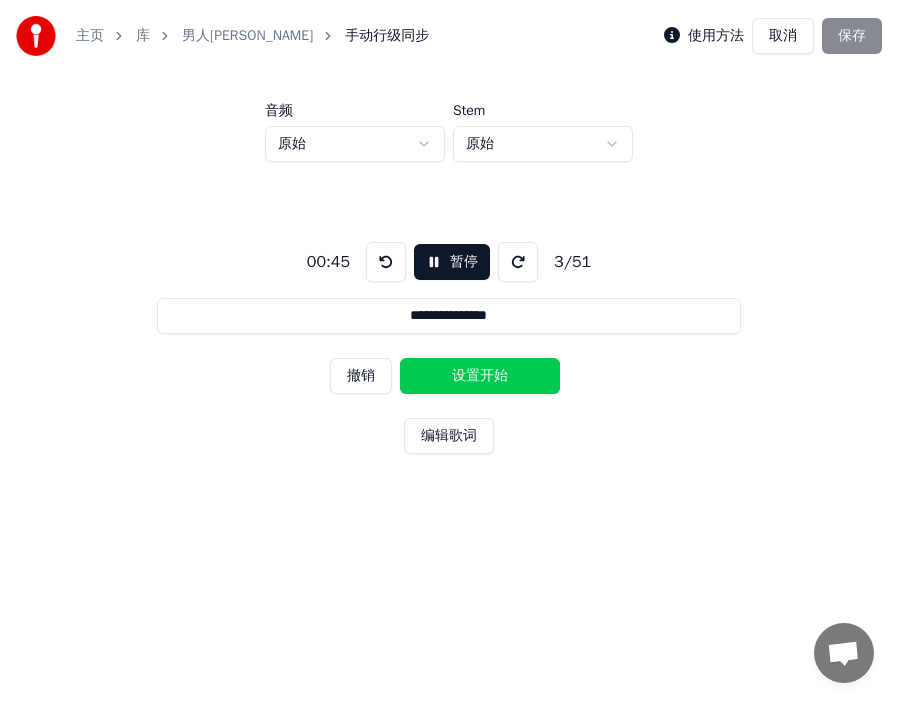 click on "设置开始" at bounding box center [480, 376] 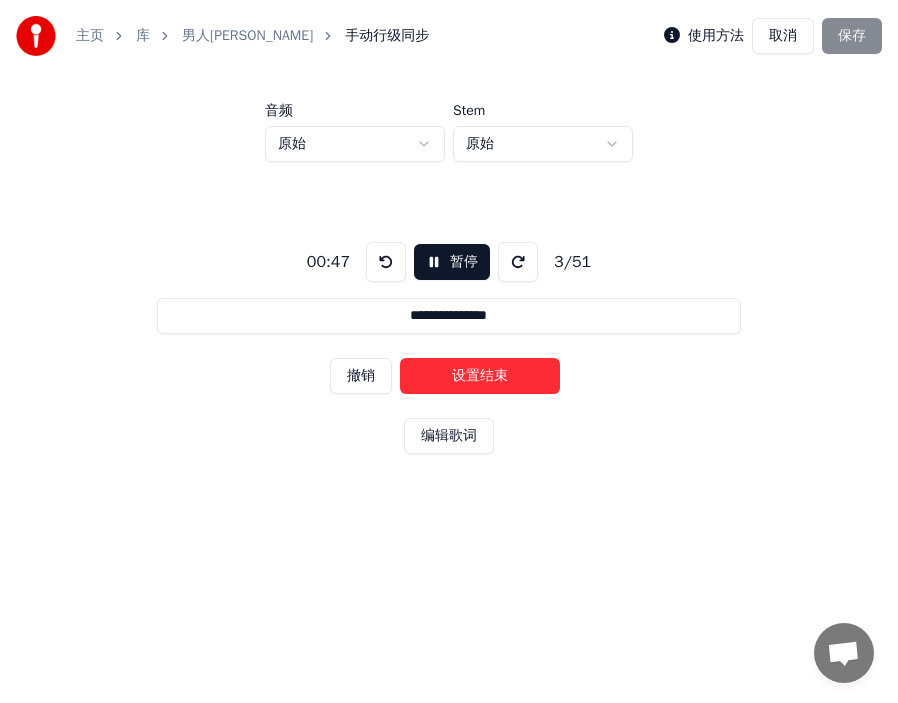 click on "设置结束" at bounding box center (480, 376) 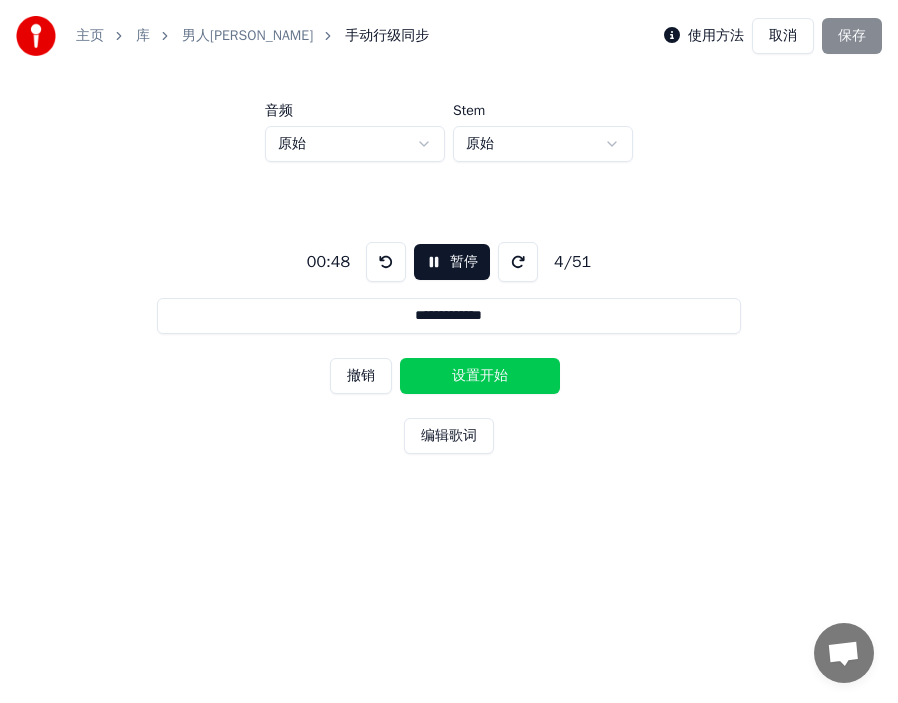 click on "设置开始" at bounding box center [480, 376] 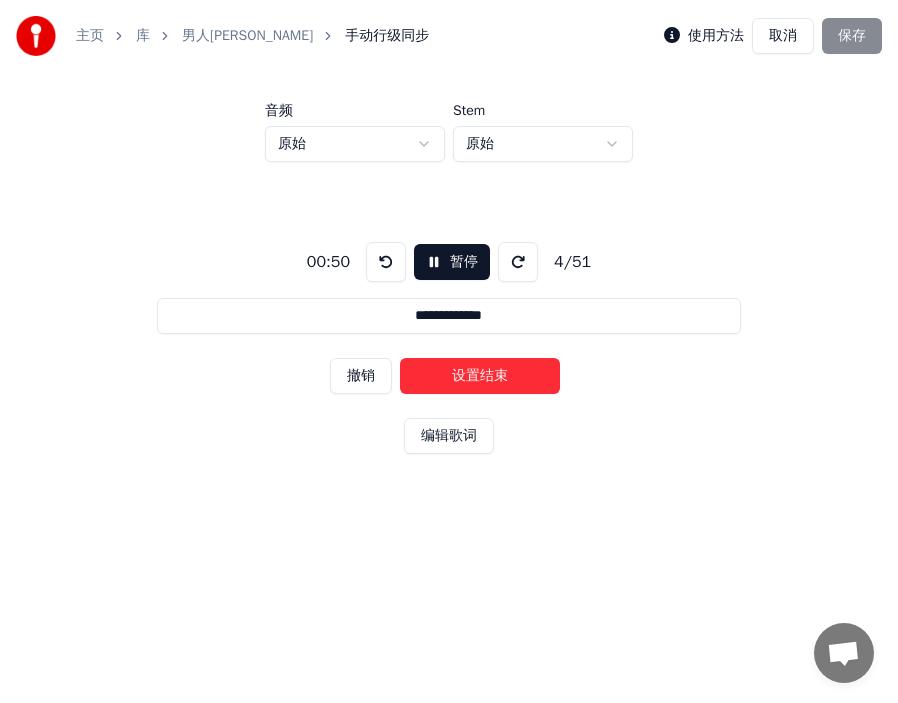 click on "设置结束" at bounding box center [480, 376] 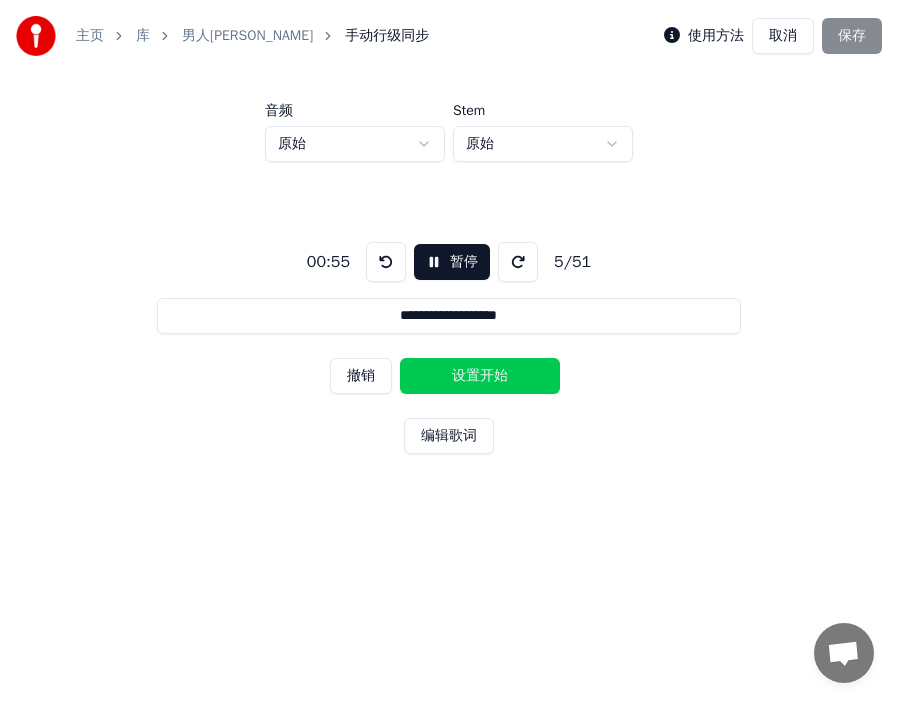 click on "设置开始" at bounding box center [480, 376] 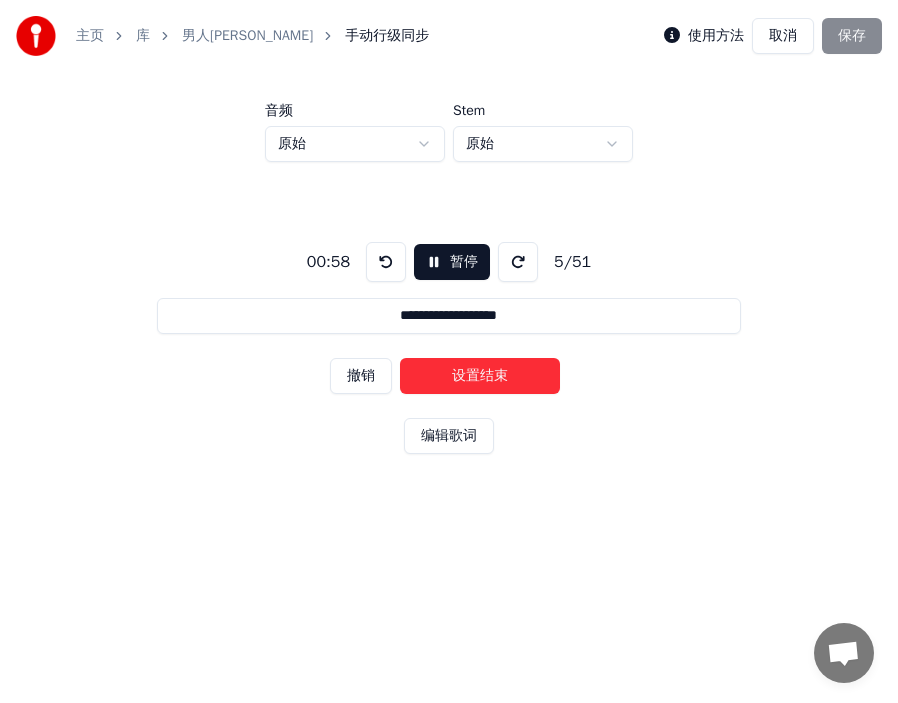click on "设置结束" at bounding box center [480, 376] 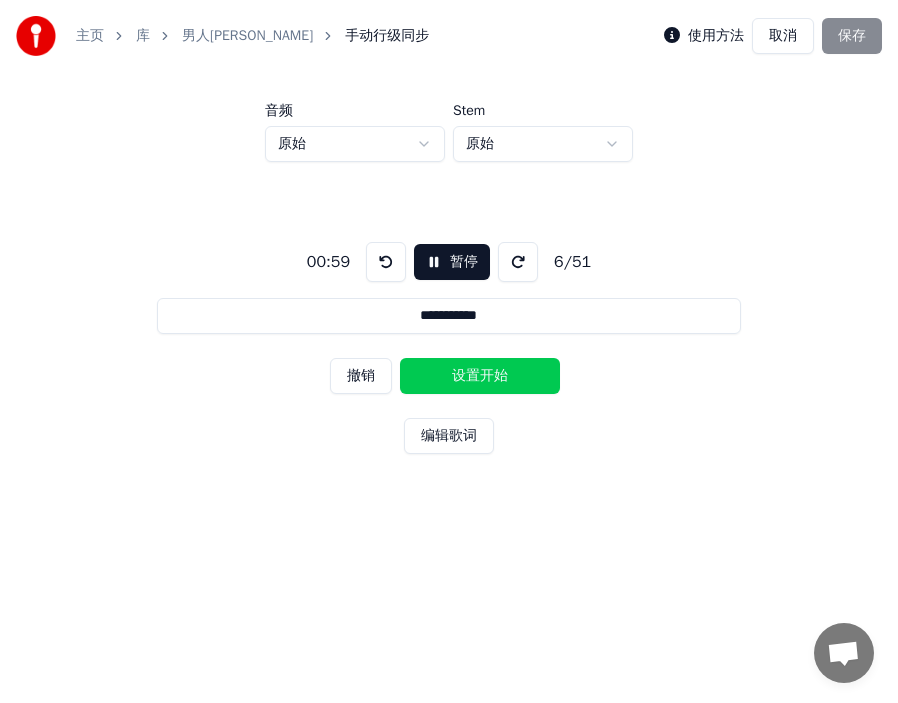 click on "设置开始" at bounding box center (480, 376) 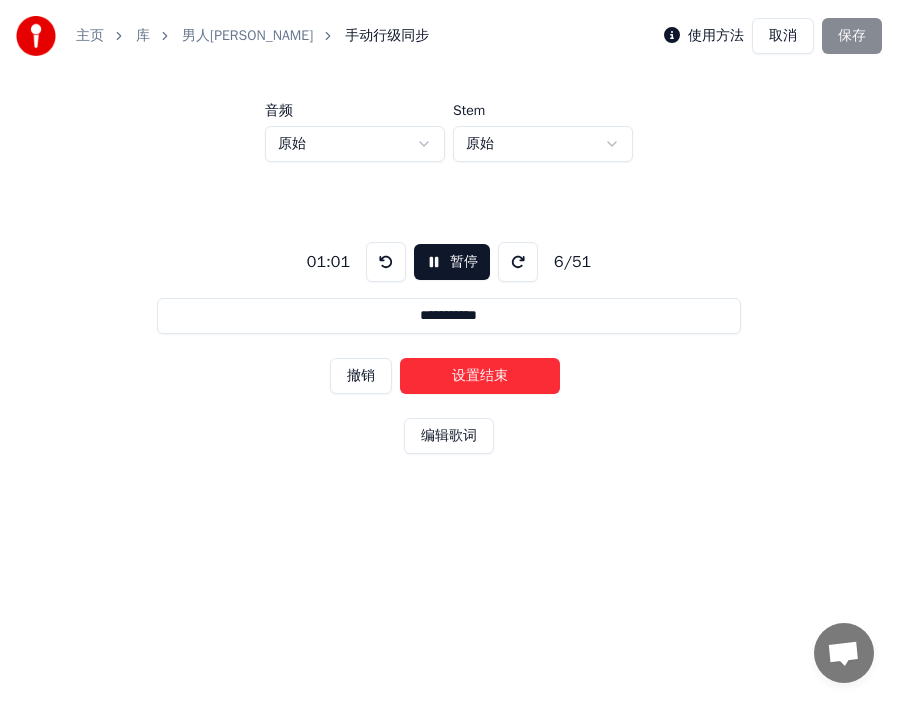 click on "设置结束" at bounding box center [480, 376] 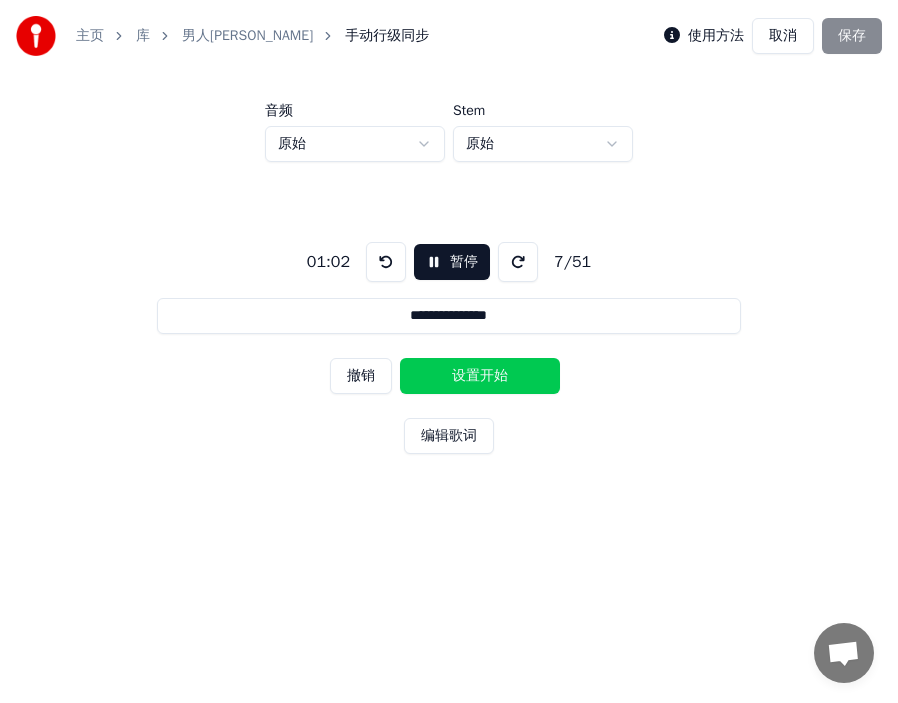 click on "设置开始" at bounding box center (480, 376) 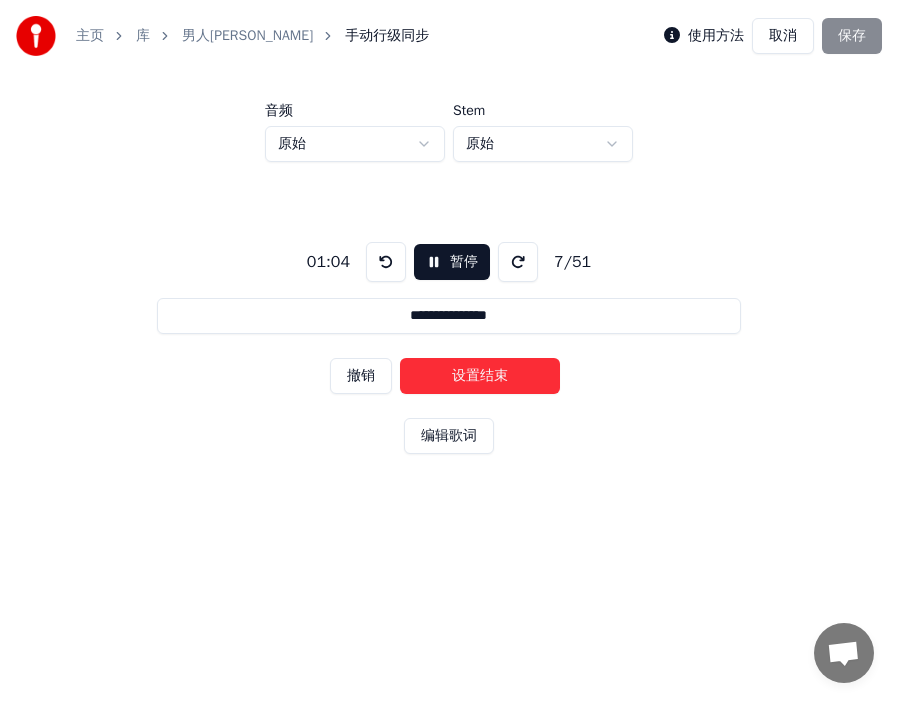 click on "设置结束" at bounding box center [480, 376] 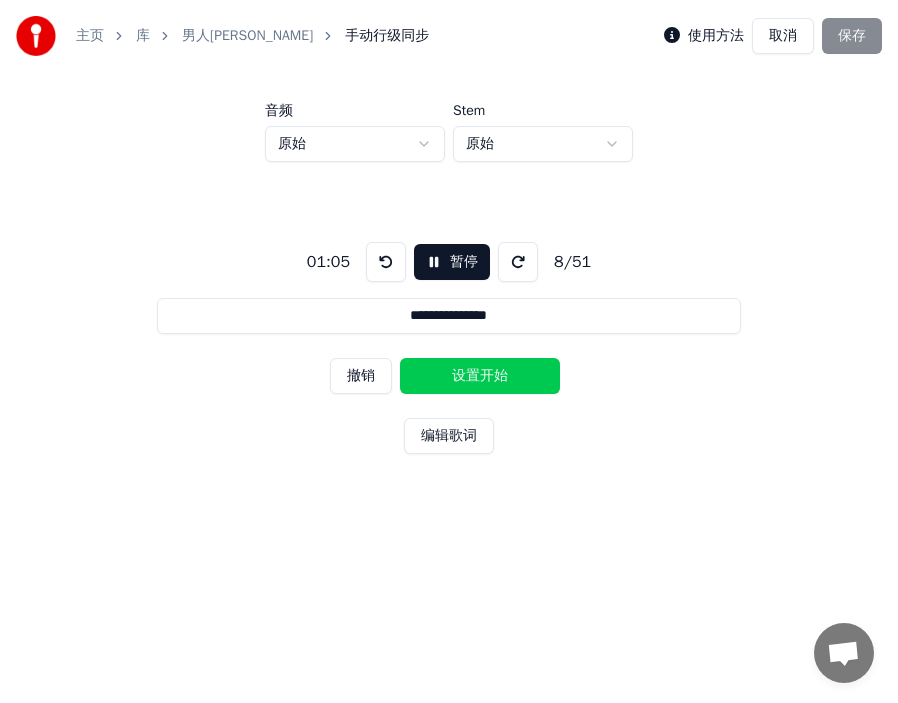click on "设置开始" at bounding box center [480, 376] 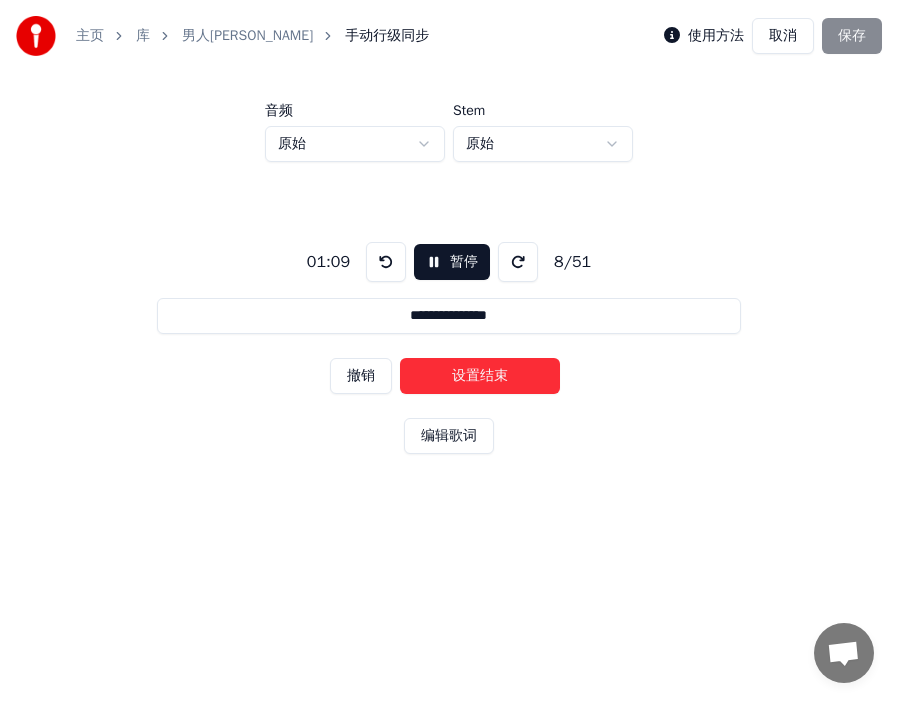 click on "设置结束" at bounding box center (480, 376) 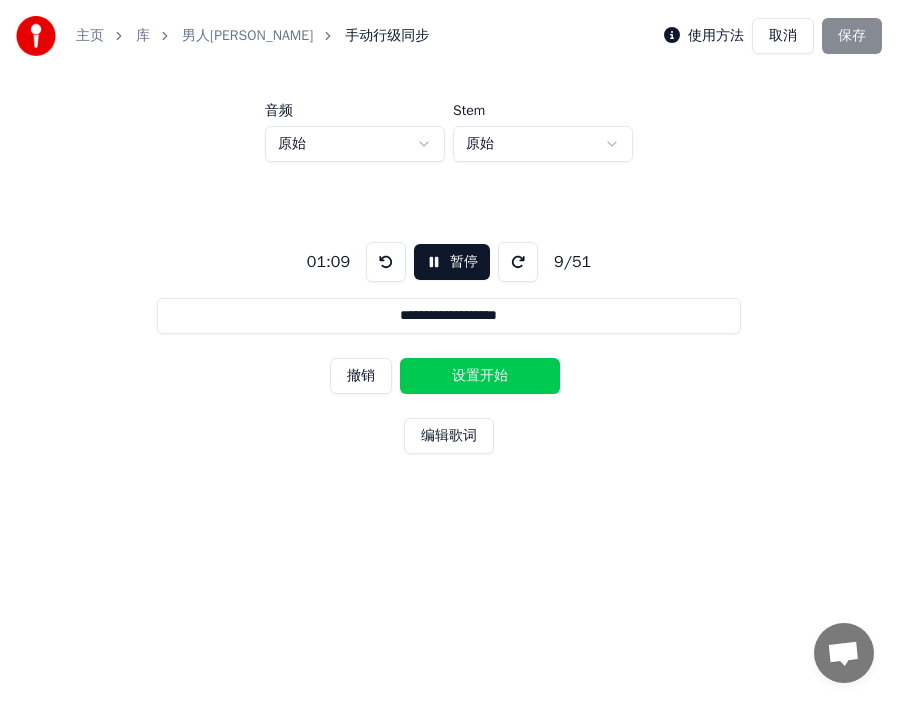 click on "设置开始" at bounding box center [480, 376] 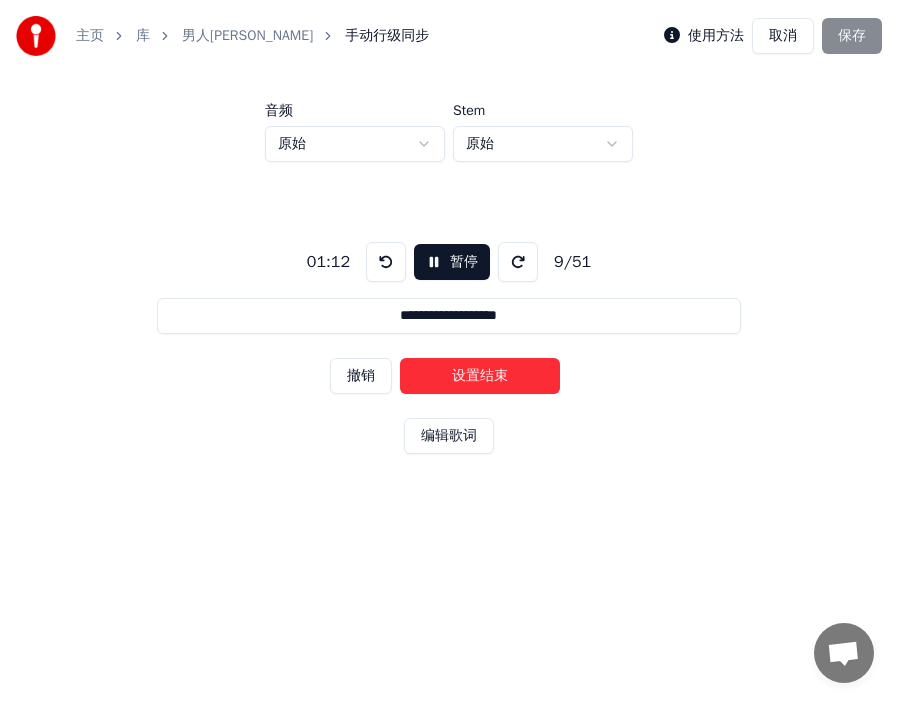 click on "设置结束" at bounding box center (480, 376) 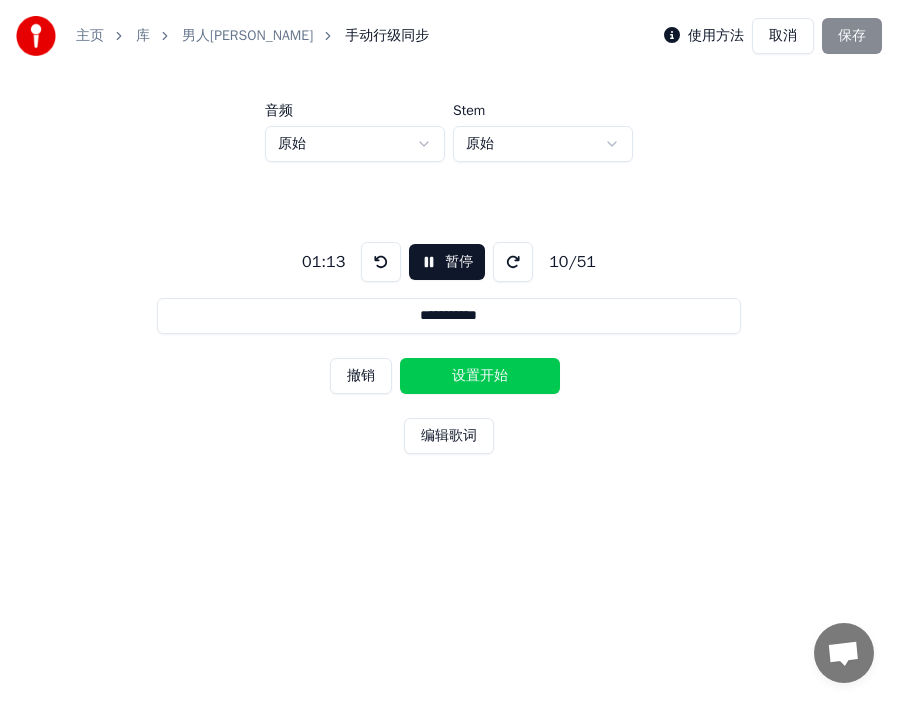 click on "设置开始" at bounding box center [480, 376] 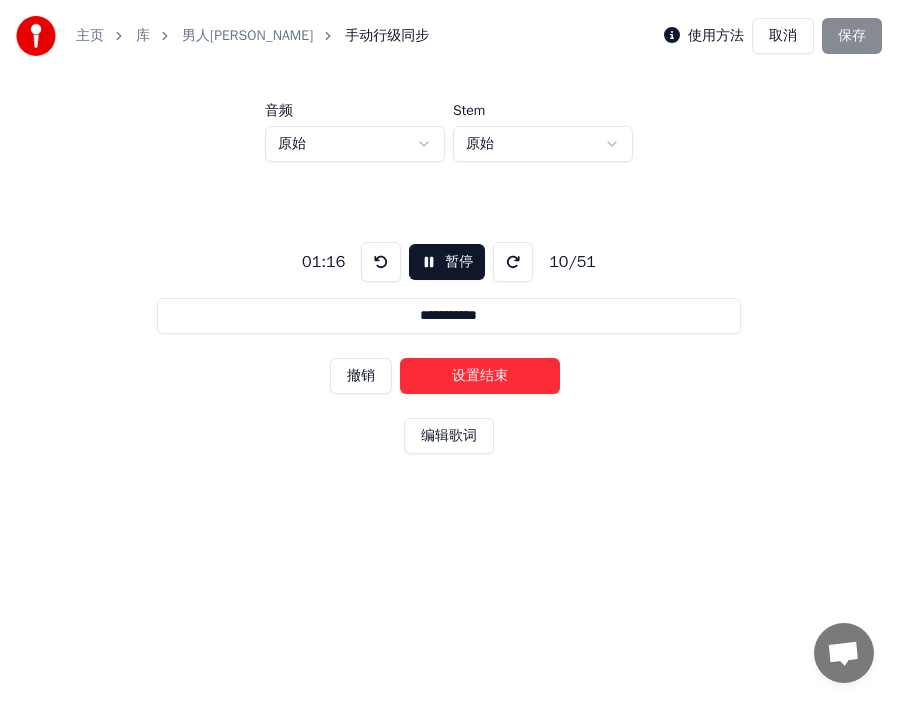 click on "设置结束" at bounding box center [480, 376] 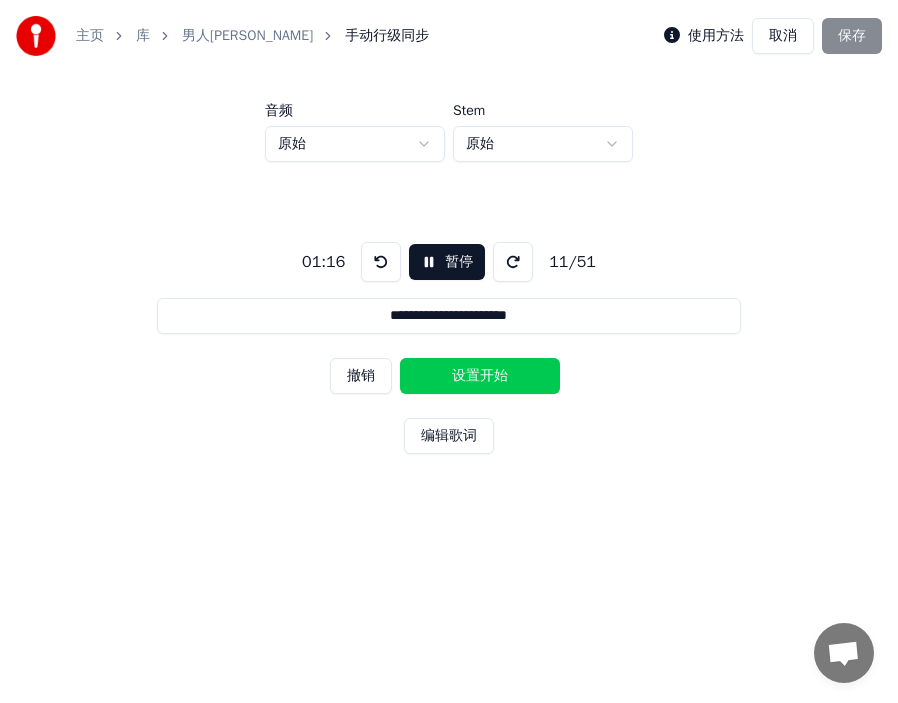 click on "设置开始" at bounding box center [480, 376] 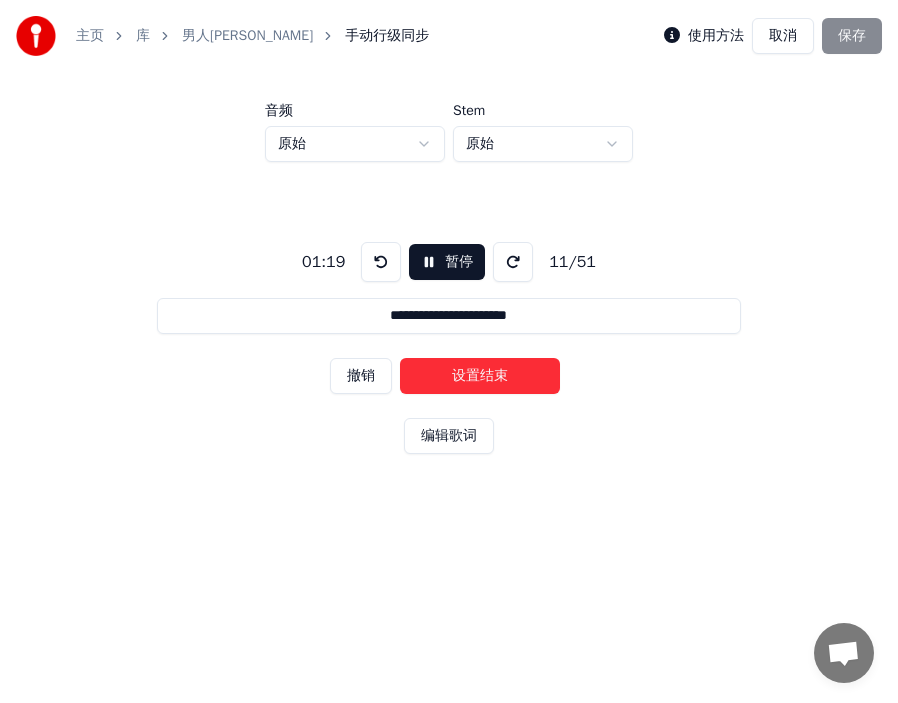 click on "设置结束" at bounding box center (480, 376) 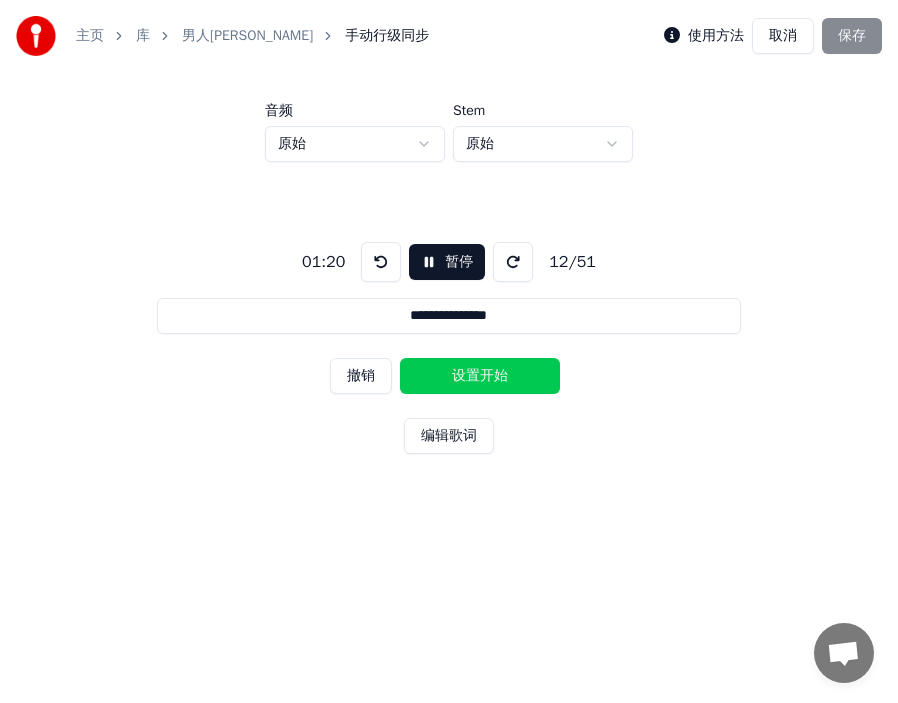 click on "设置开始" at bounding box center [480, 376] 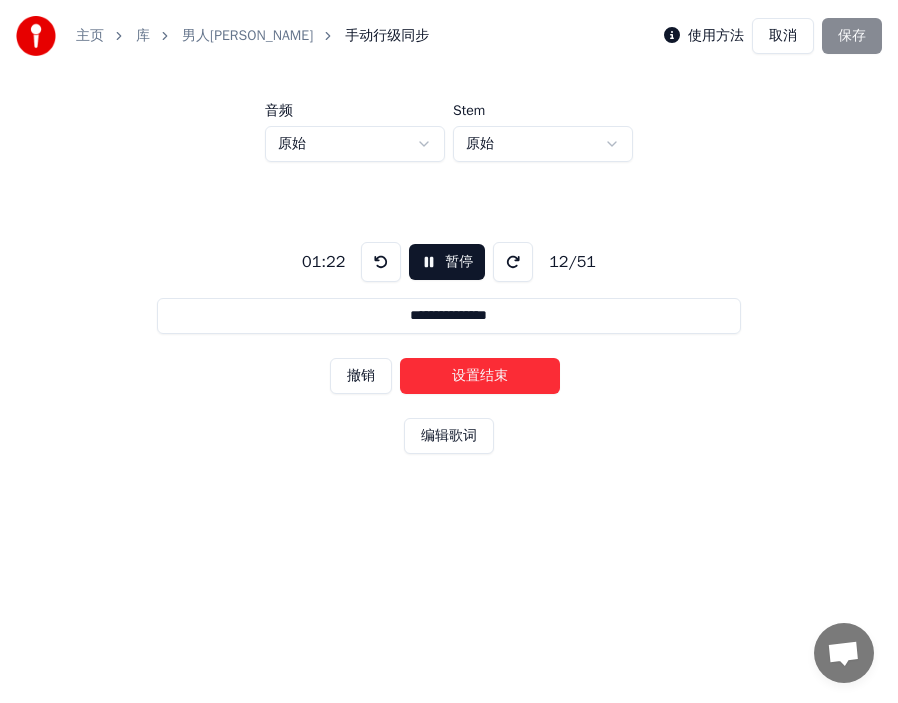 click on "设置结束" at bounding box center [480, 376] 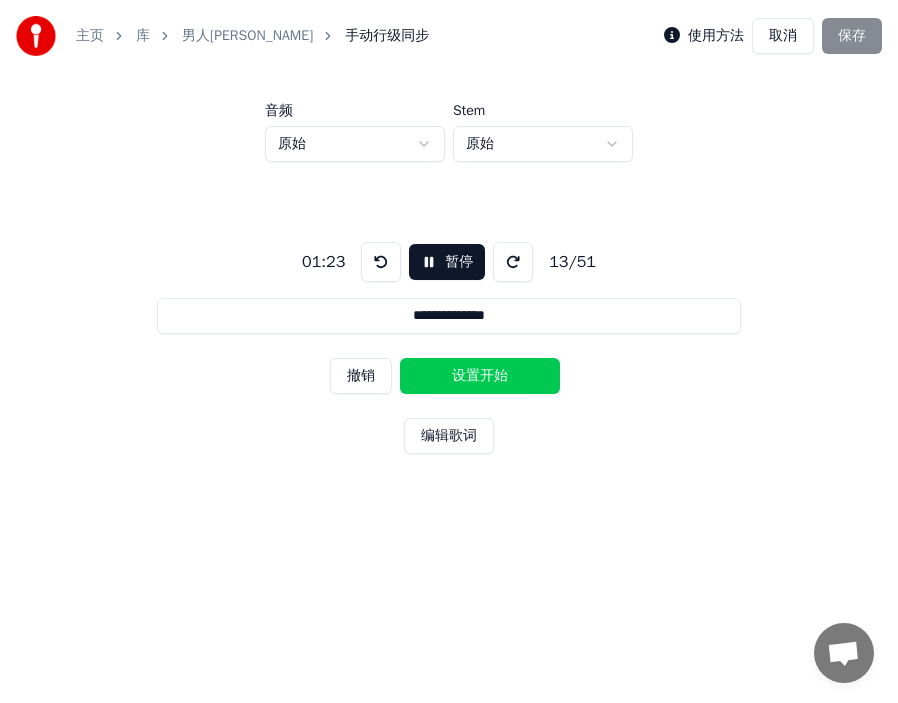click on "设置开始" at bounding box center (480, 376) 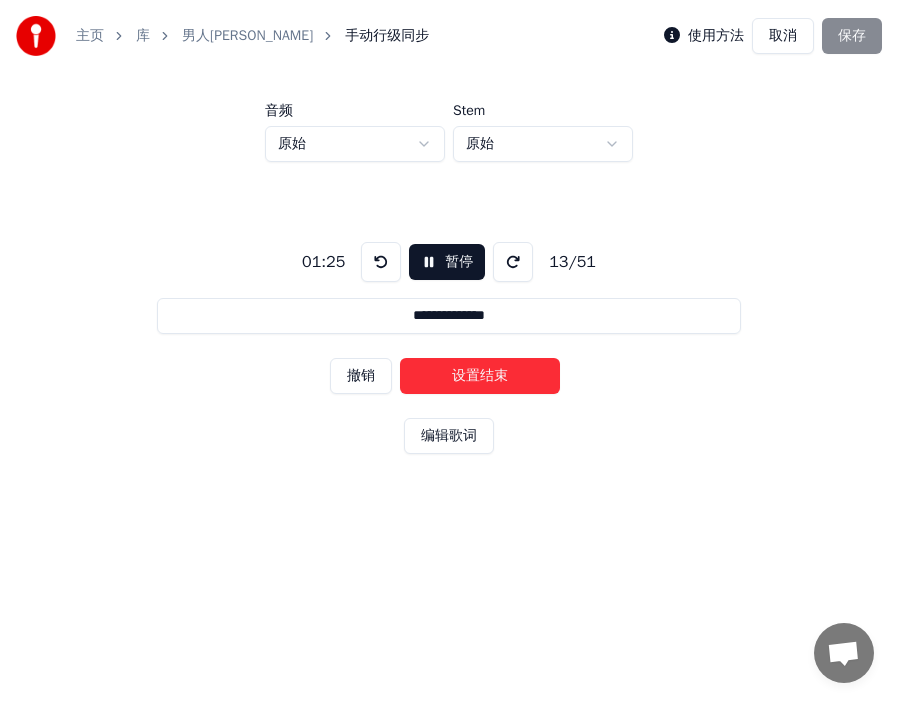 click on "设置结束" at bounding box center (480, 376) 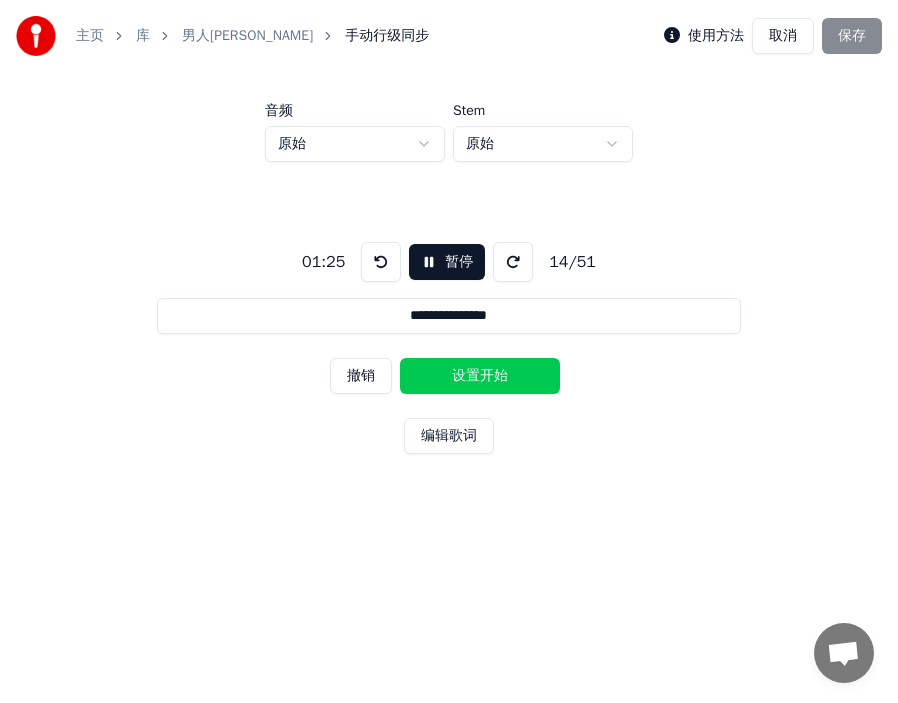 click on "设置开始" at bounding box center (480, 376) 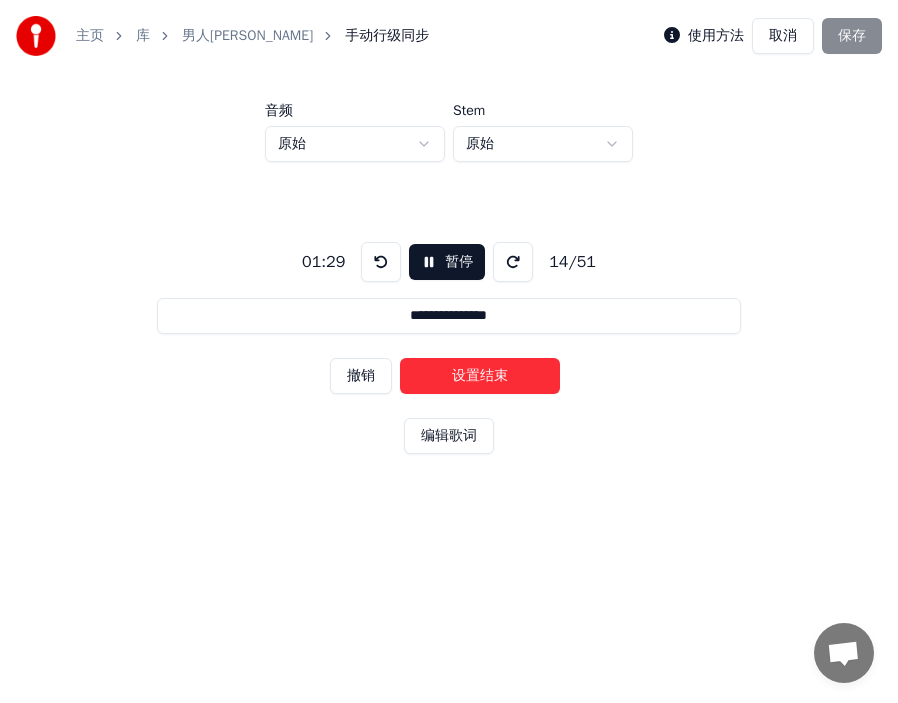 click on "设置结束" at bounding box center [480, 376] 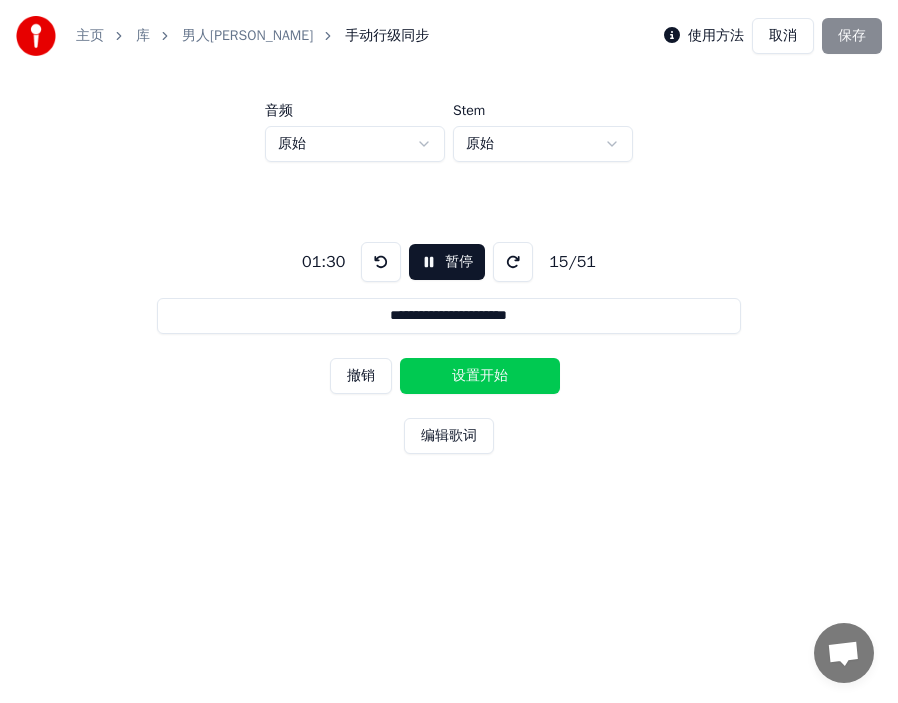 click on "设置开始" at bounding box center (480, 376) 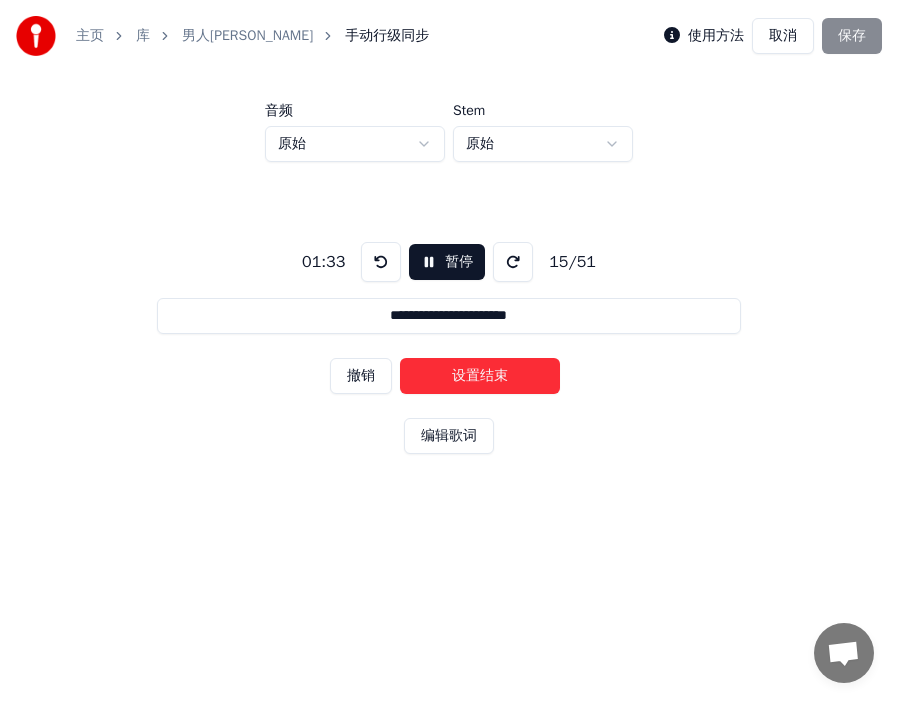 click on "设置结束" at bounding box center (480, 376) 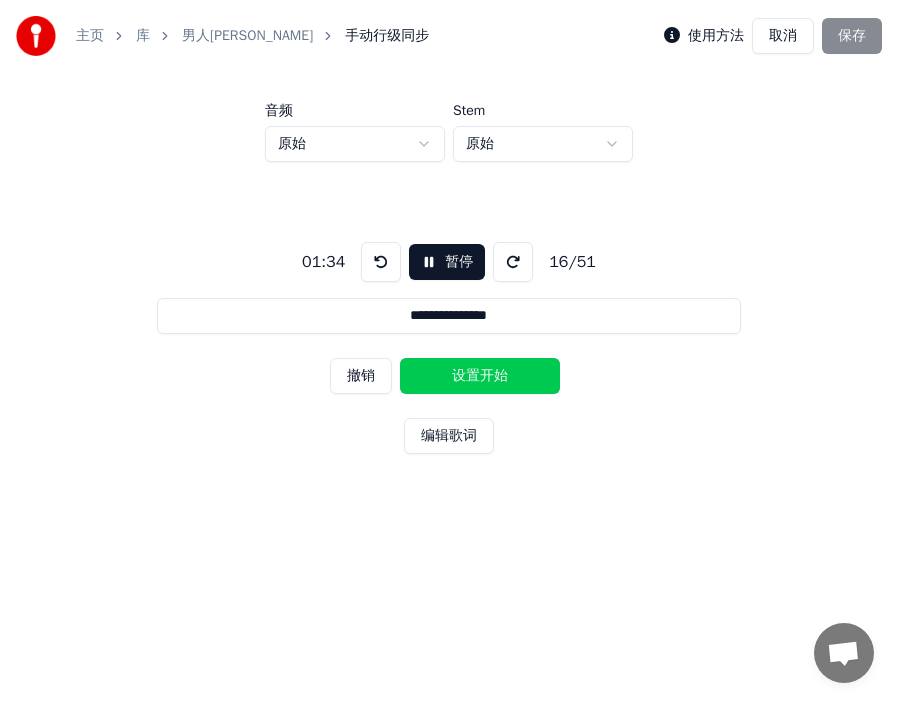 click on "设置开始" at bounding box center (480, 376) 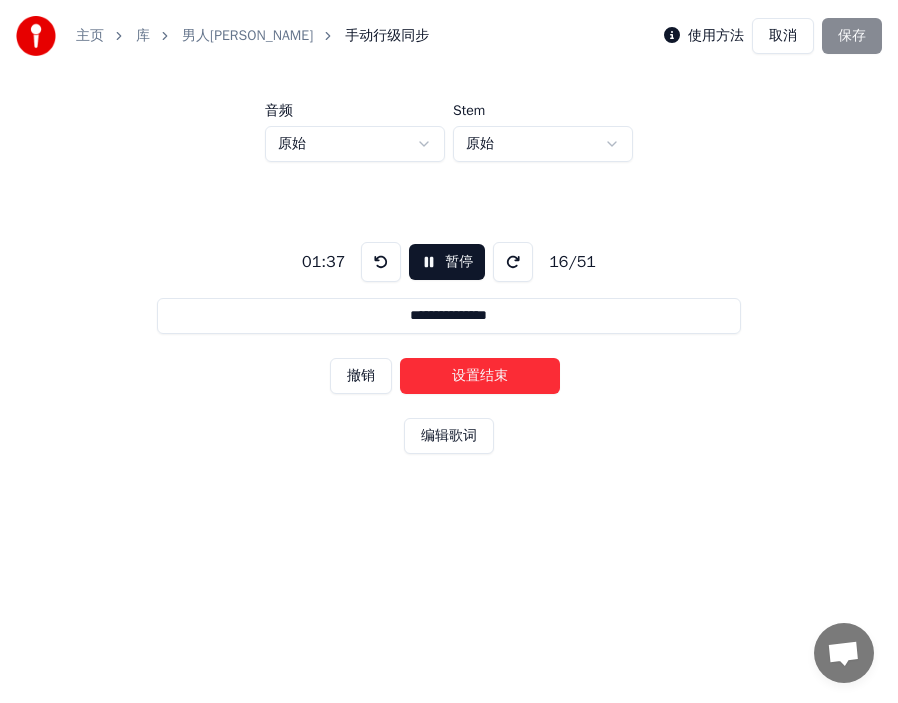 click on "设置结束" at bounding box center (480, 376) 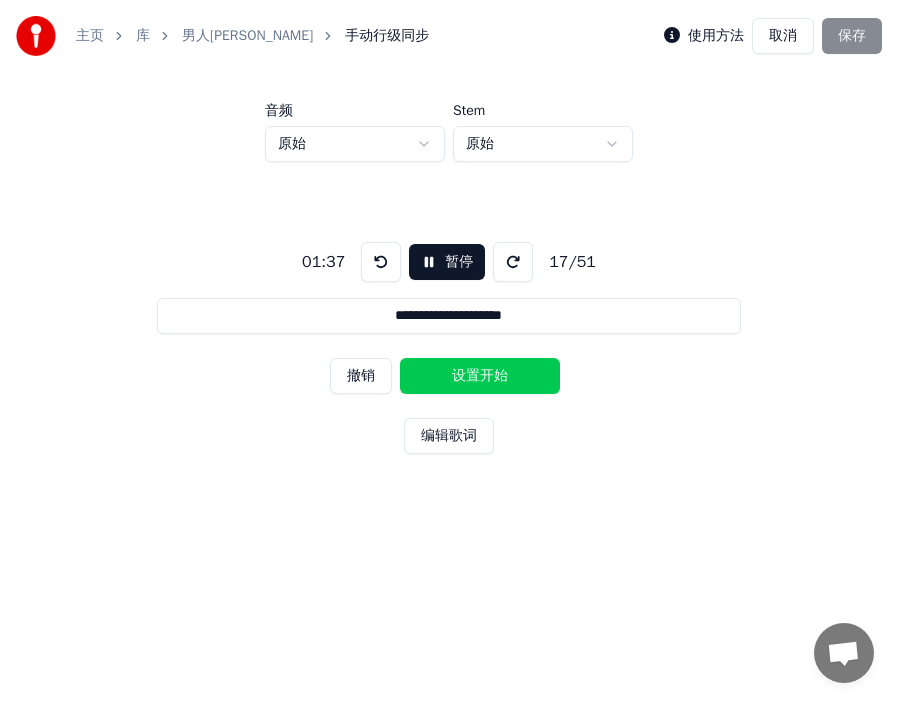 click on "设置开始" at bounding box center (480, 376) 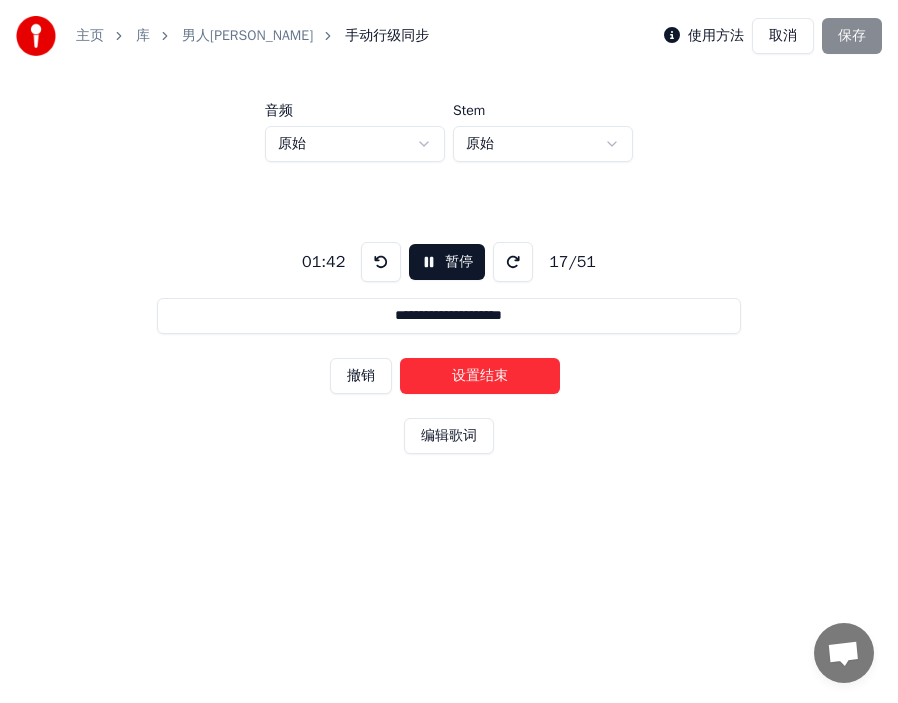 click on "设置结束" at bounding box center (480, 376) 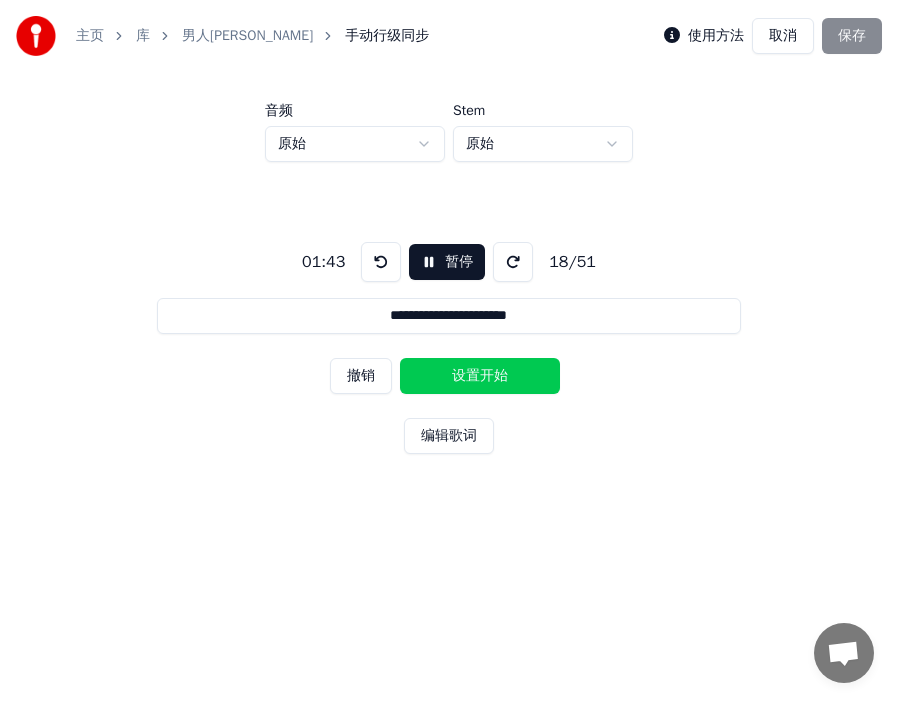 click on "设置开始" at bounding box center [480, 376] 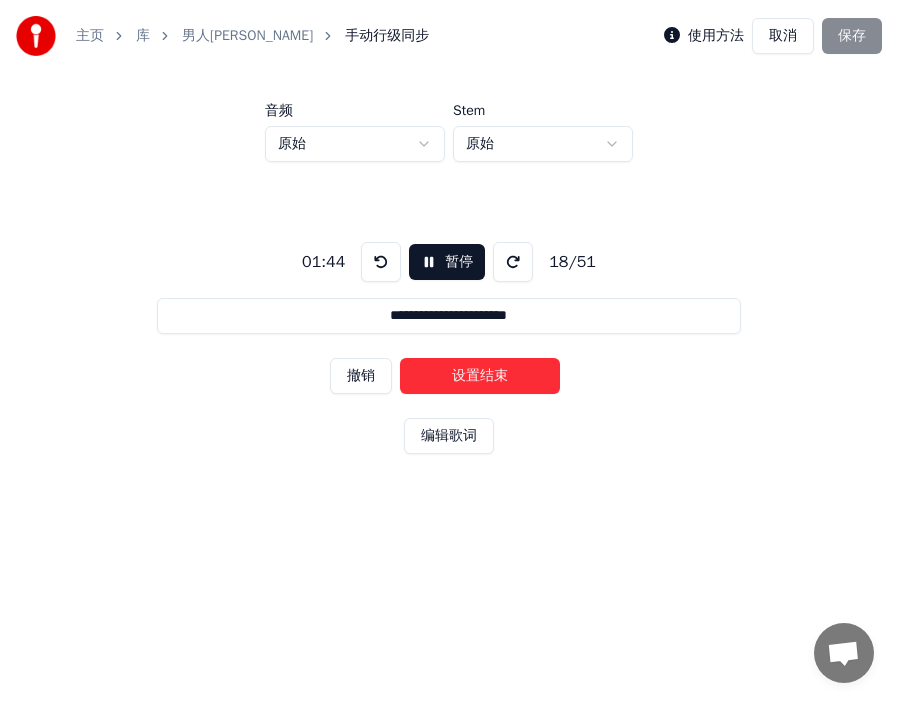 click on "撤销" at bounding box center [361, 376] 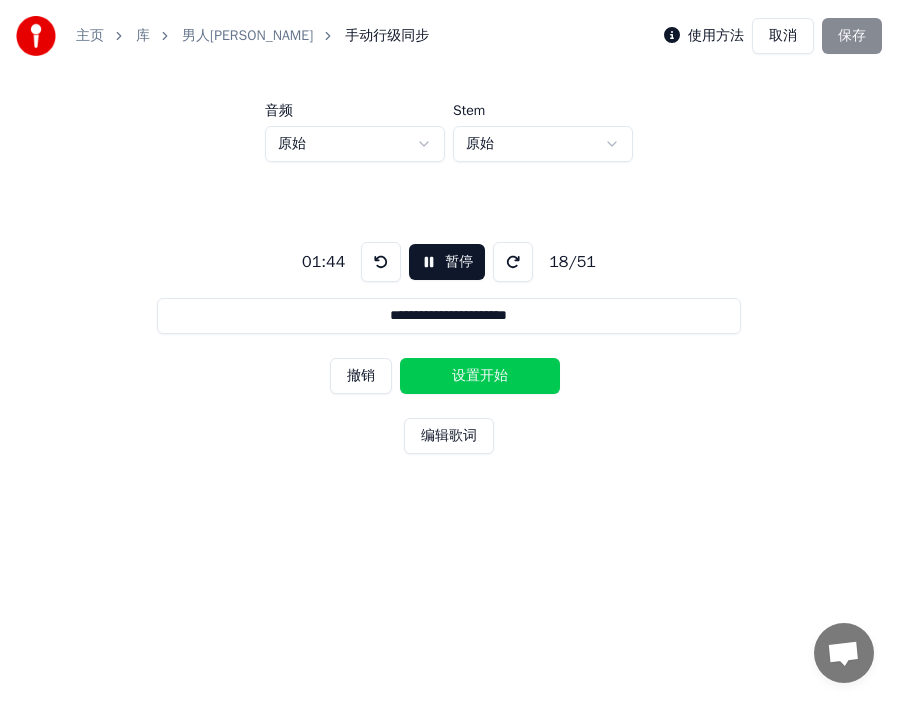 click on "设置开始" at bounding box center (480, 376) 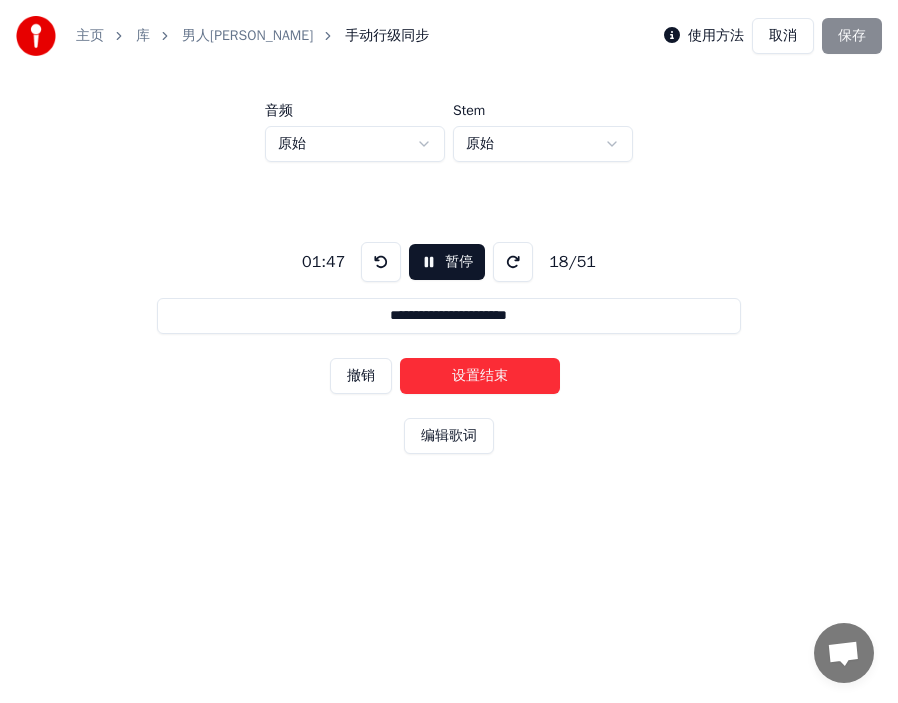 click on "设置结束" at bounding box center (480, 376) 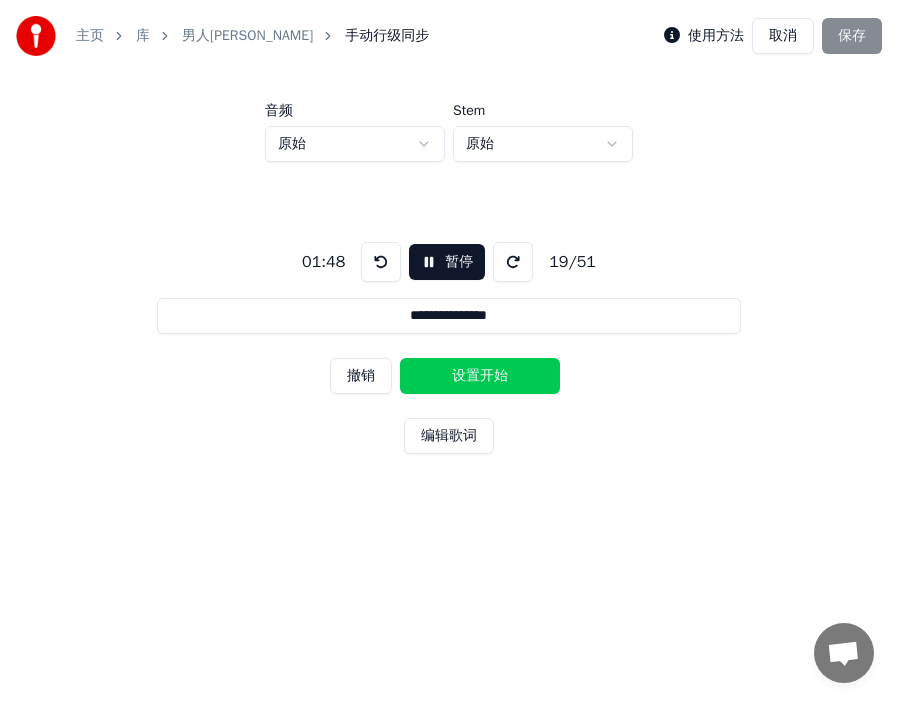 click on "设置开始" at bounding box center [480, 376] 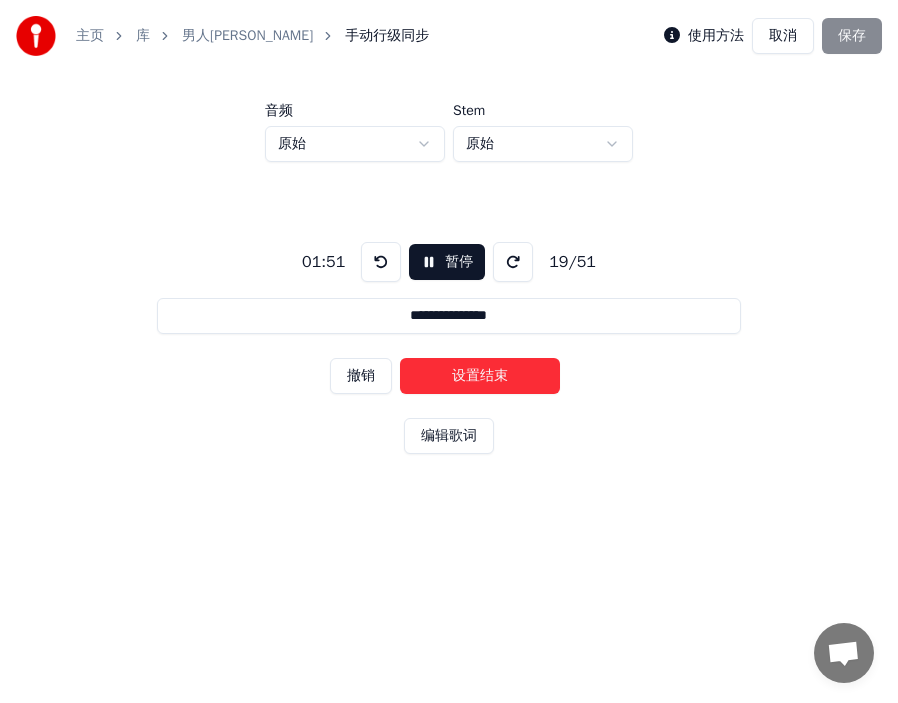 click on "设置结束" at bounding box center [480, 376] 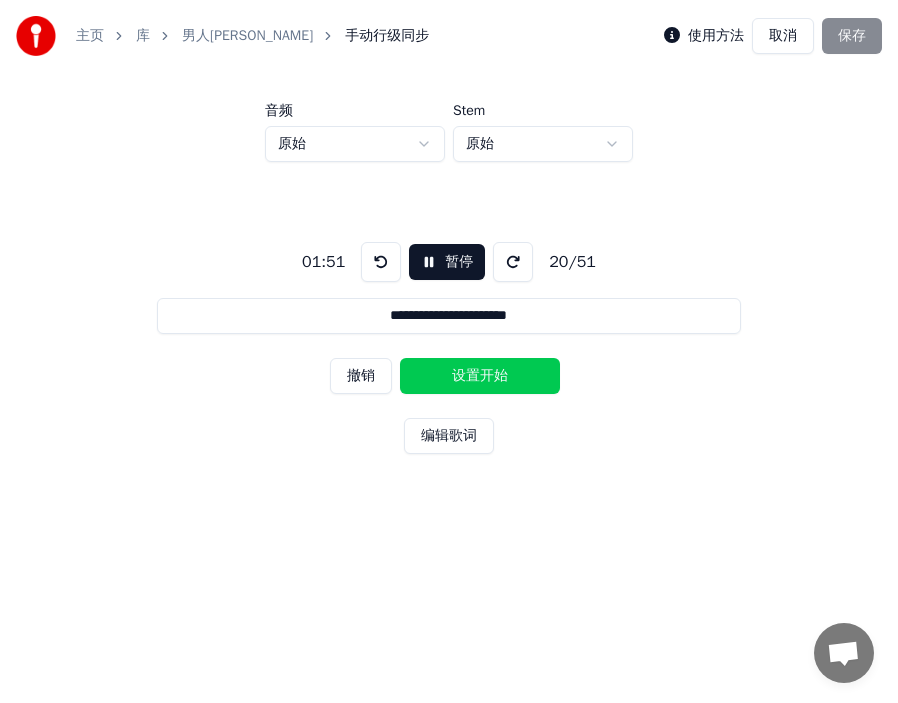 click on "设置开始" at bounding box center (480, 376) 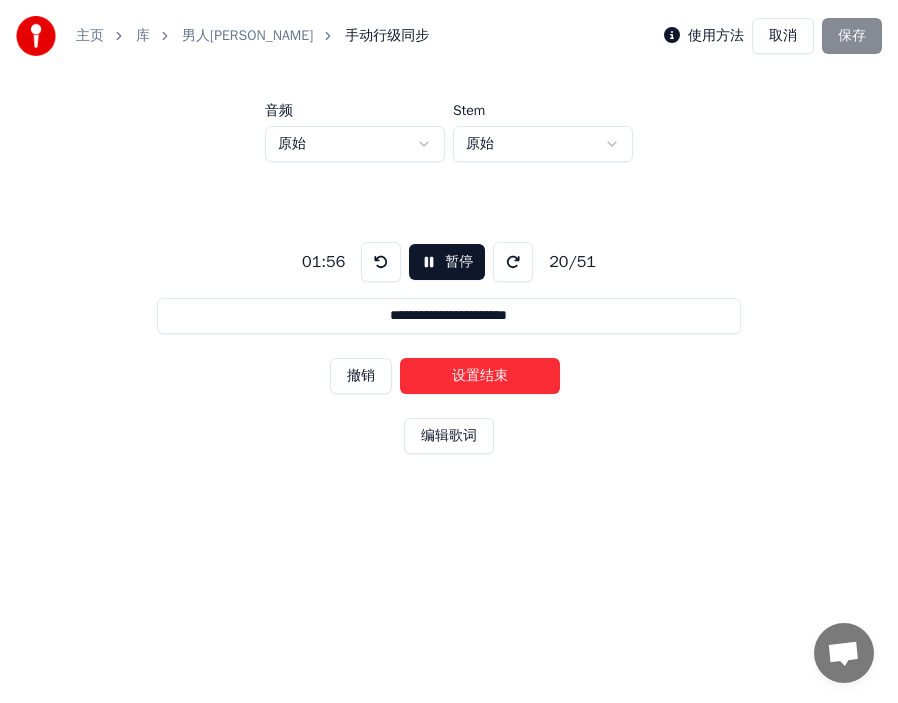 click on "设置结束" at bounding box center [480, 376] 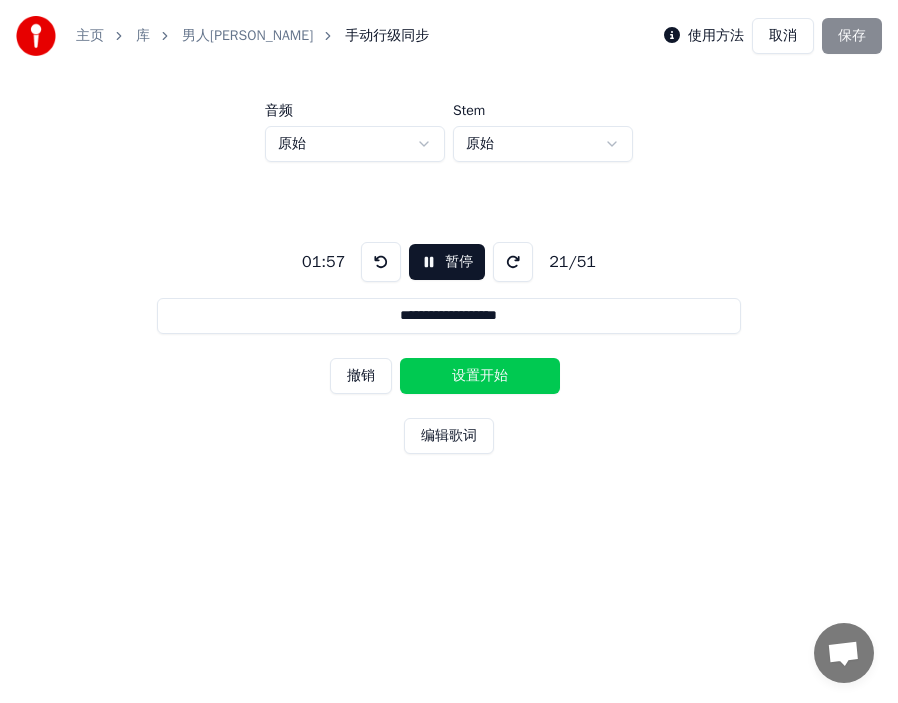 click on "设置开始" at bounding box center [480, 376] 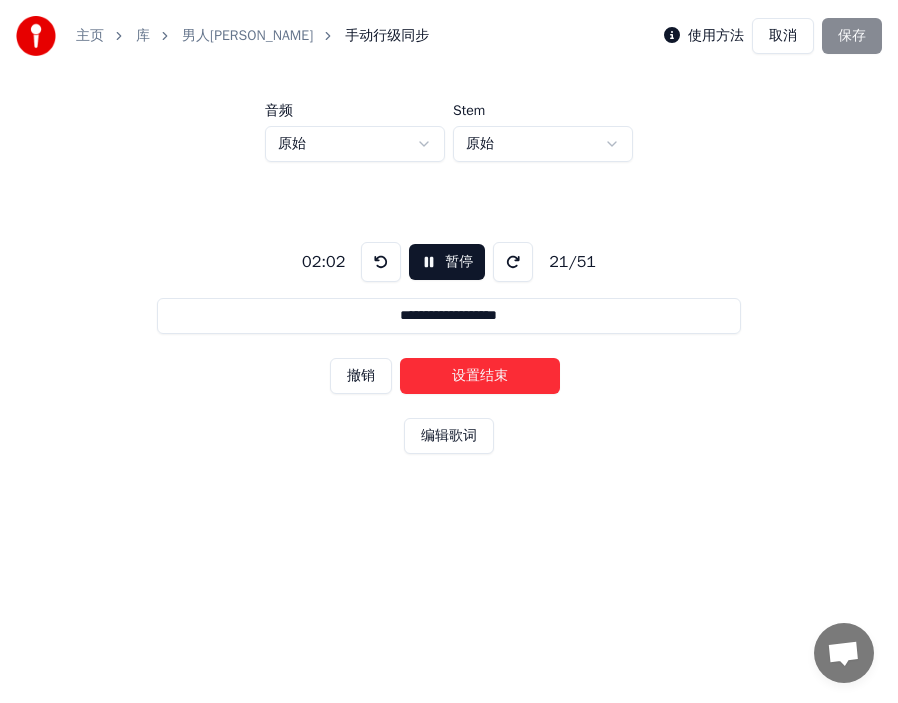 click on "设置结束" at bounding box center (480, 376) 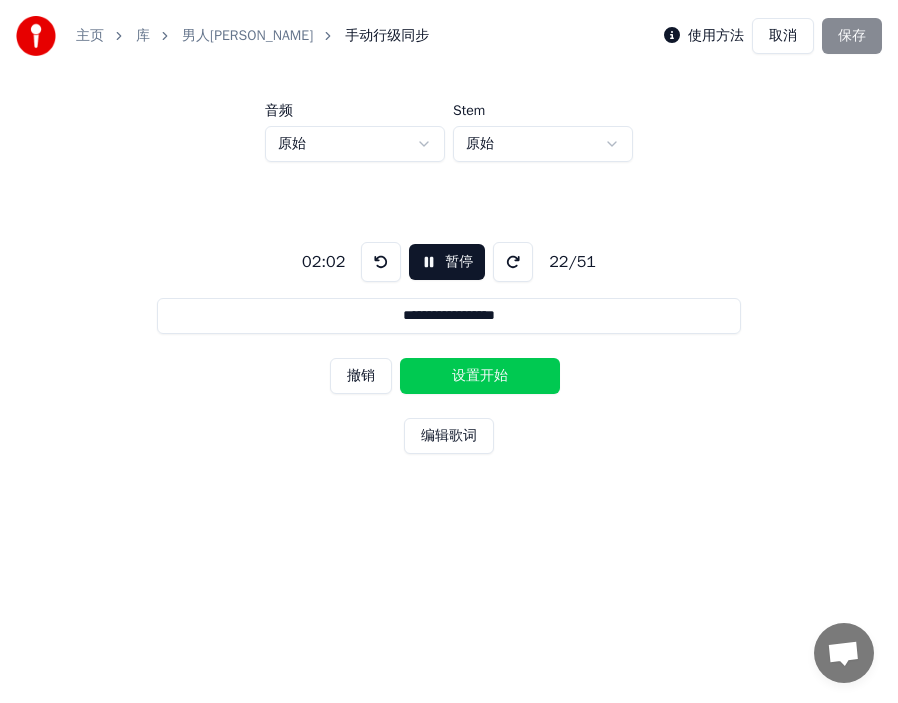 click on "设置开始" at bounding box center [480, 376] 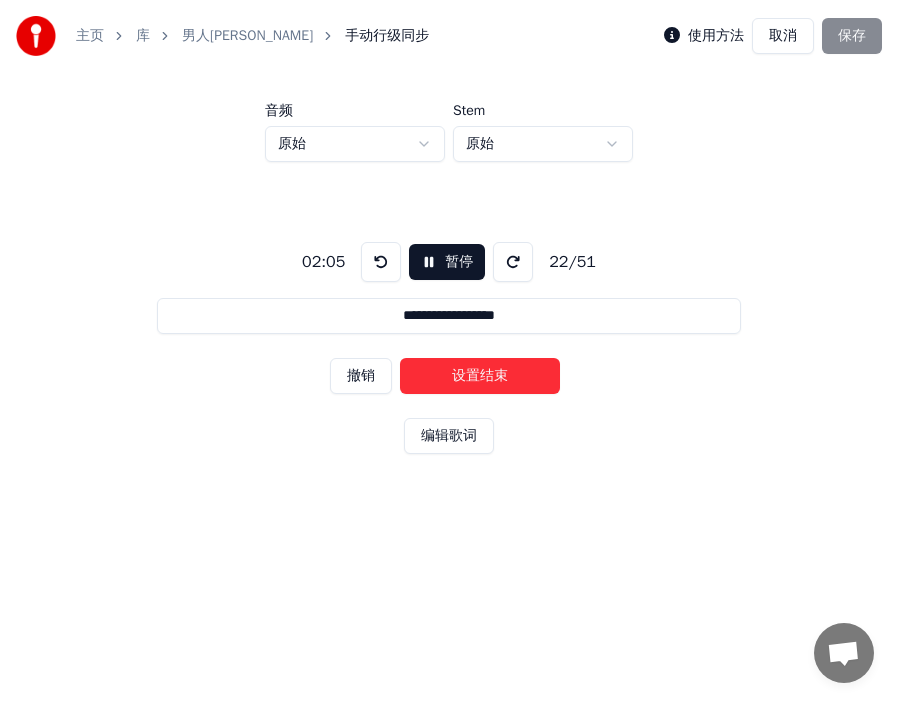 click on "设置结束" at bounding box center [480, 376] 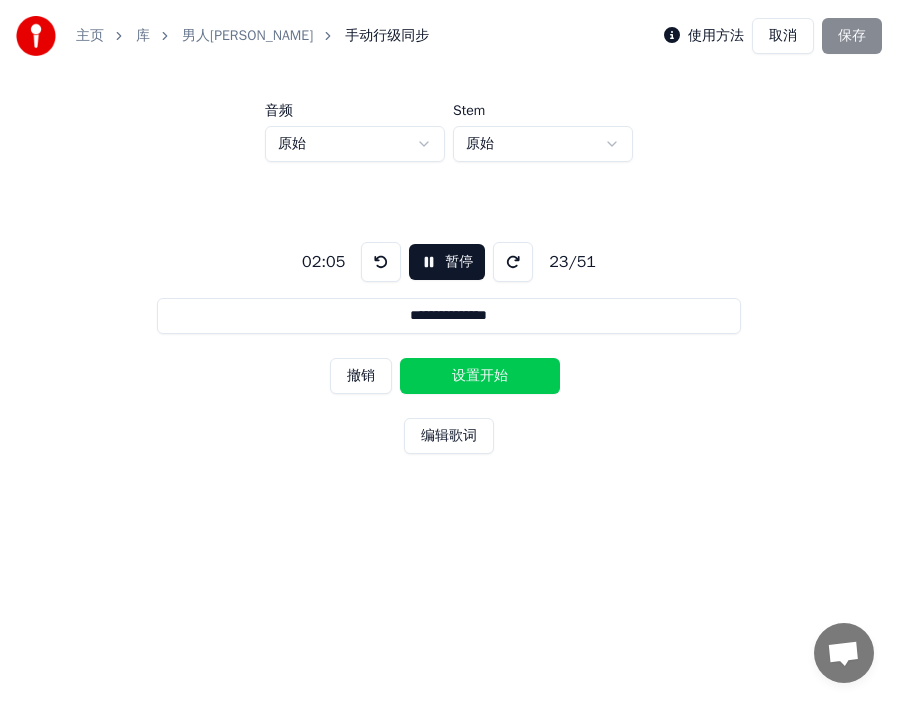 click on "设置开始" at bounding box center (480, 376) 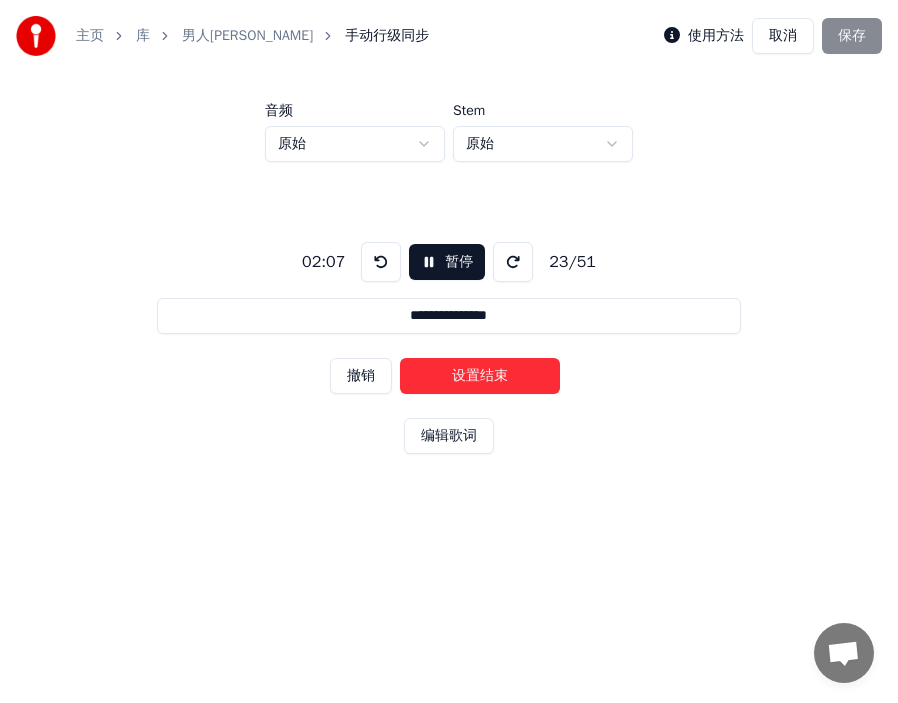click on "撤销" at bounding box center [361, 376] 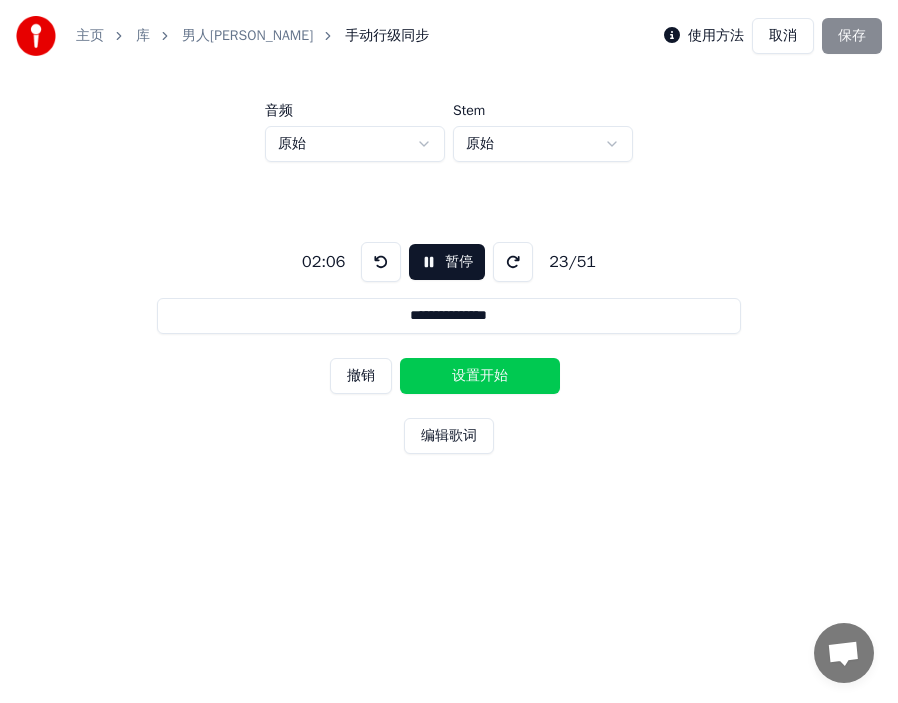 click on "撤销" at bounding box center (361, 376) 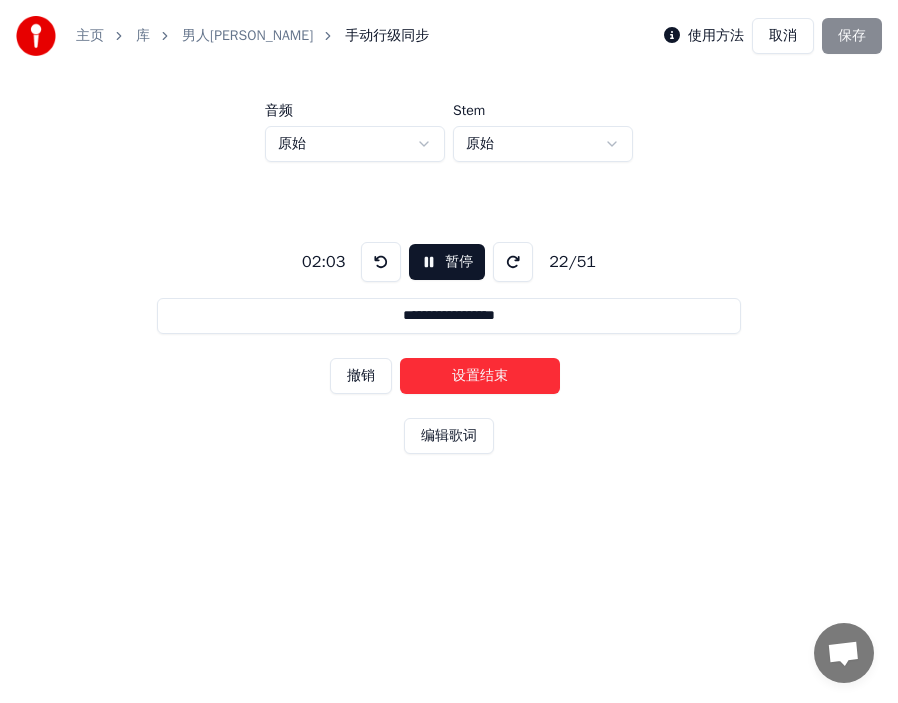click on "撤销" at bounding box center (361, 376) 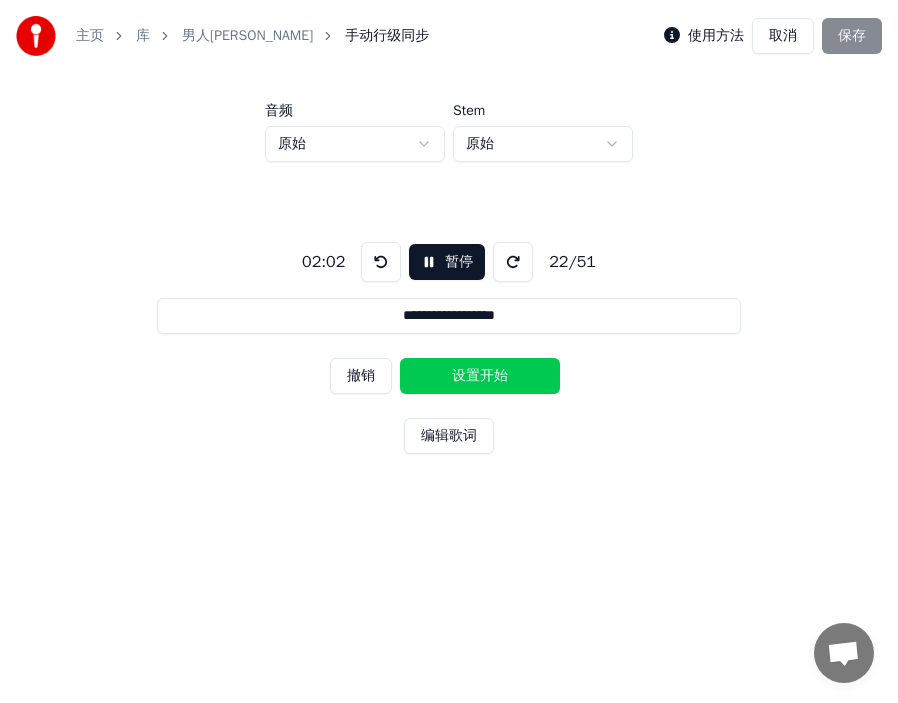 click on "撤销" at bounding box center [361, 376] 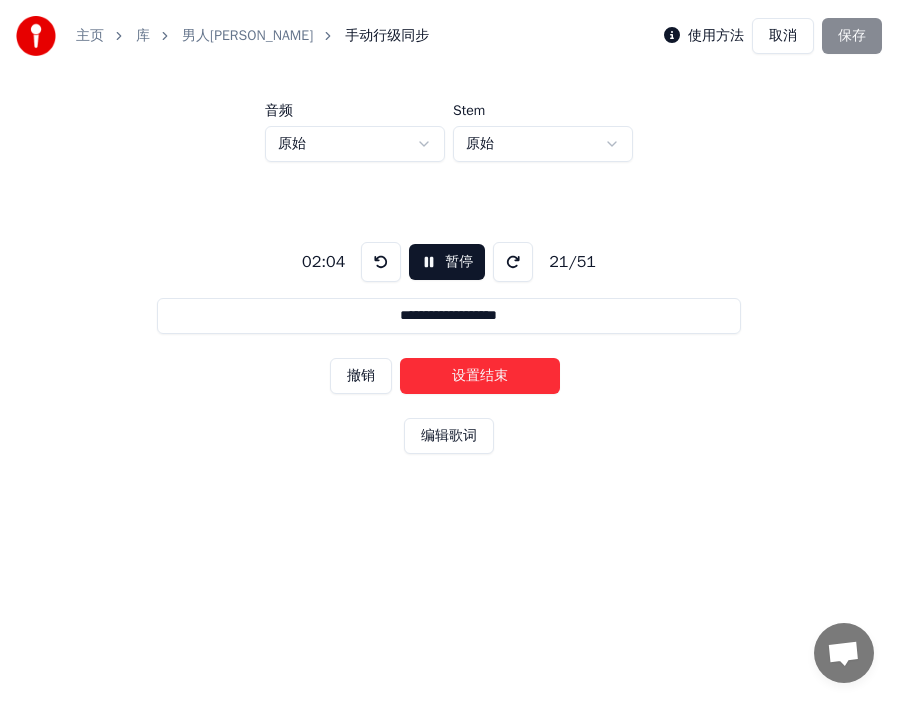 click on "设置结束" at bounding box center [480, 376] 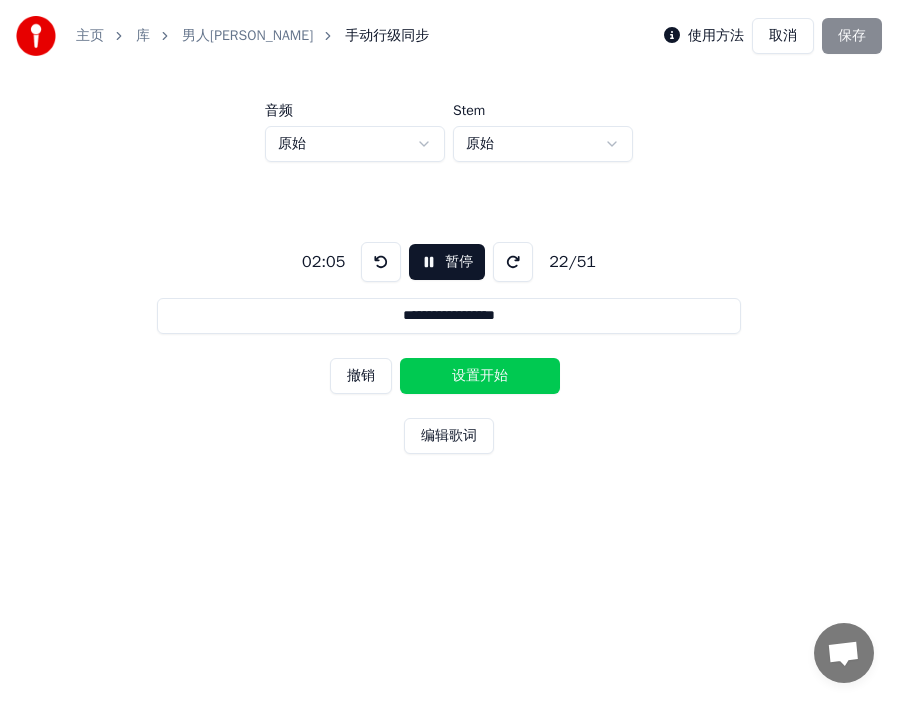 click on "设置开始" at bounding box center [480, 376] 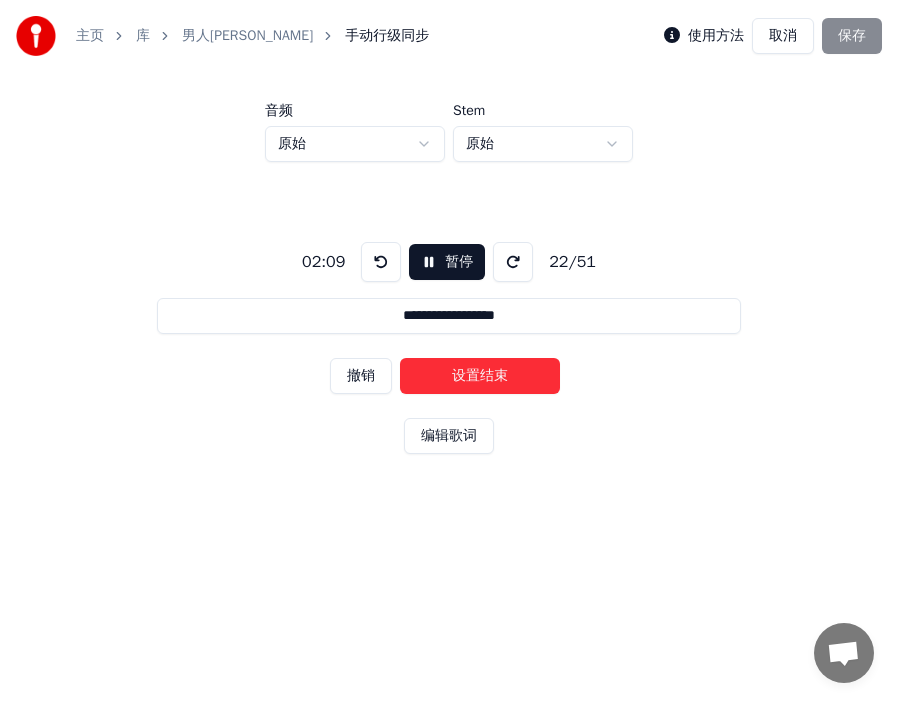 click on "设置结束" at bounding box center (480, 376) 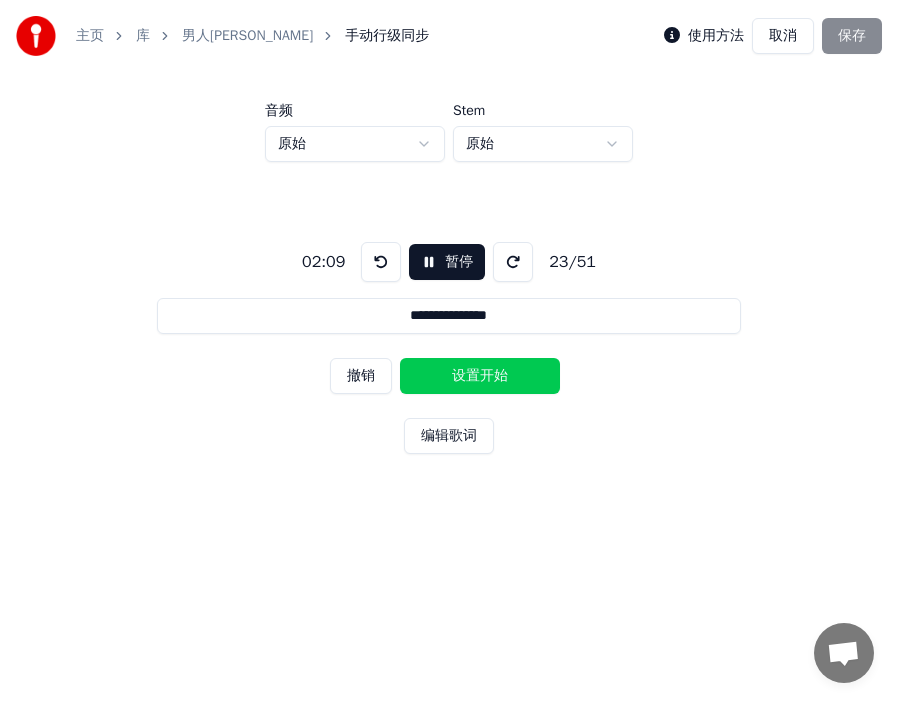click on "设置开始" at bounding box center [480, 376] 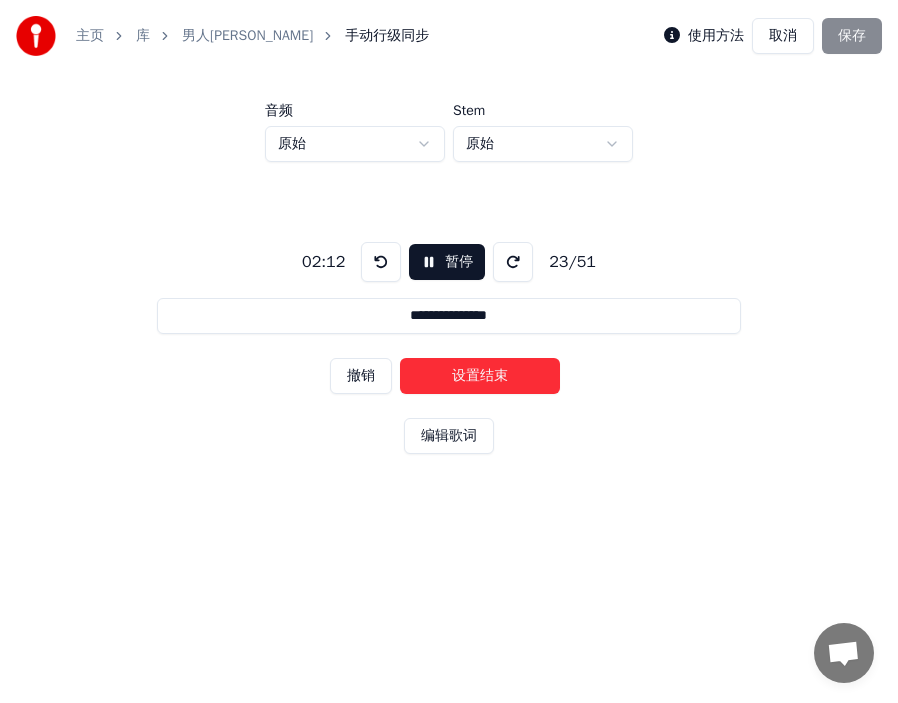 click on "设置结束" at bounding box center [480, 376] 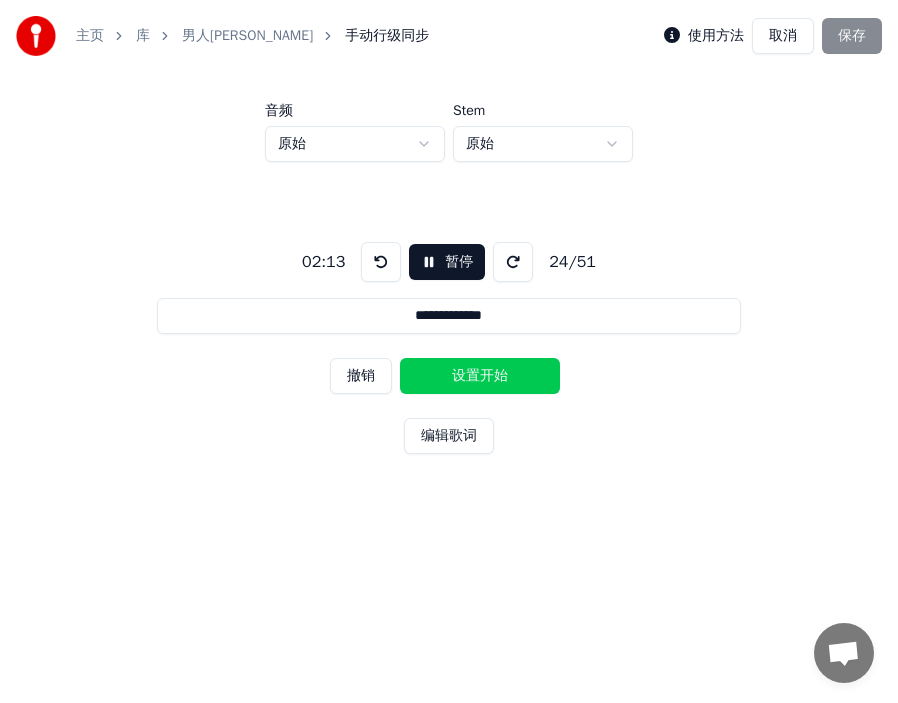 click on "设置开始" at bounding box center [480, 376] 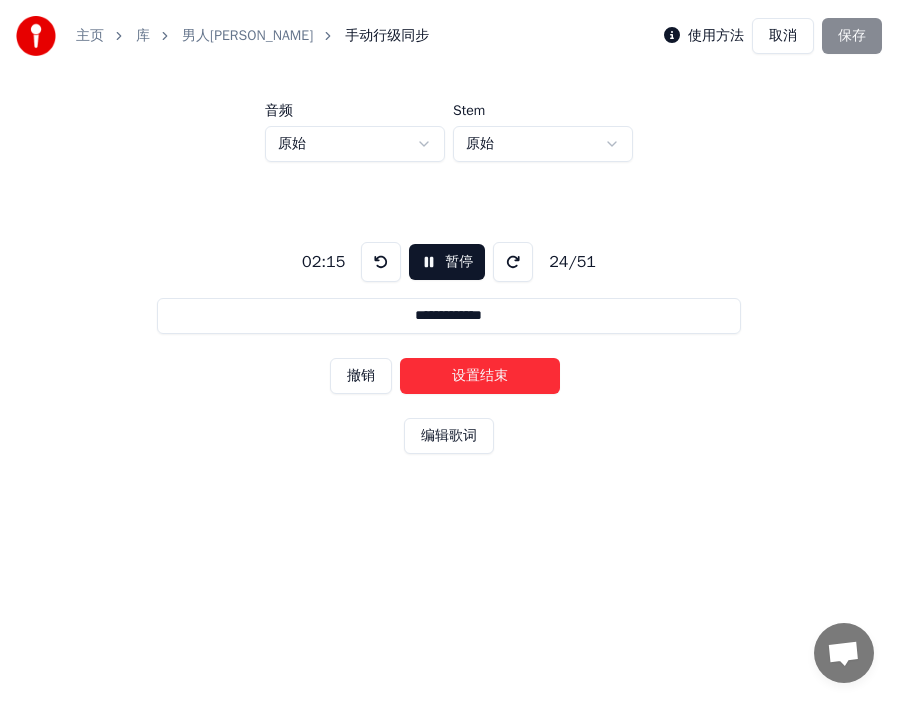 click on "设置结束" at bounding box center (480, 376) 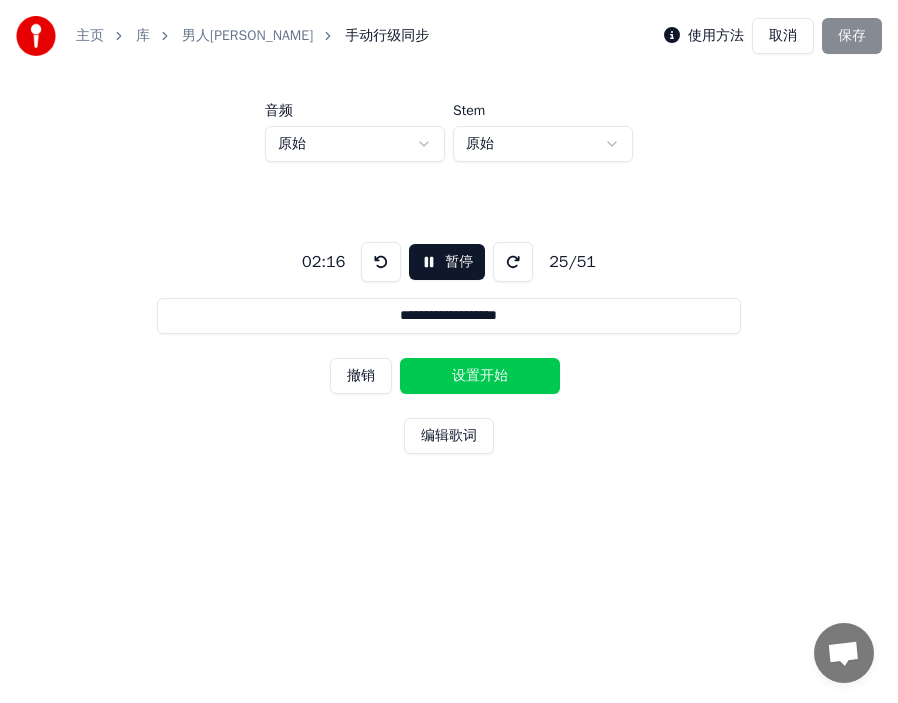 click on "设置开始" at bounding box center (480, 376) 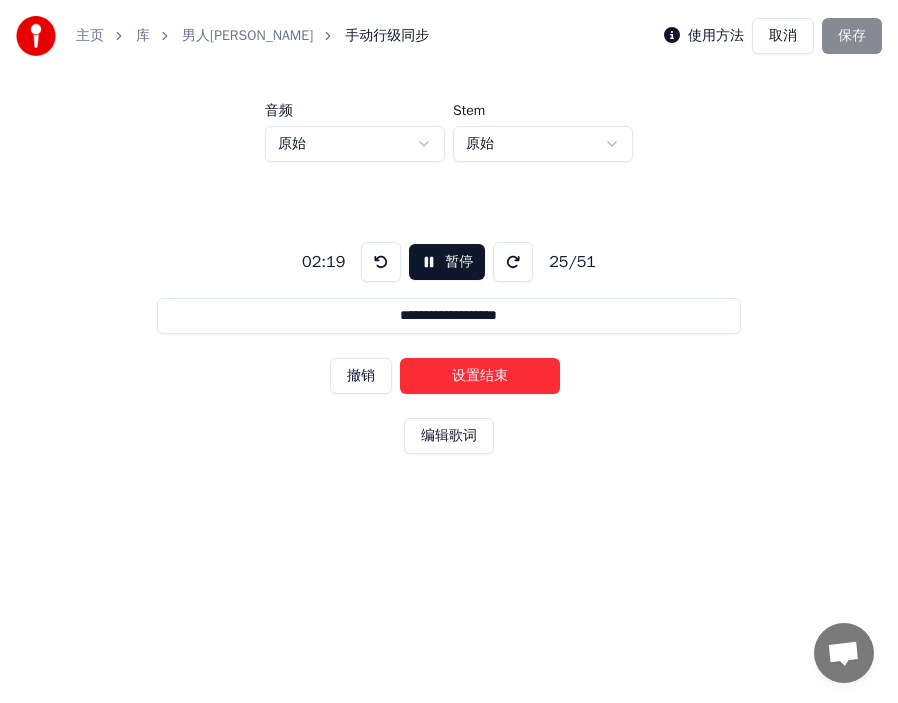 click on "设置结束" at bounding box center [480, 376] 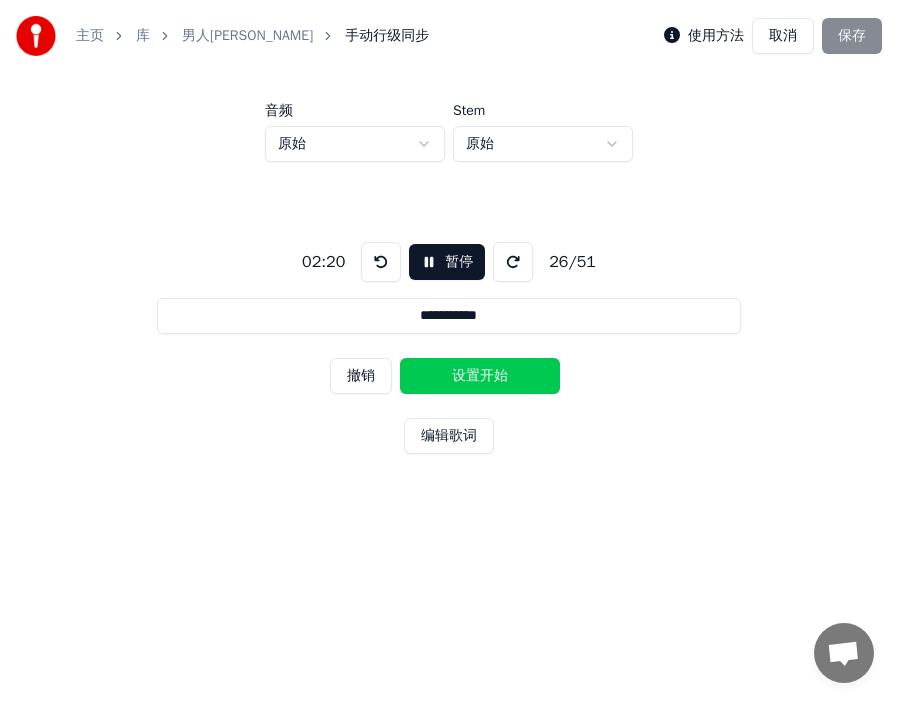 click on "设置开始" at bounding box center (480, 376) 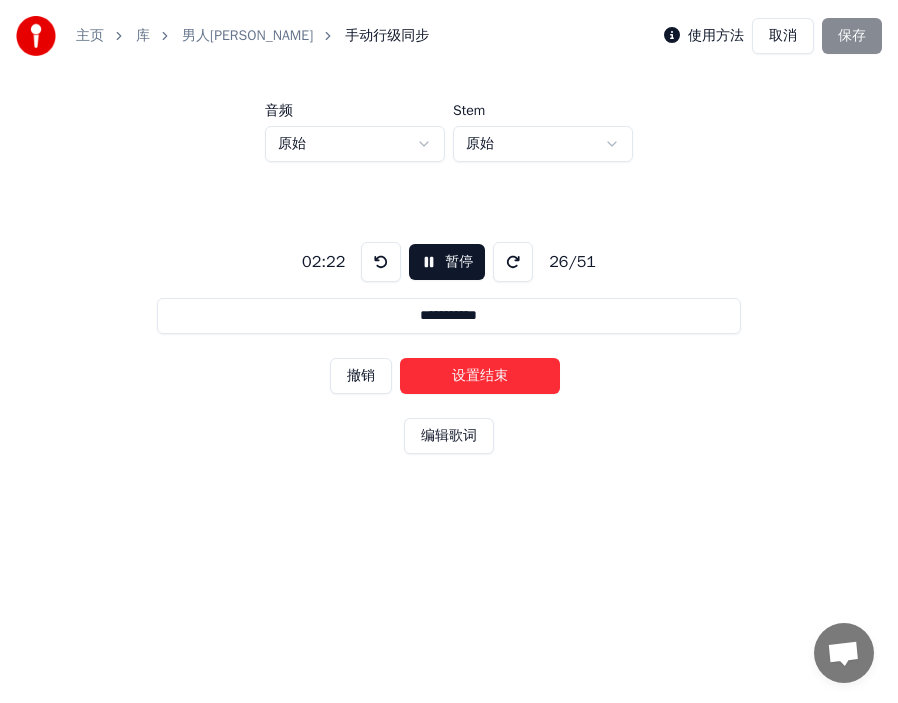 click on "设置结束" at bounding box center (480, 376) 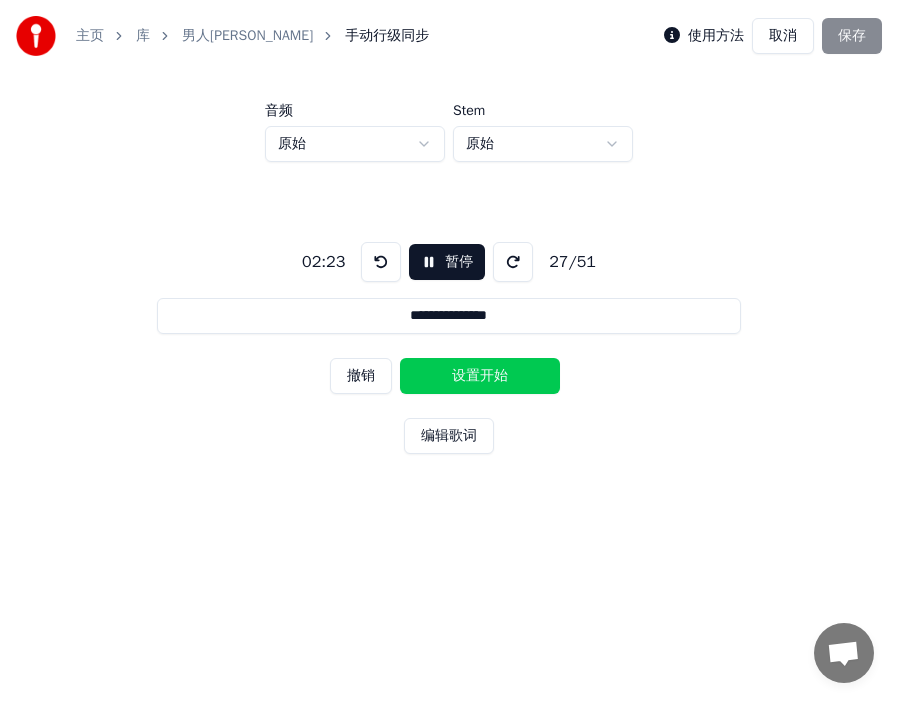 click on "设置开始" at bounding box center (480, 376) 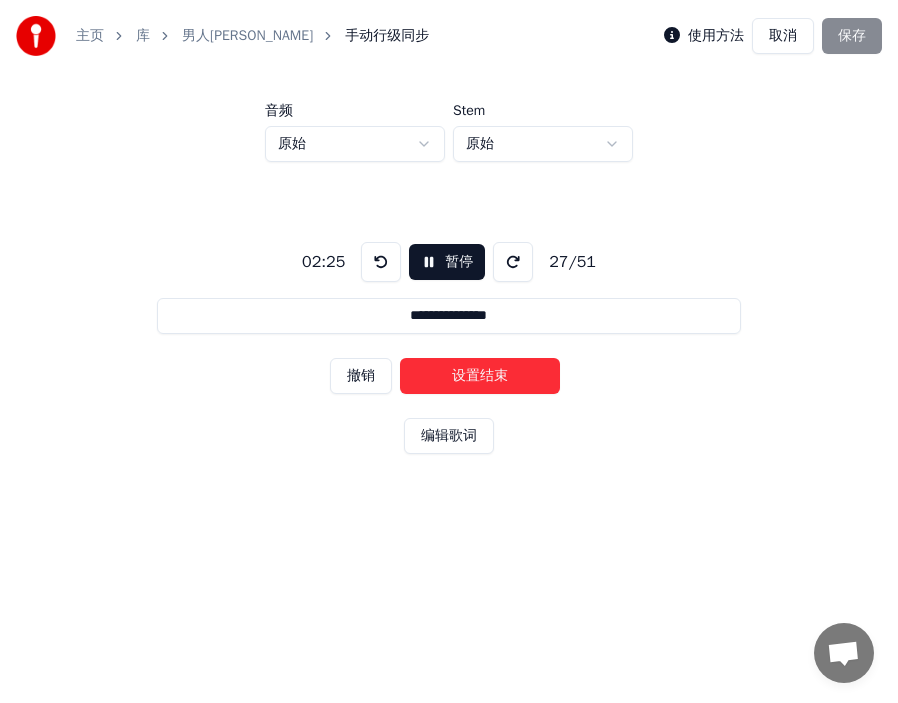 click on "设置结束" at bounding box center (480, 376) 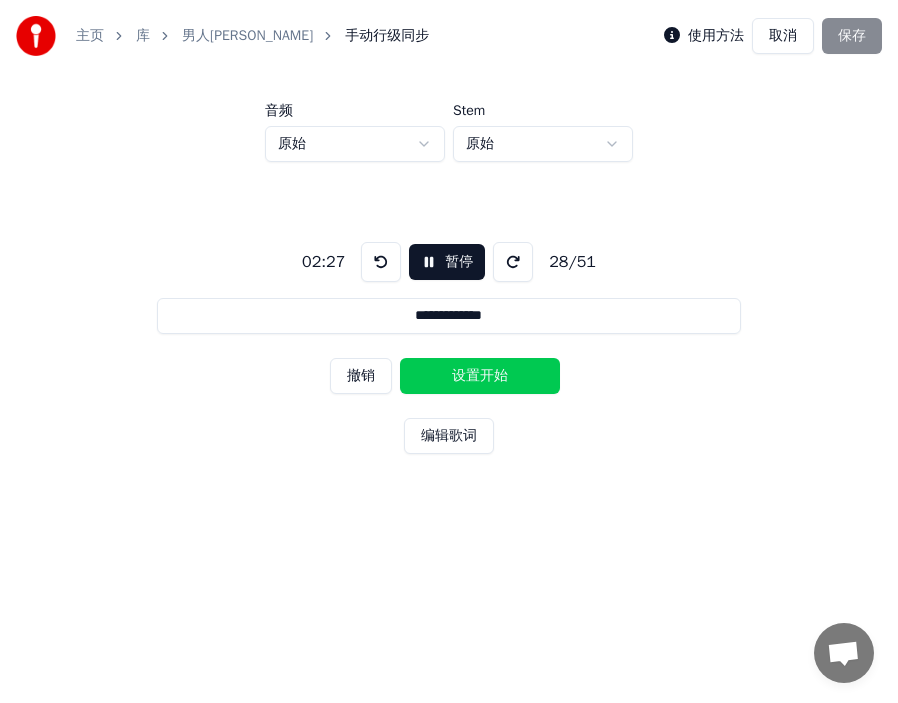 click on "设置开始" at bounding box center [480, 376] 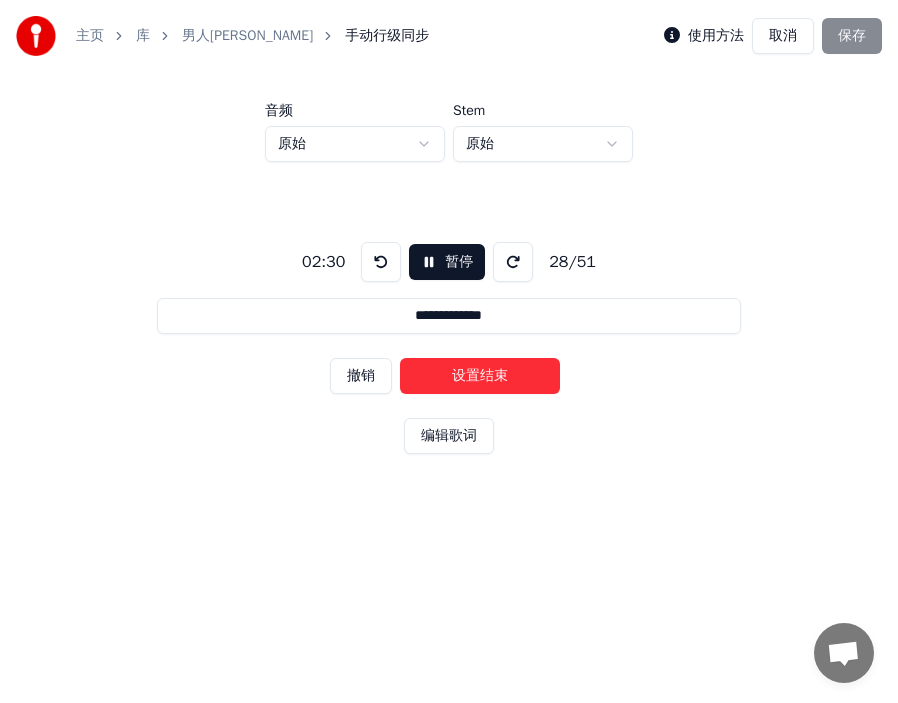 click on "设置结束" at bounding box center (480, 376) 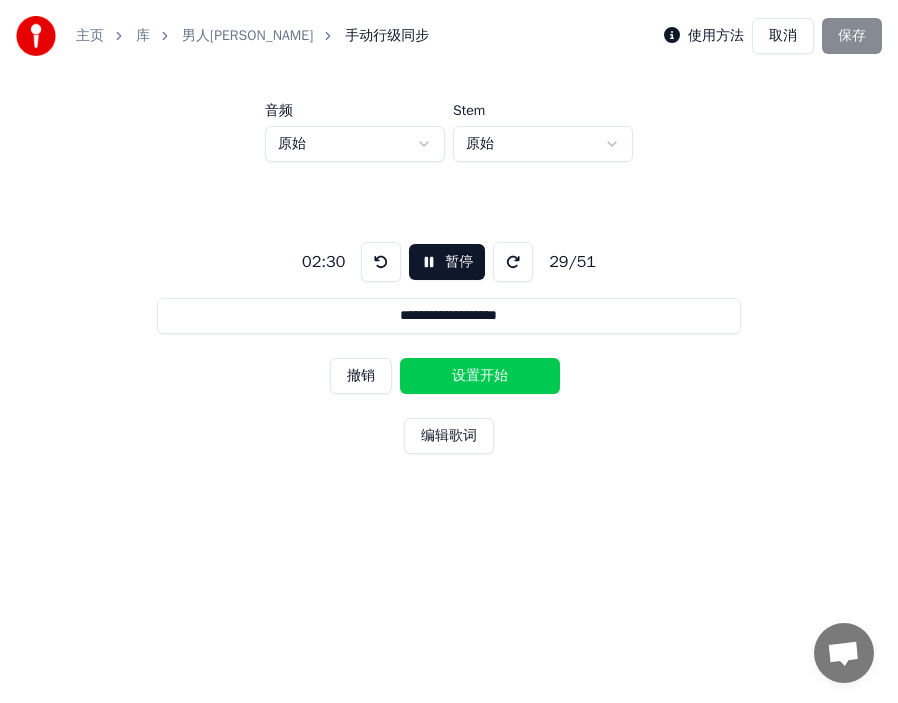 click on "设置开始" at bounding box center (480, 376) 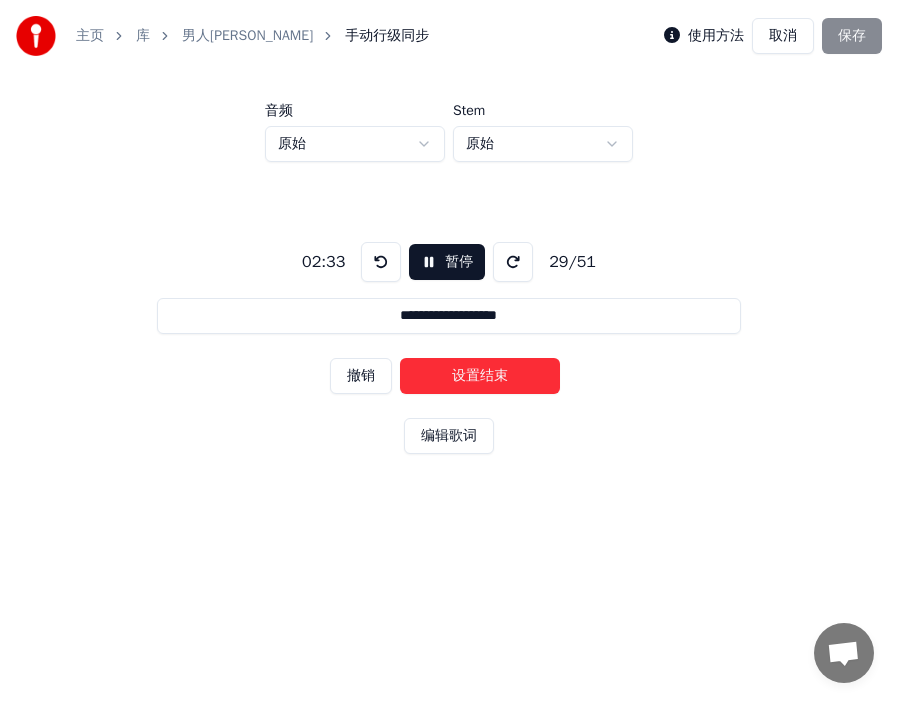 click on "设置结束" at bounding box center [480, 376] 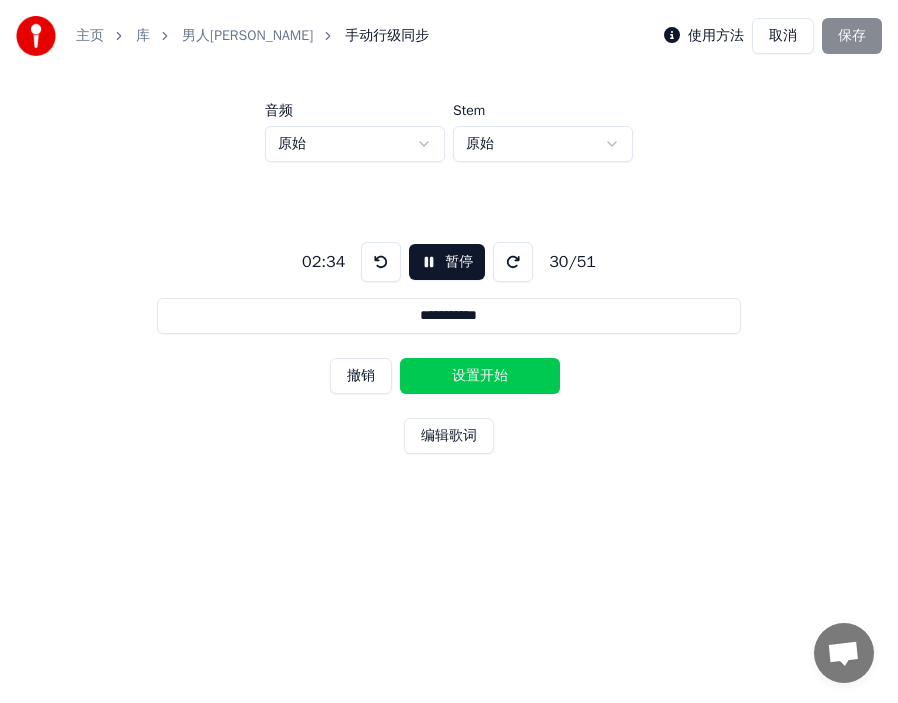 click on "设置开始" at bounding box center (480, 376) 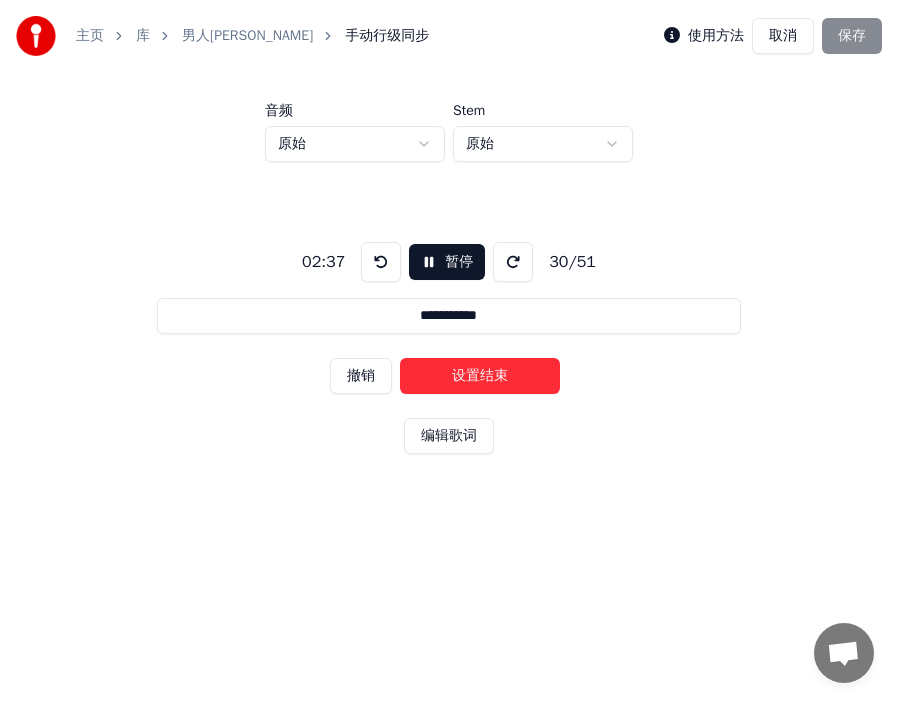 click on "设置结束" at bounding box center [480, 376] 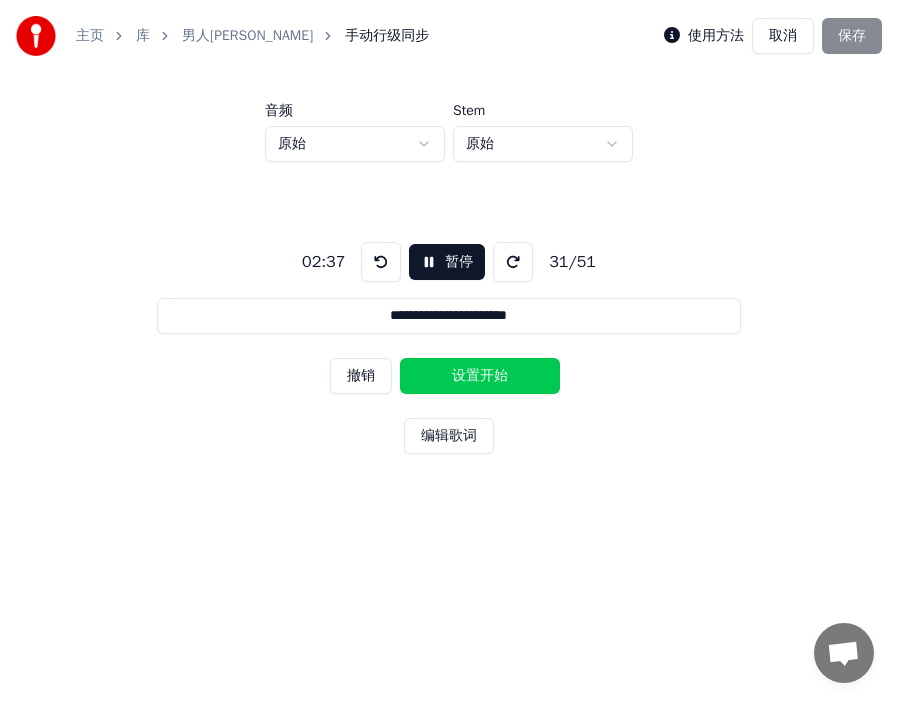 click on "设置开始" at bounding box center [480, 376] 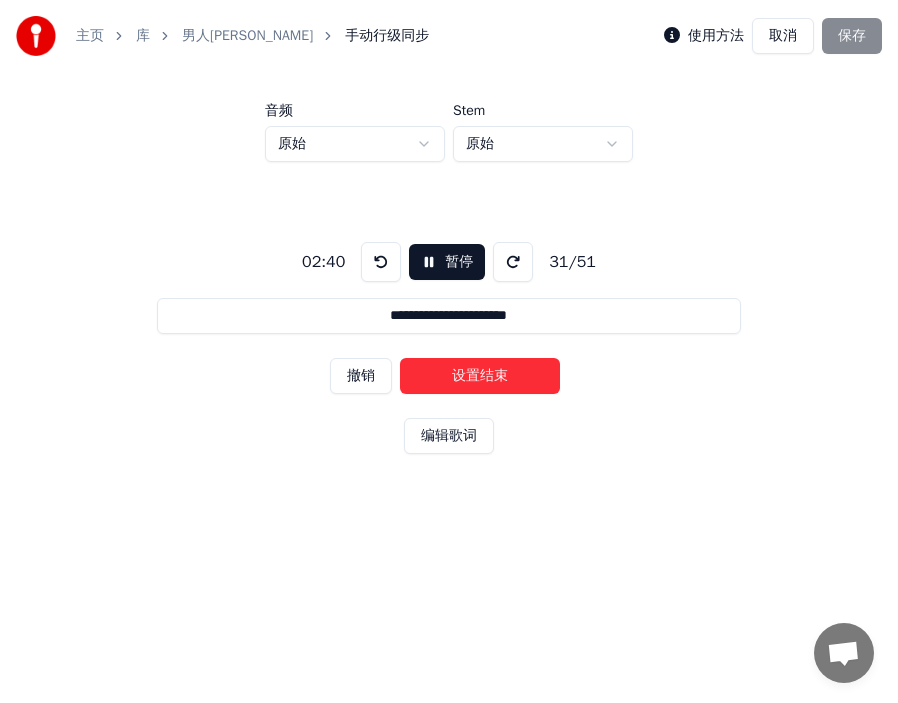 click on "设置结束" at bounding box center (480, 376) 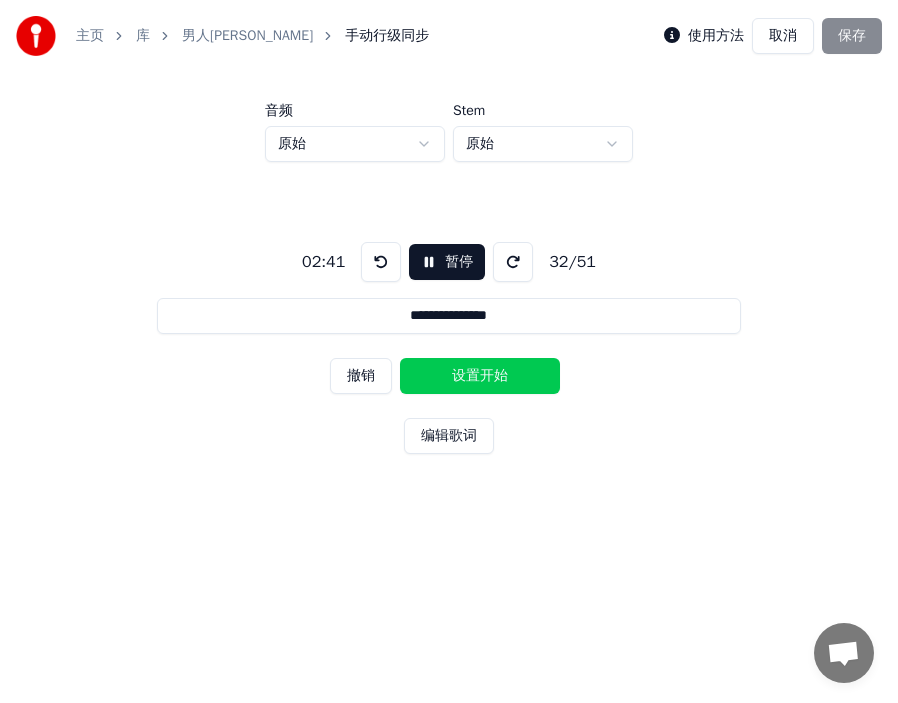 click on "设置开始" at bounding box center [480, 376] 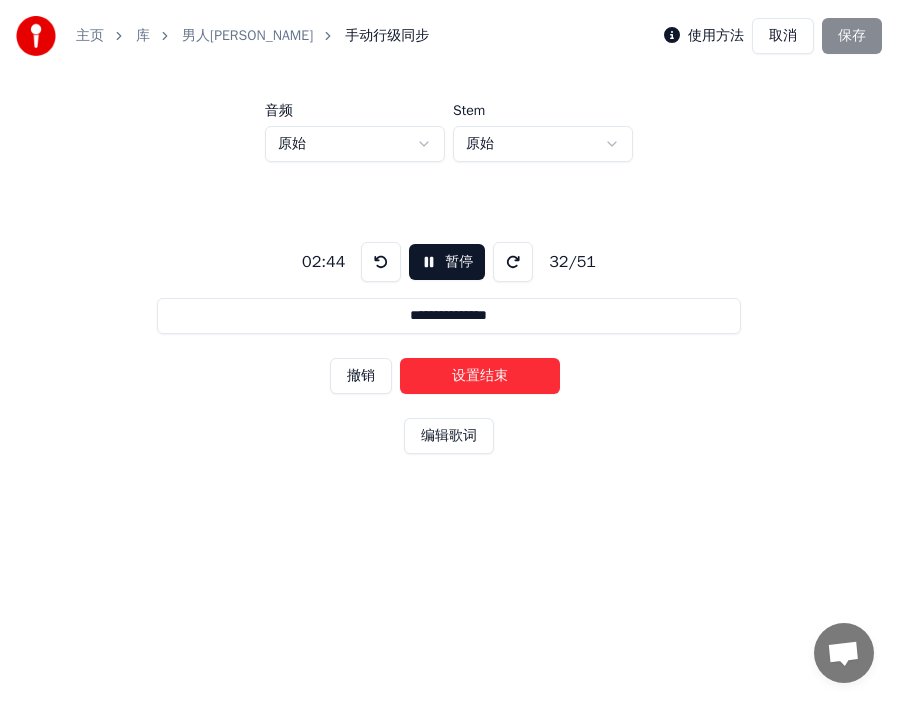 click on "设置结束" at bounding box center (480, 376) 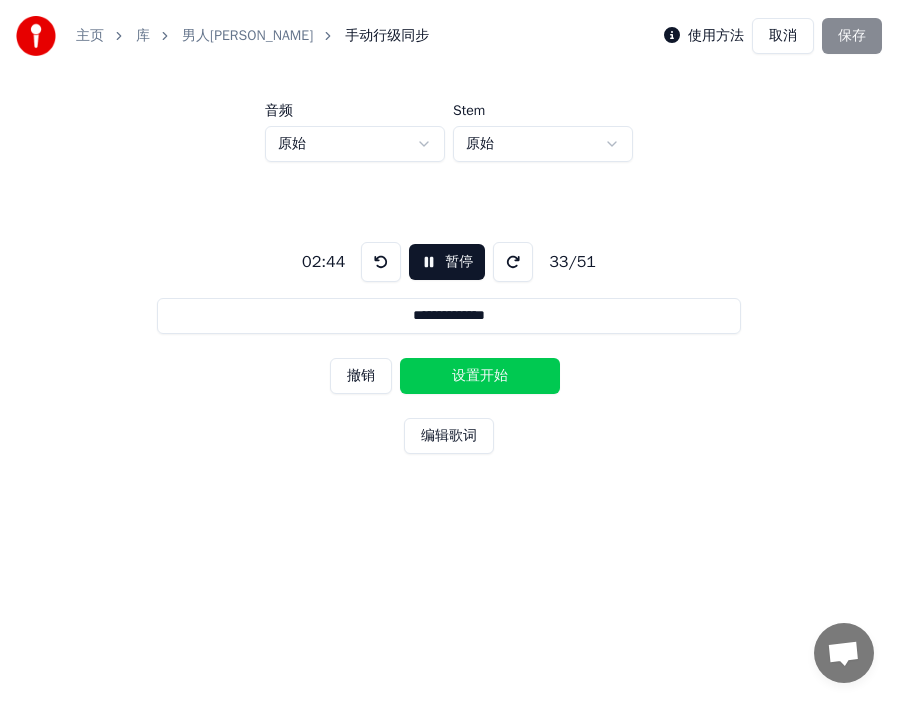 click on "设置开始" at bounding box center [480, 376] 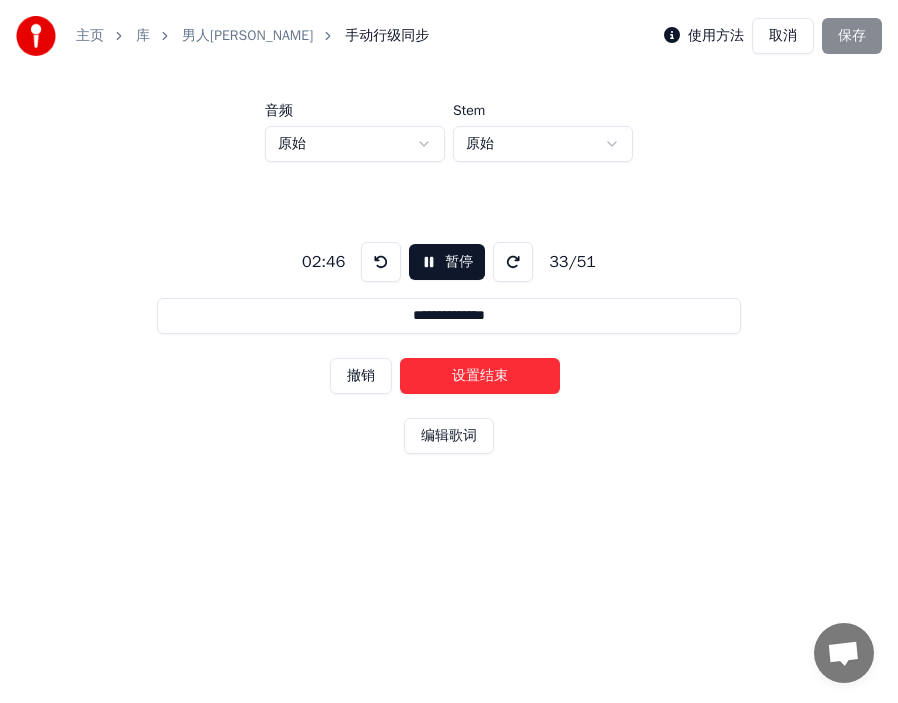 click on "设置结束" at bounding box center [480, 376] 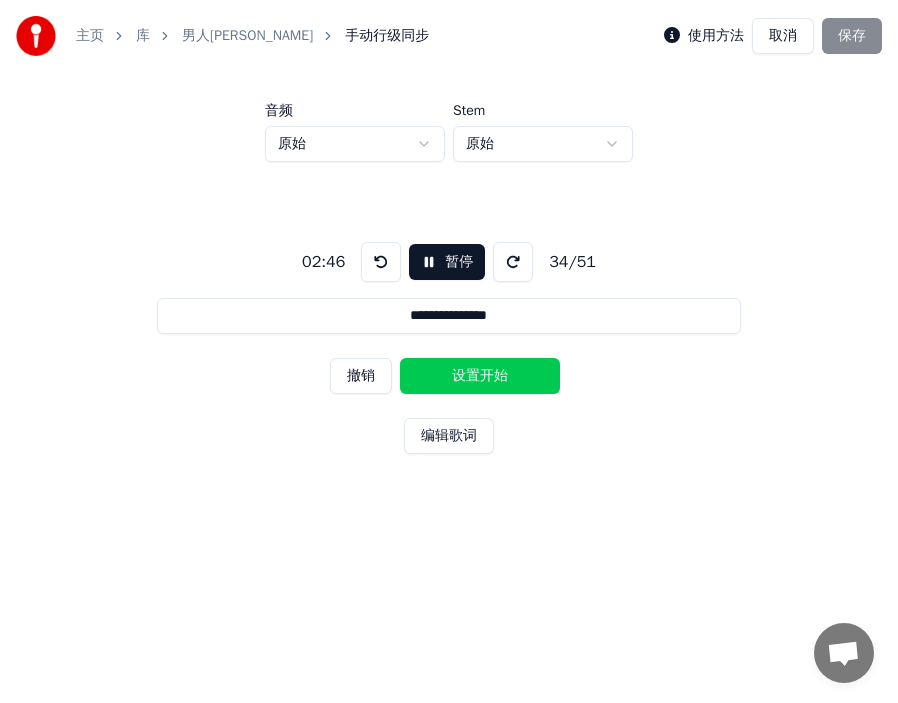 click on "设置开始" at bounding box center (480, 376) 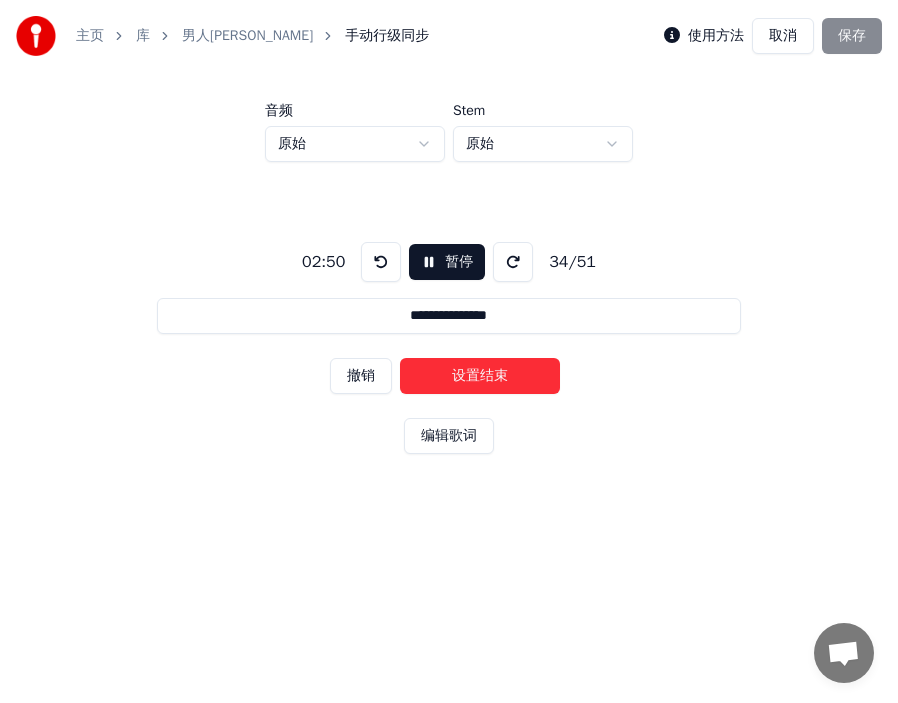 click on "设置结束" at bounding box center [480, 376] 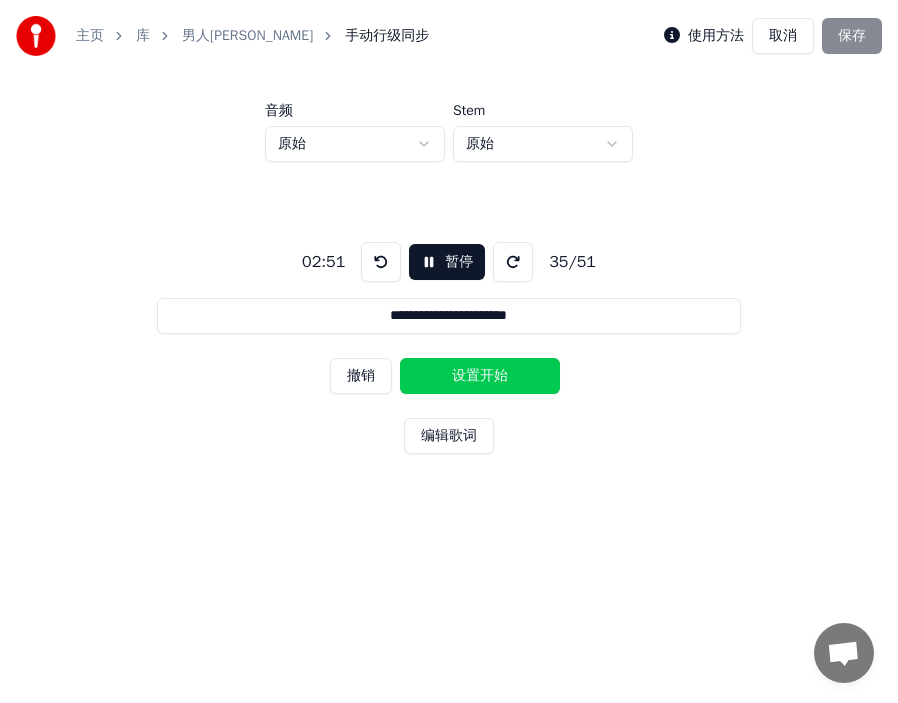 click on "设置开始" at bounding box center [480, 376] 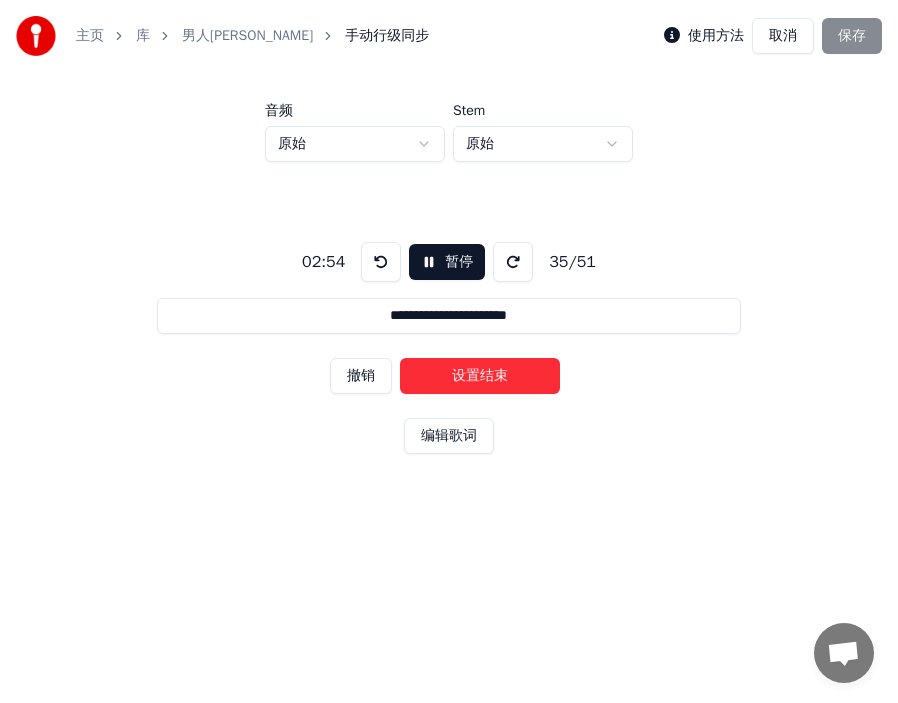 click on "设置结束" at bounding box center [480, 376] 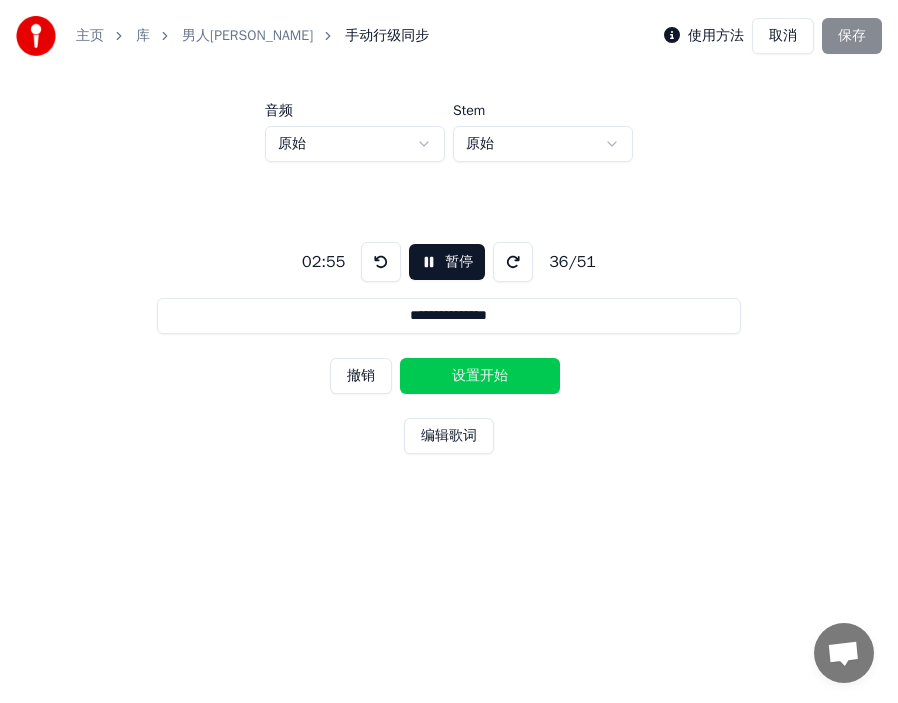 click on "设置开始" at bounding box center [480, 376] 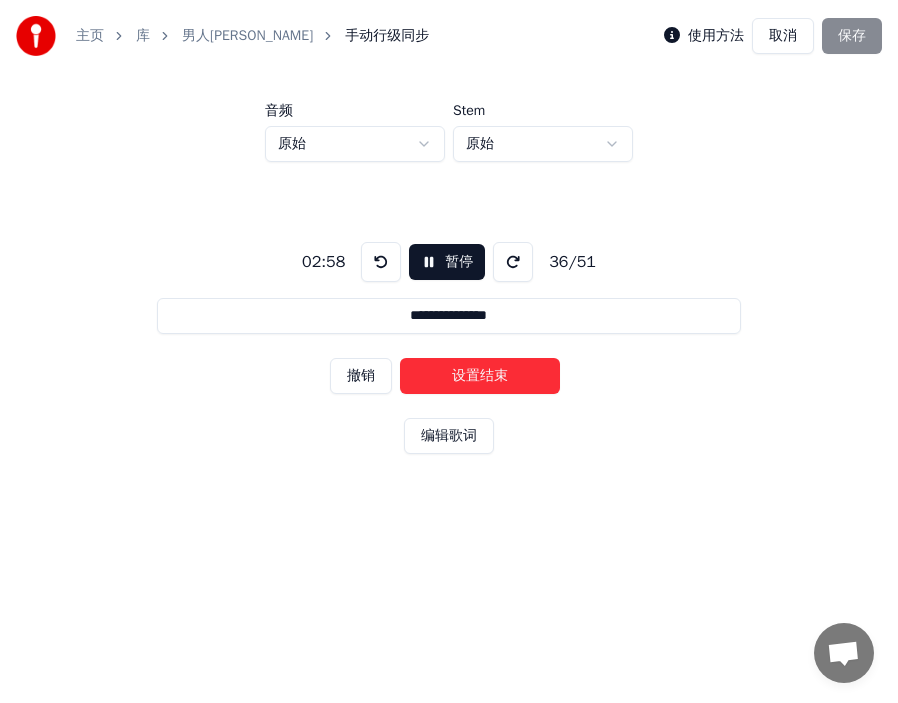 click on "设置结束" at bounding box center [480, 376] 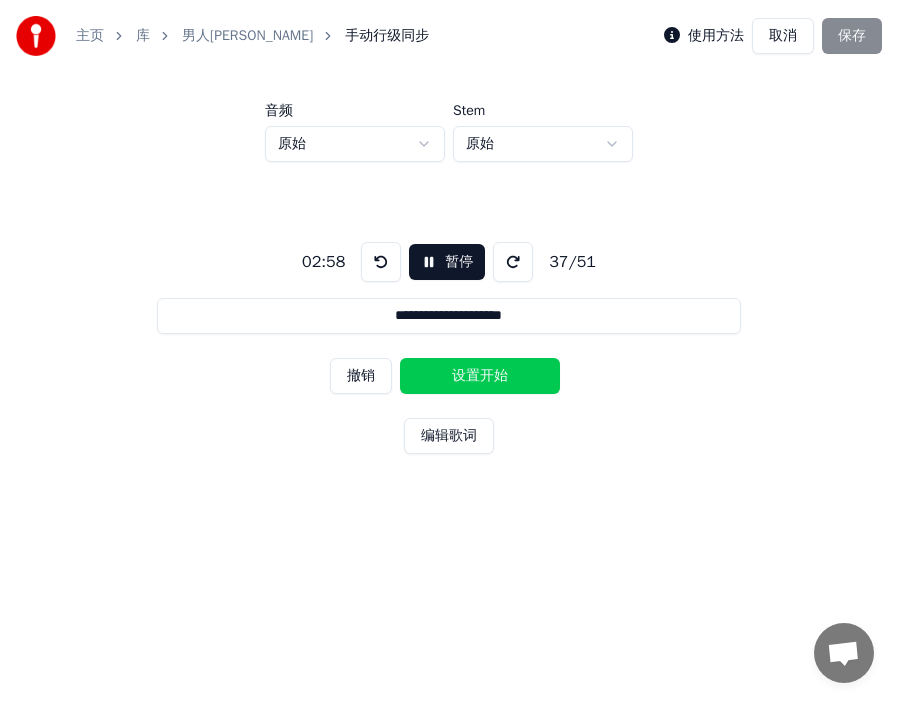 click on "设置开始" at bounding box center (480, 376) 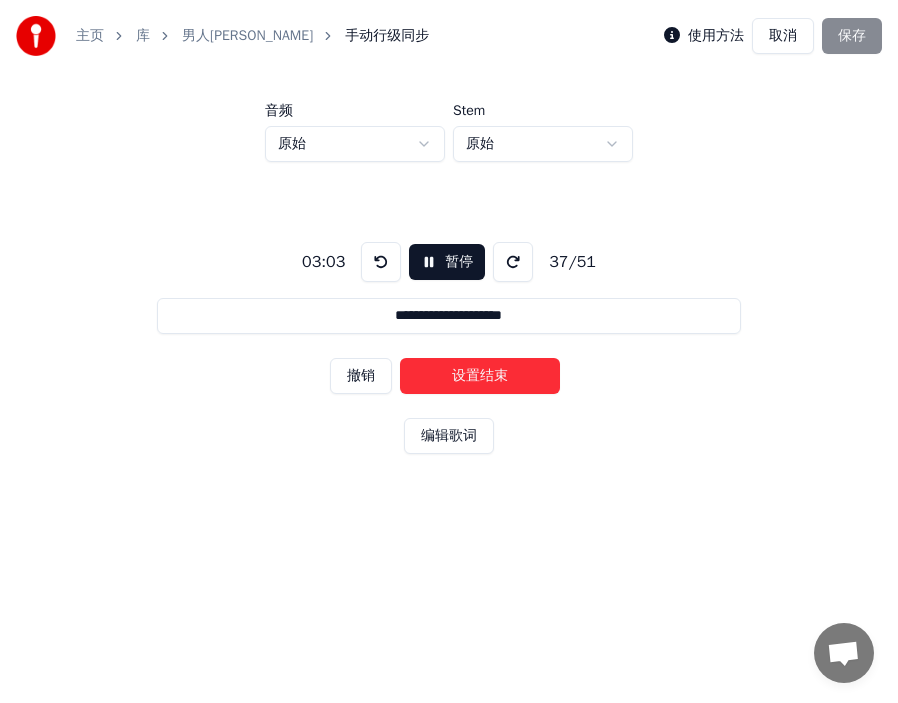 click on "设置结束" at bounding box center (480, 376) 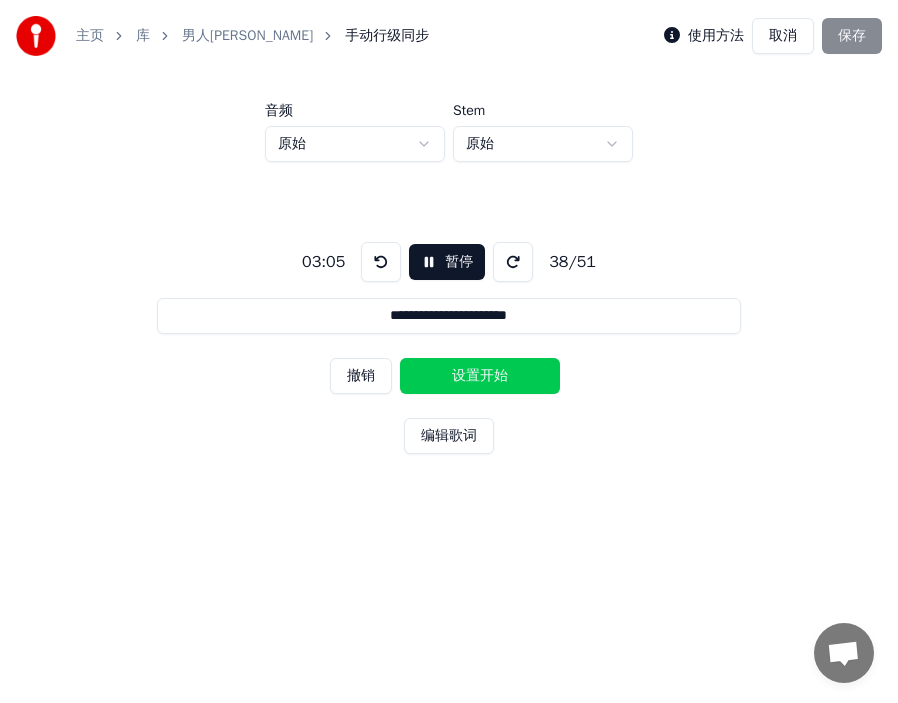 click on "设置开始" at bounding box center (480, 376) 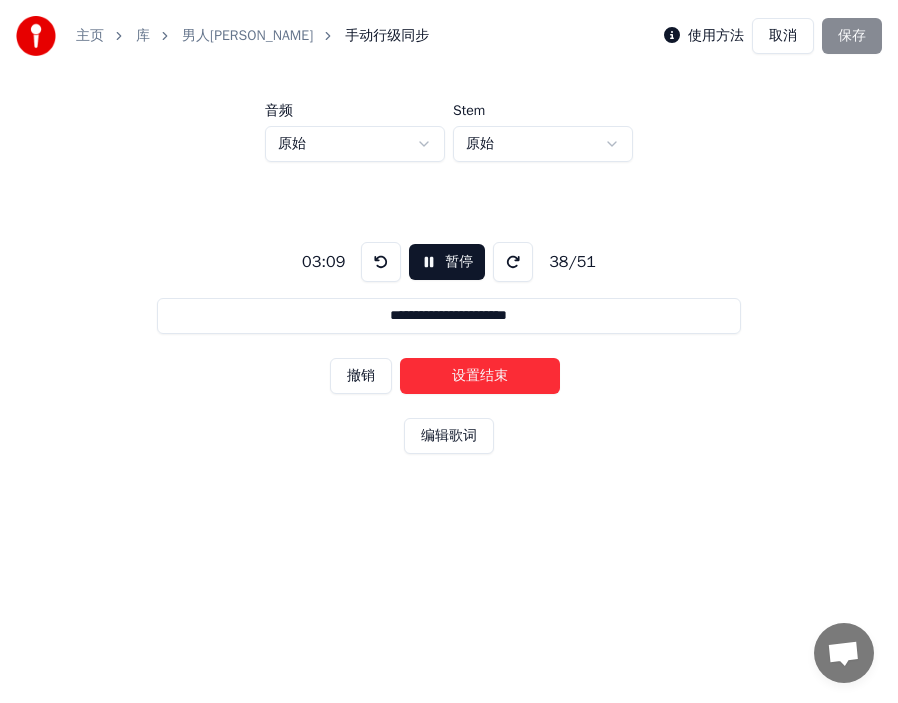 click on "设置结束" at bounding box center (480, 376) 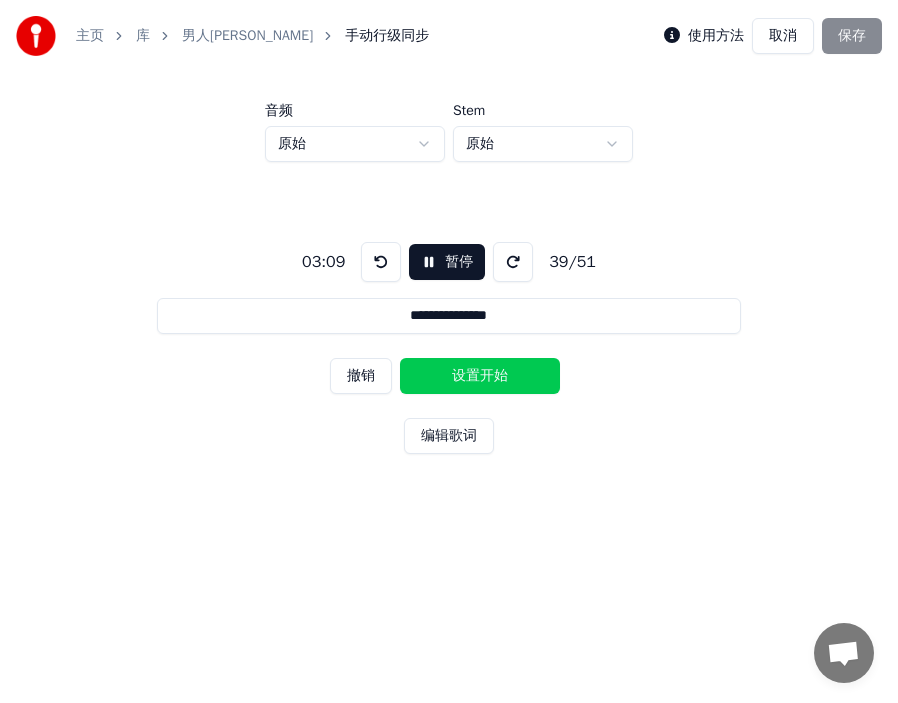click on "设置开始" at bounding box center [480, 376] 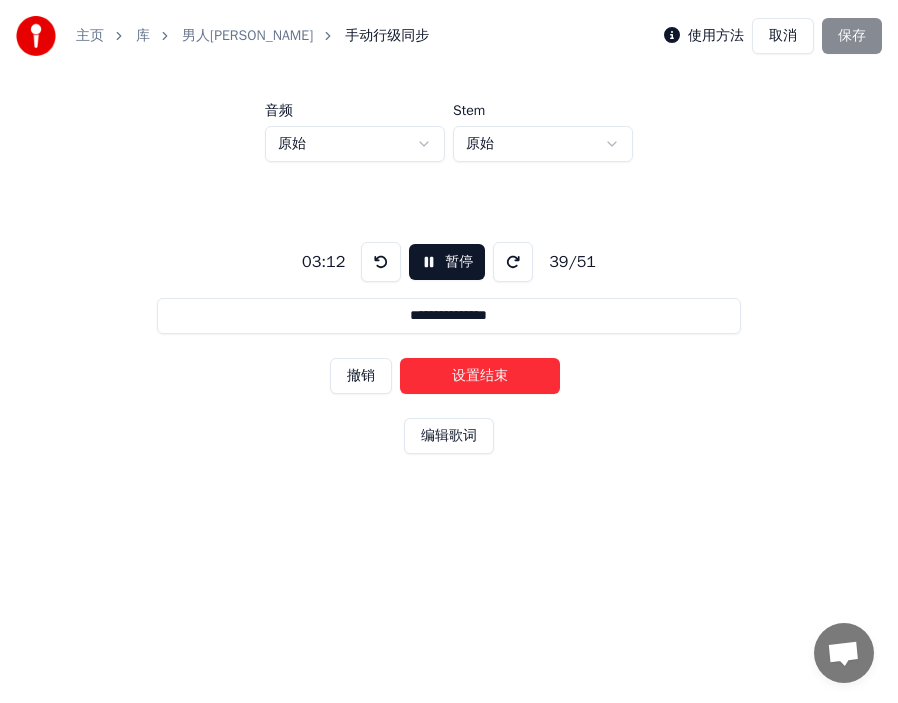 click on "设置结束" at bounding box center [480, 376] 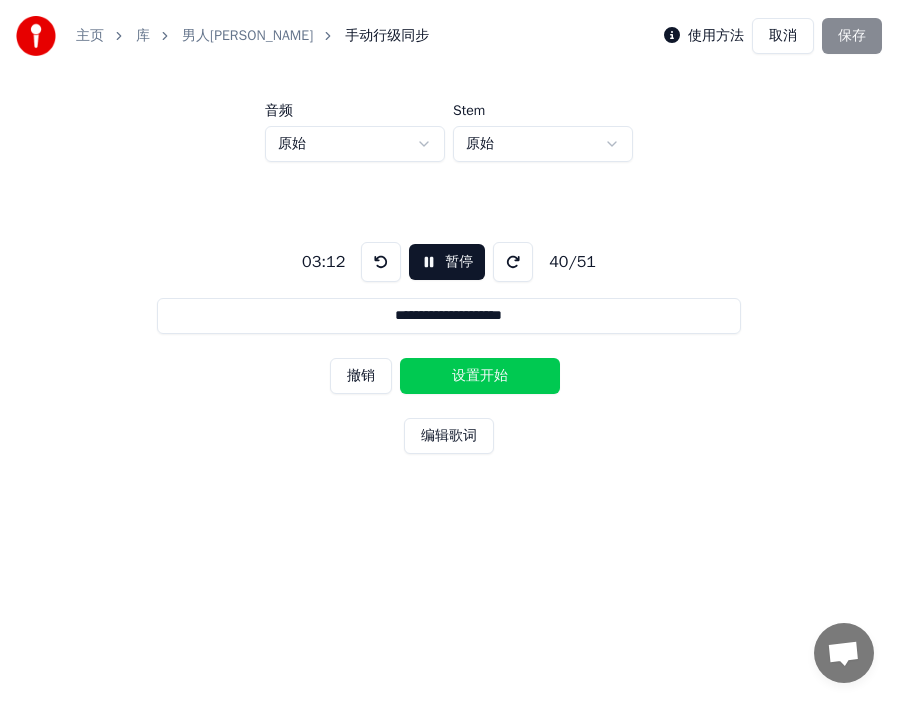 click on "设置开始" at bounding box center (480, 376) 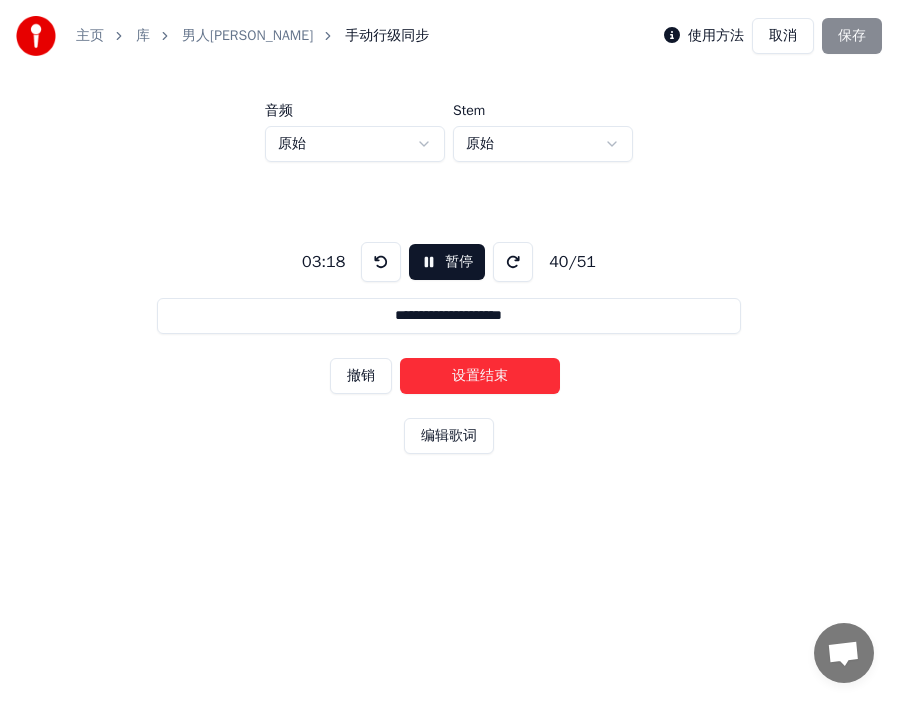 click on "设置结束" at bounding box center [480, 376] 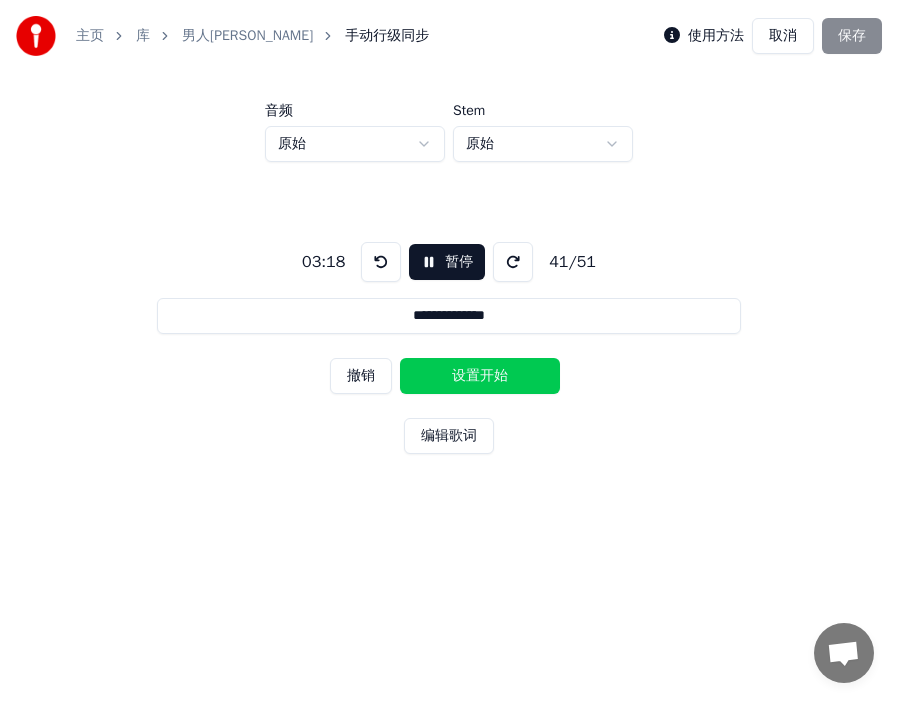 click on "设置开始" at bounding box center [480, 376] 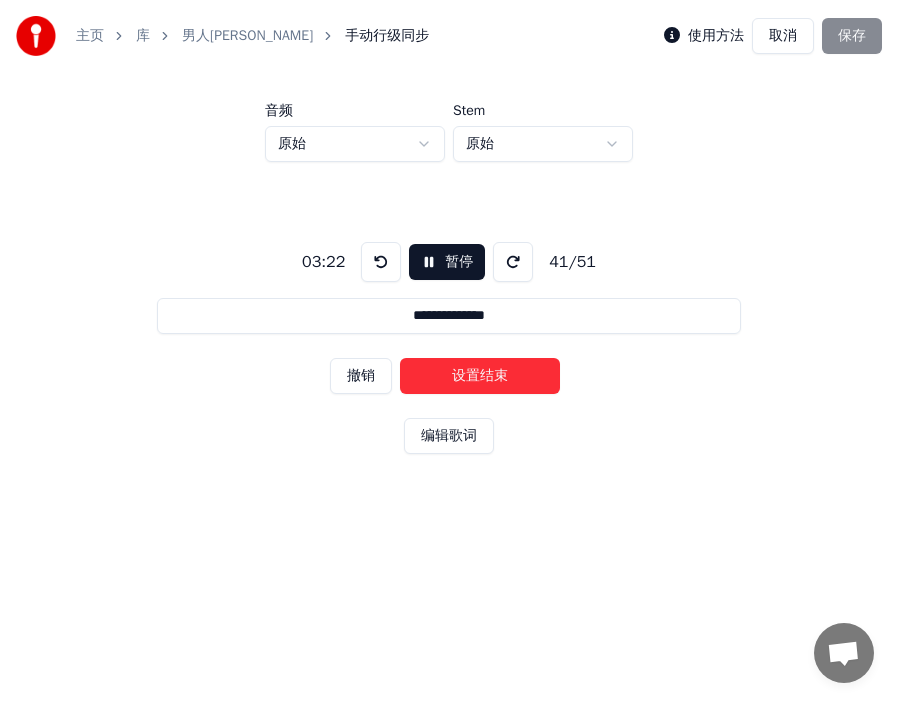 click on "设置结束" at bounding box center (480, 376) 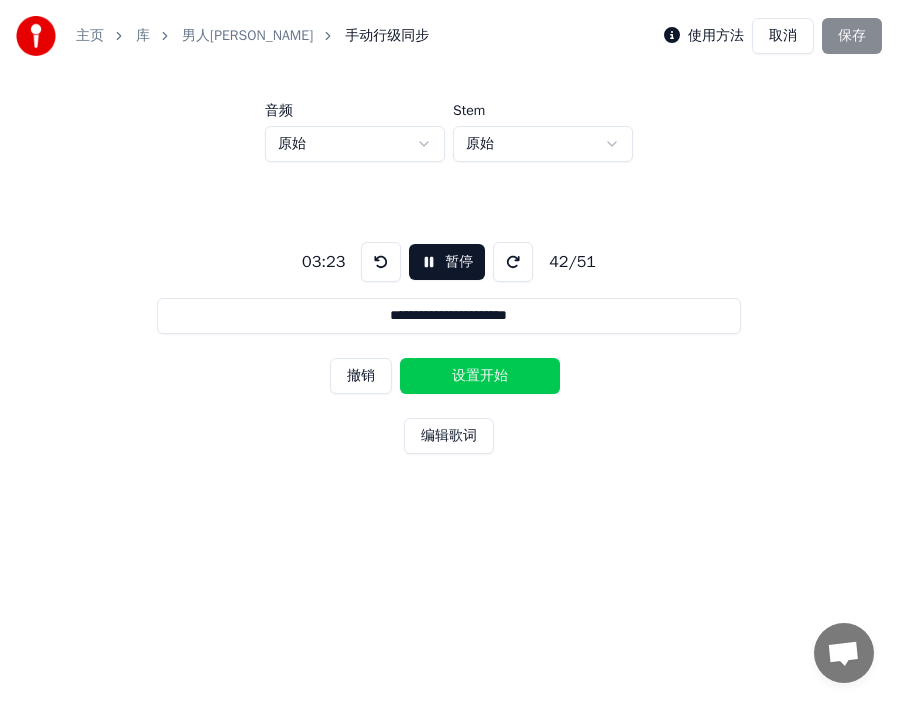 click on "设置开始" at bounding box center (480, 376) 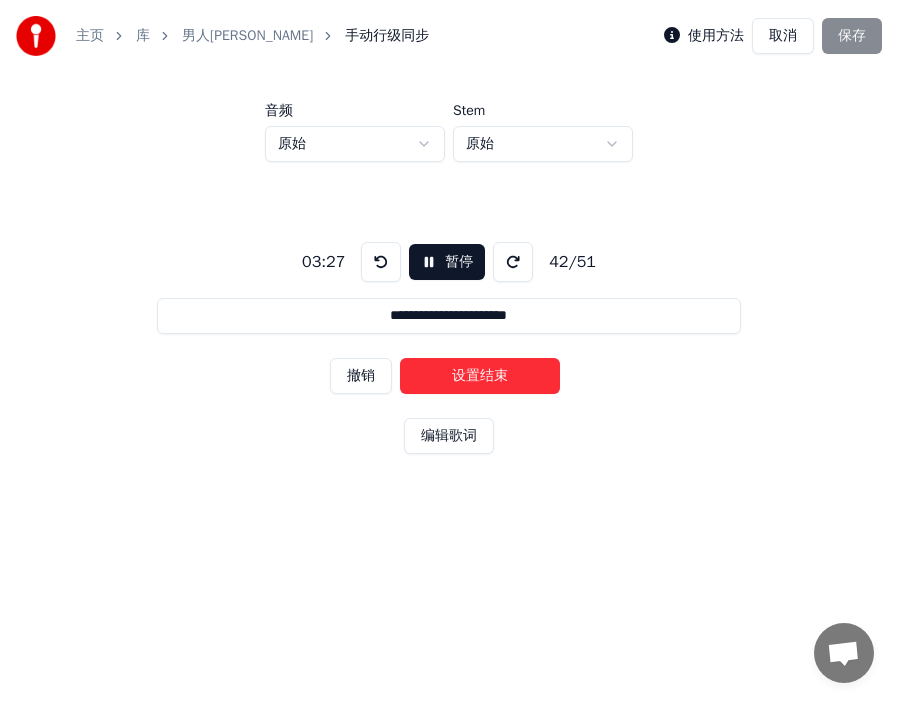 click on "设置结束" at bounding box center (480, 376) 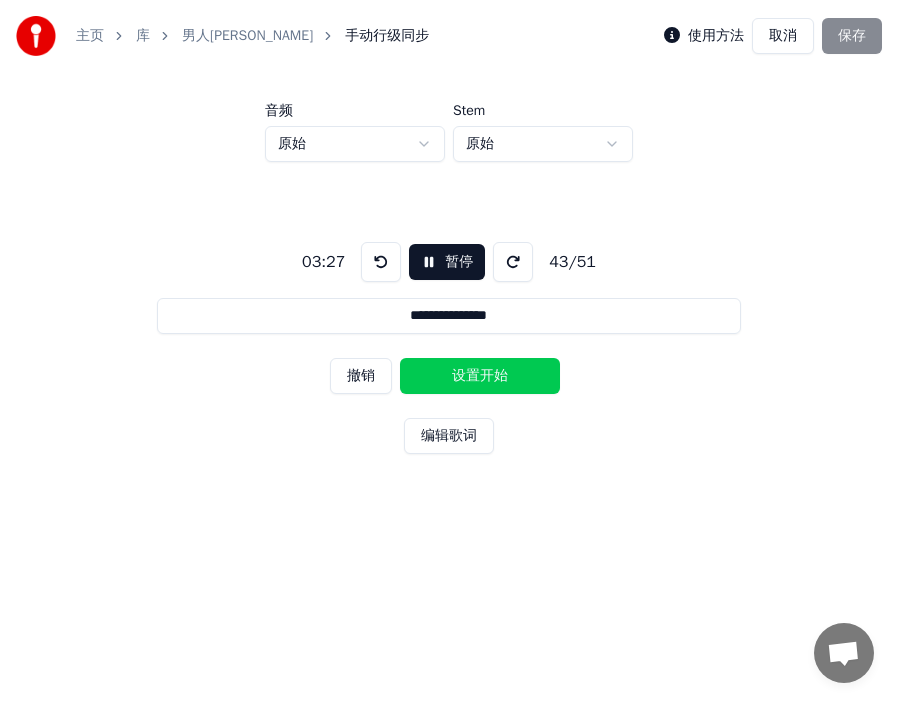 click on "设置开始" at bounding box center [480, 376] 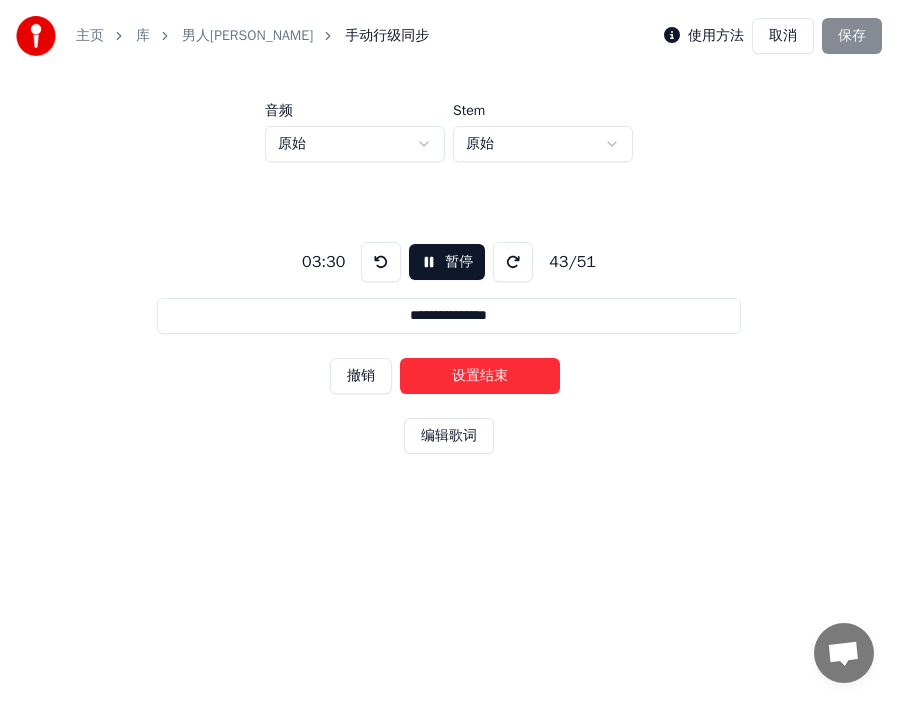 click on "设置结束" at bounding box center (480, 376) 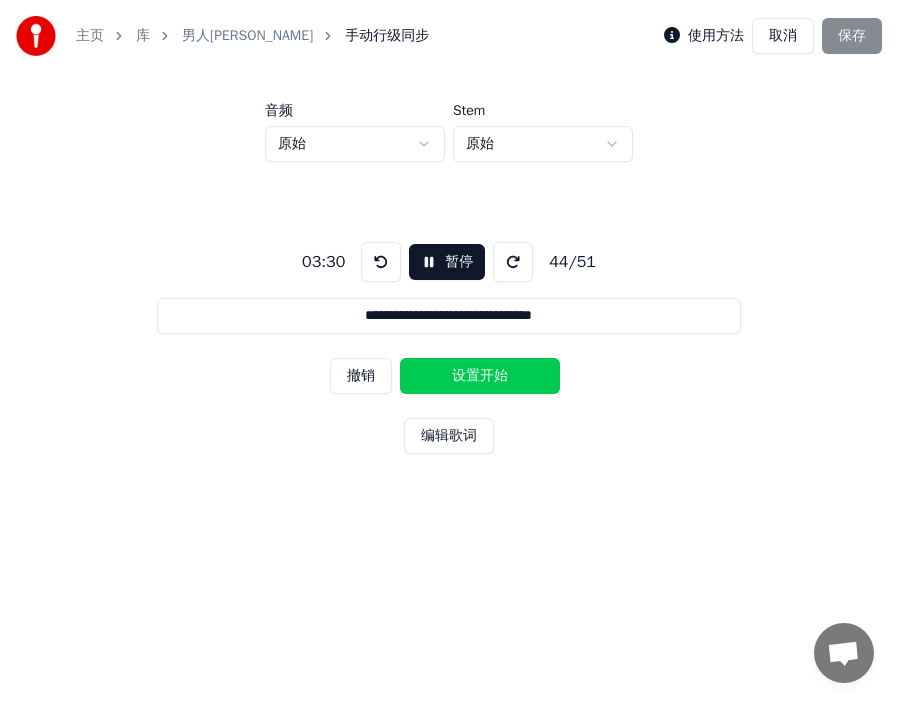 click on "设置开始" at bounding box center [480, 376] 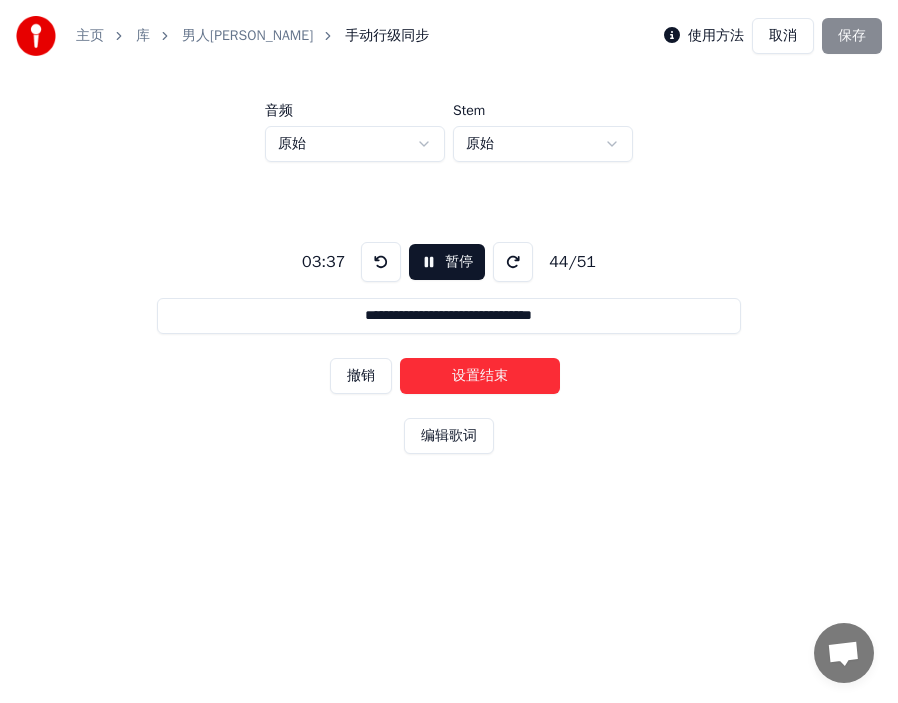 click on "设置结束" at bounding box center [480, 376] 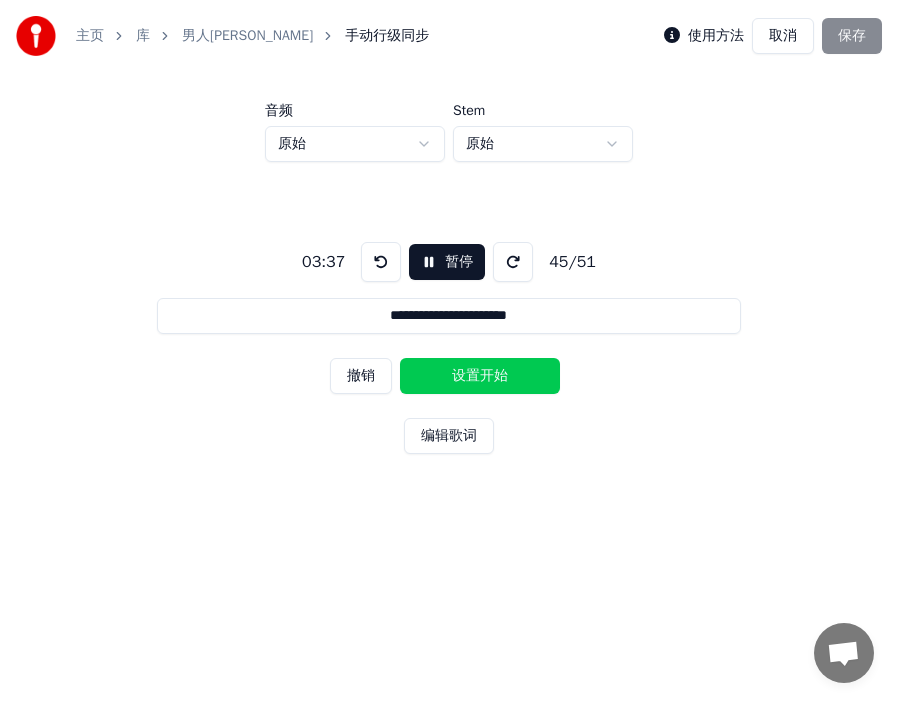click on "设置开始" at bounding box center (480, 376) 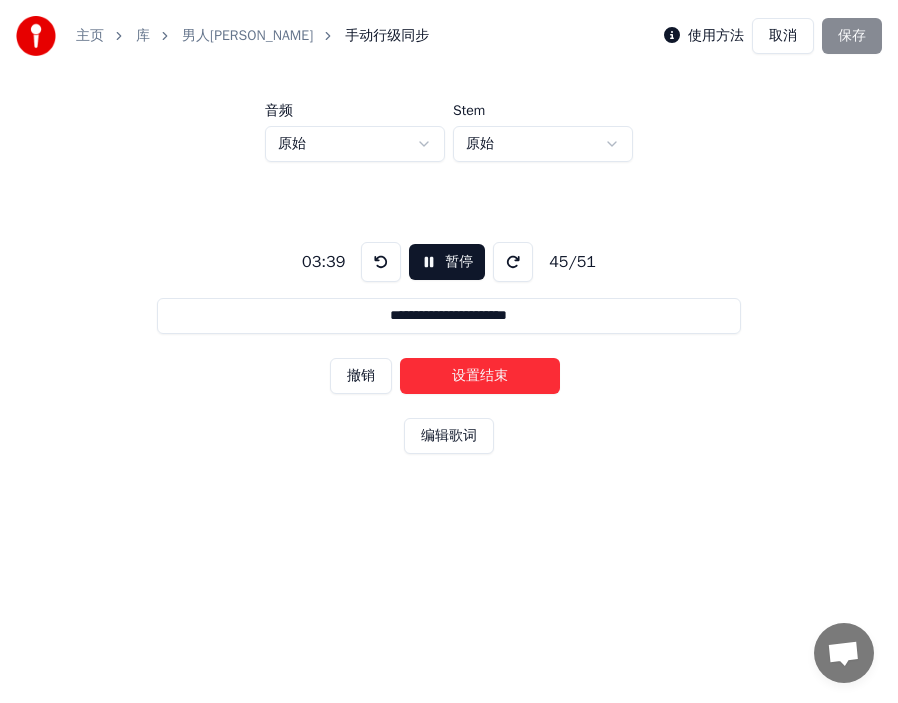 click on "设置结束" at bounding box center [480, 376] 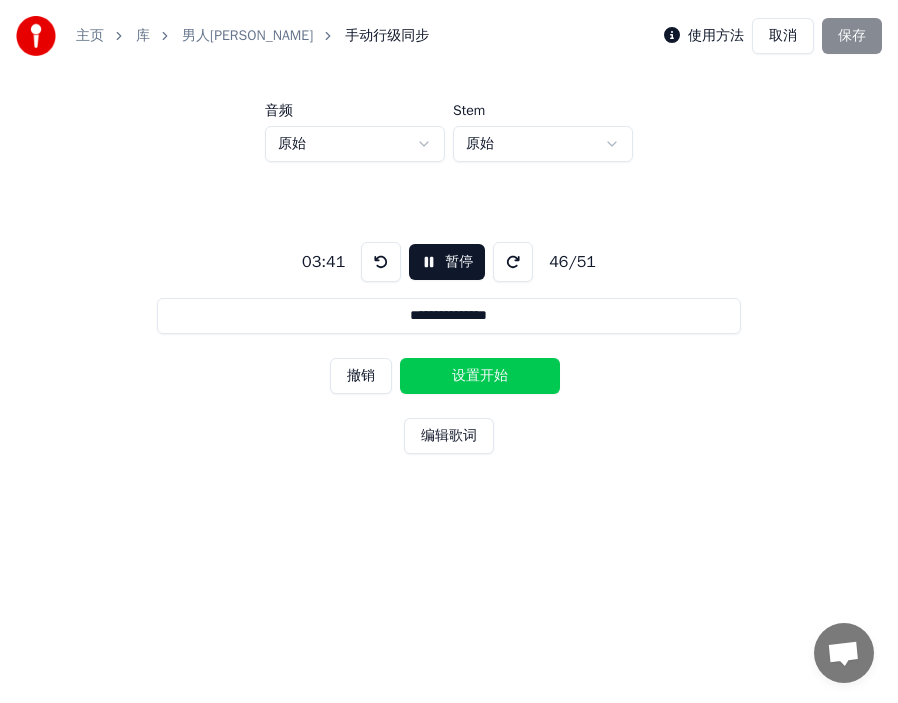 click on "撤销" at bounding box center [361, 376] 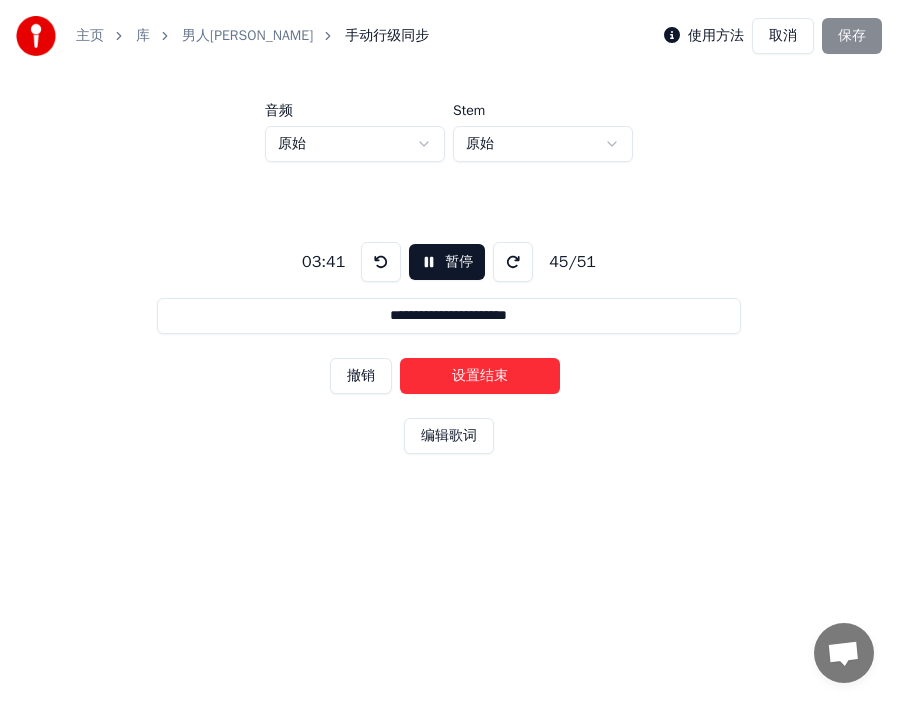 click on "设置结束" at bounding box center (480, 376) 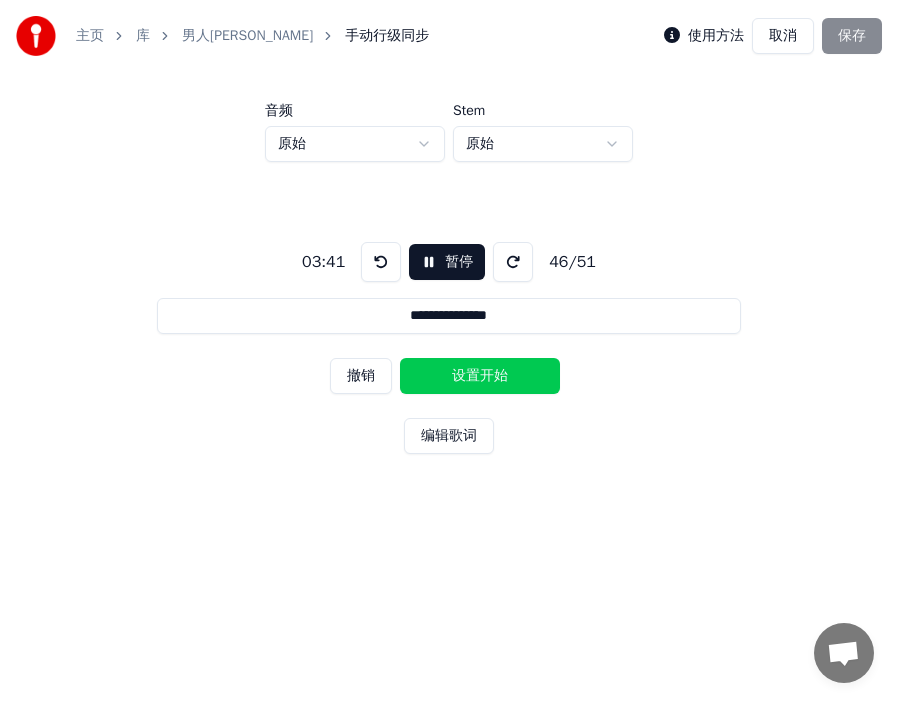 click on "设置开始" at bounding box center (480, 376) 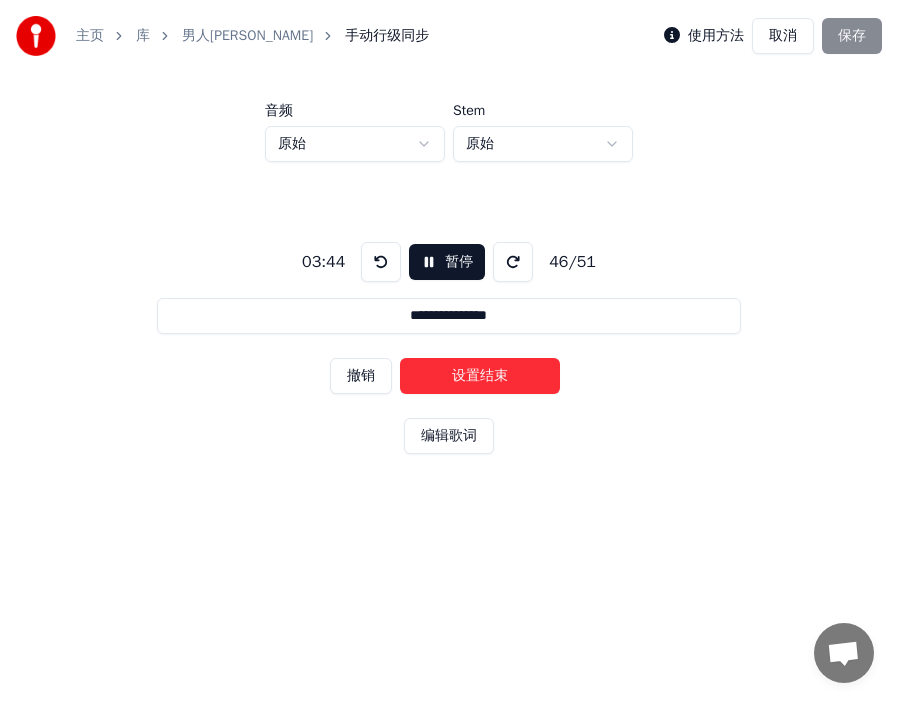 click on "设置结束" at bounding box center [480, 376] 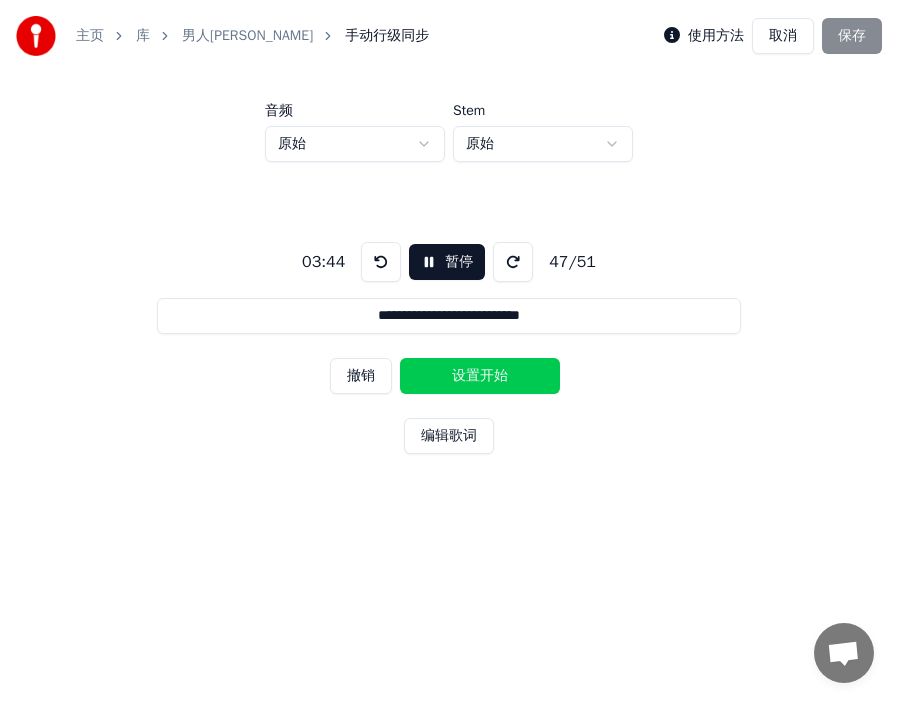 click on "设置开始" at bounding box center [480, 376] 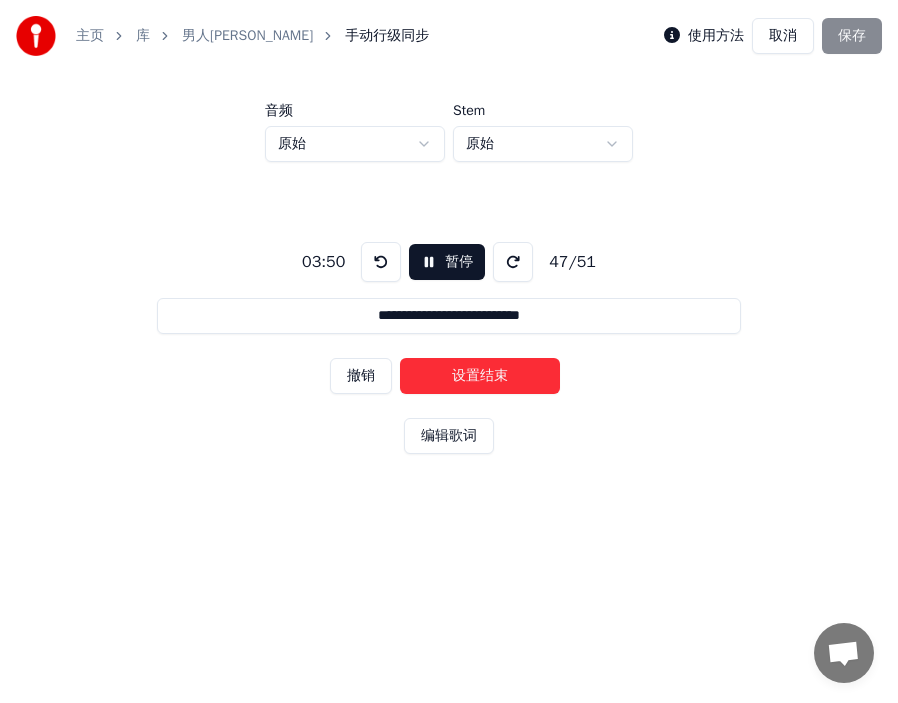 click on "设置结束" at bounding box center [480, 376] 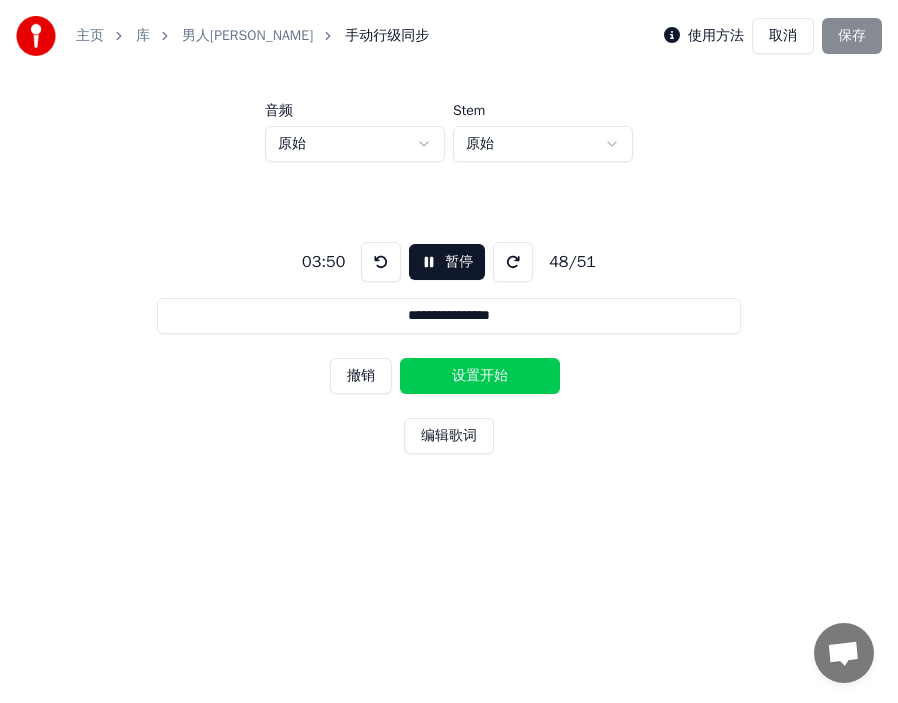click on "设置开始" at bounding box center (480, 376) 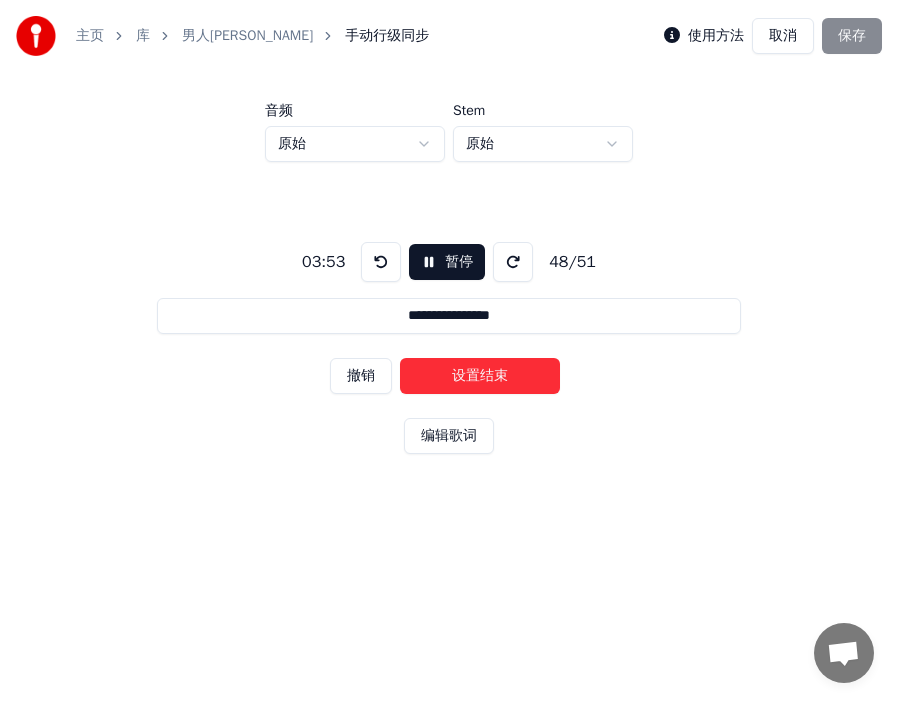 click on "设置结束" at bounding box center (480, 376) 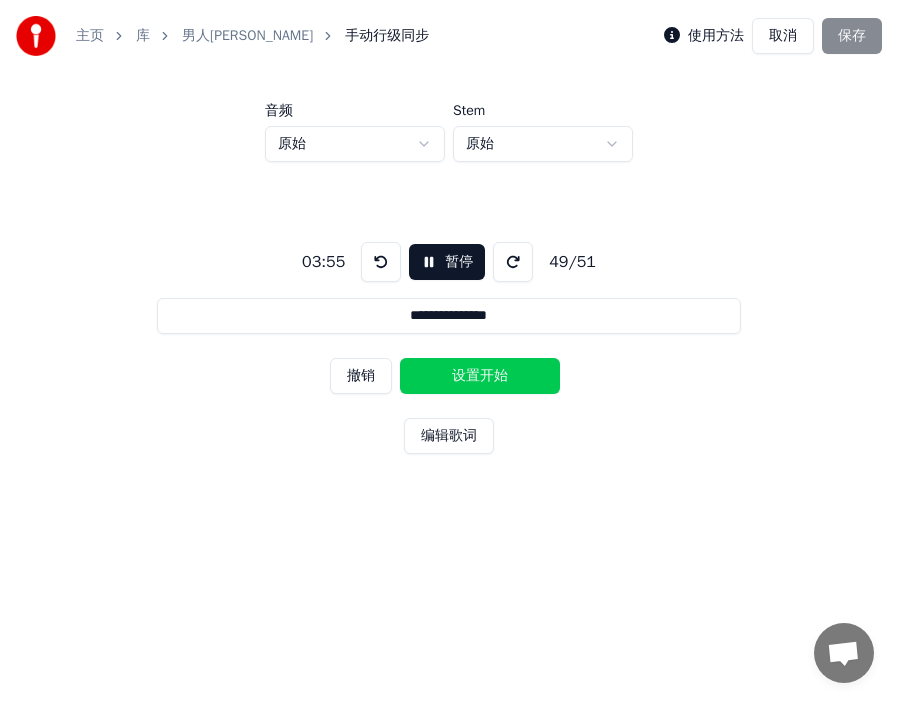 click on "设置开始" at bounding box center (480, 376) 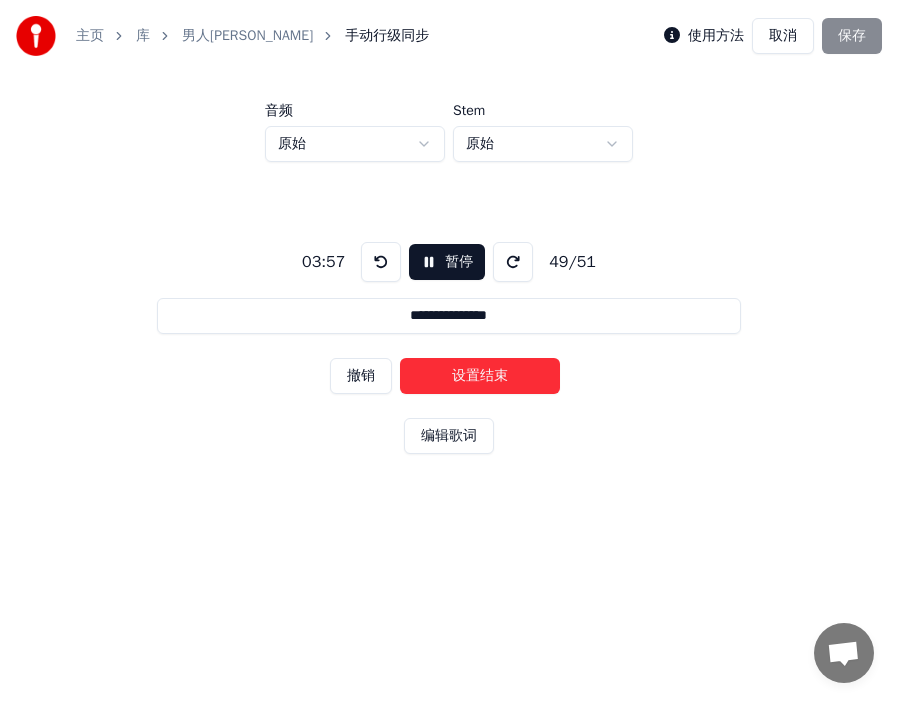 click on "设置结束" at bounding box center [480, 376] 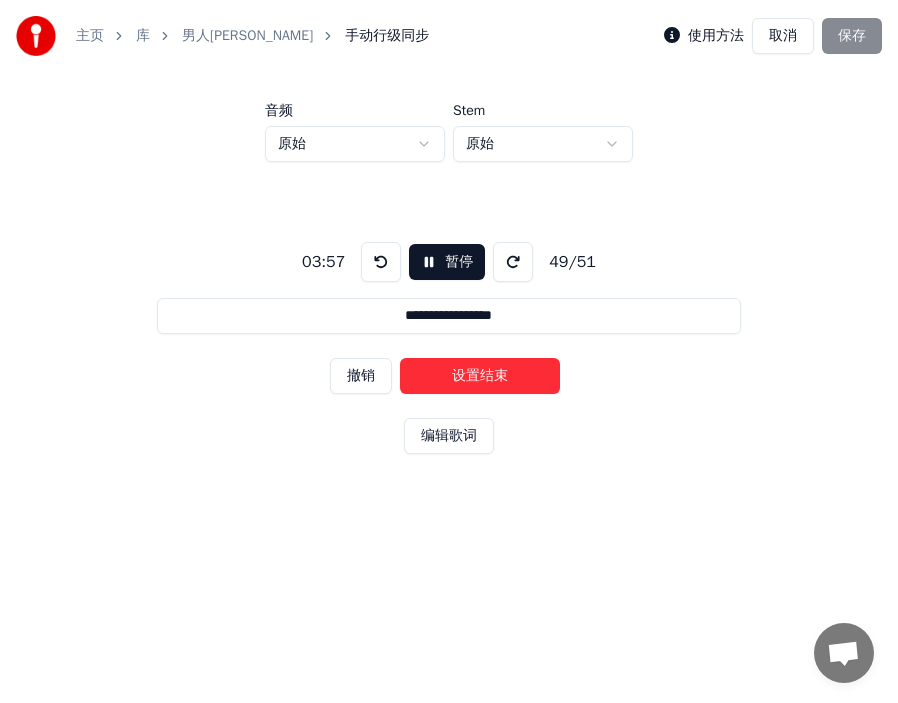 click on "设置结束" at bounding box center (480, 376) 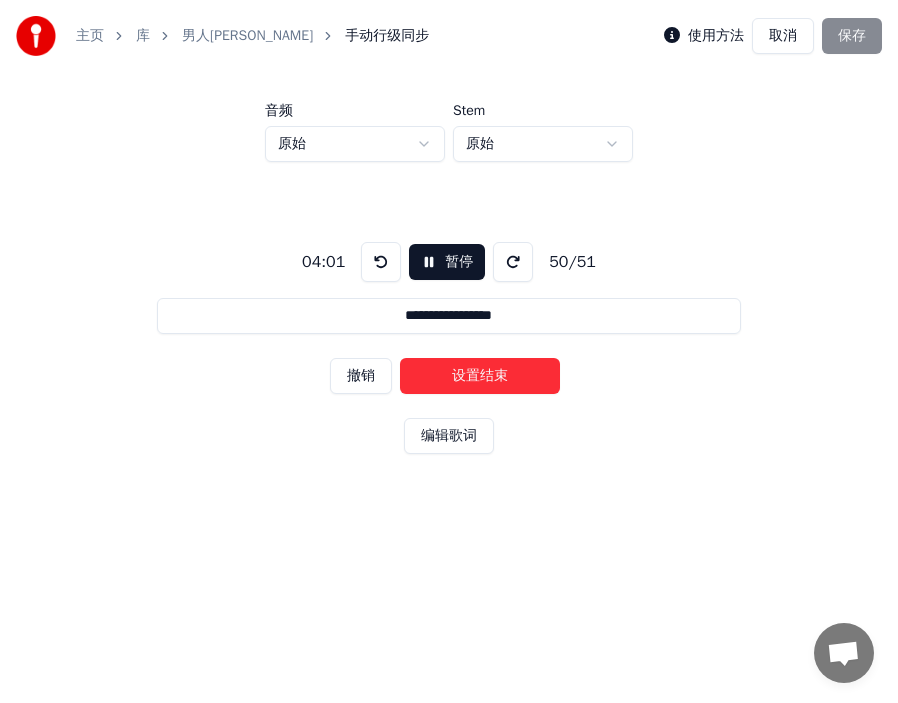 click on "设置结束" at bounding box center (480, 376) 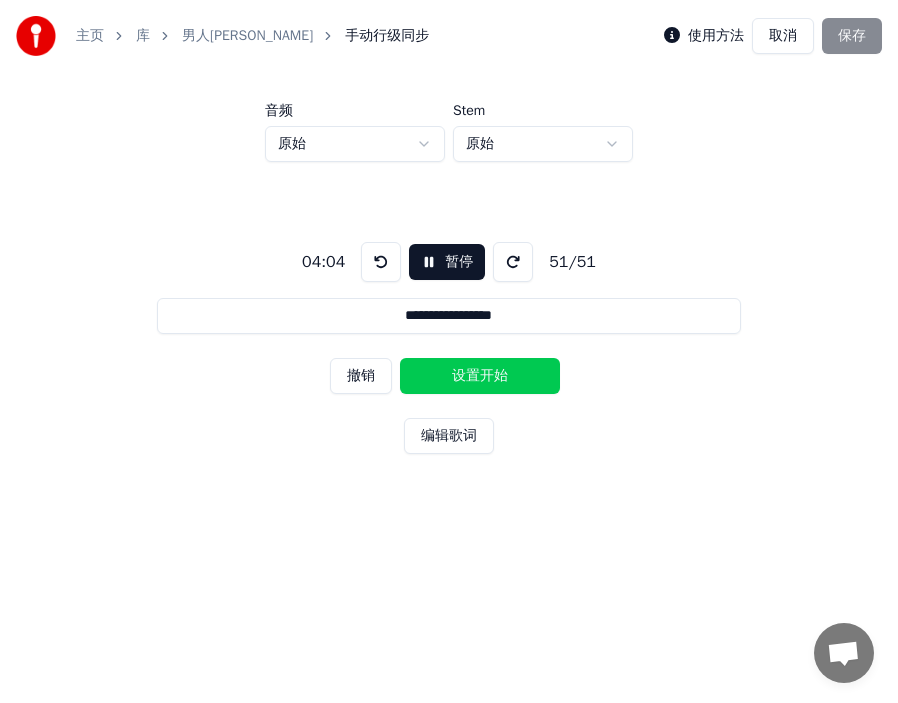 click on "设置开始" at bounding box center [480, 376] 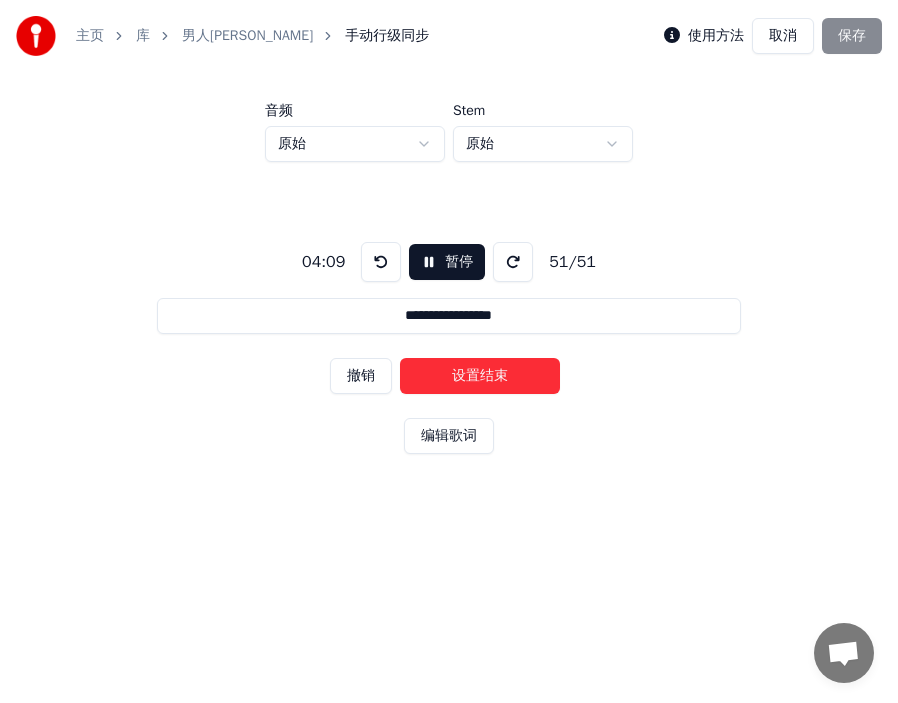 click on "设置结束" at bounding box center [480, 376] 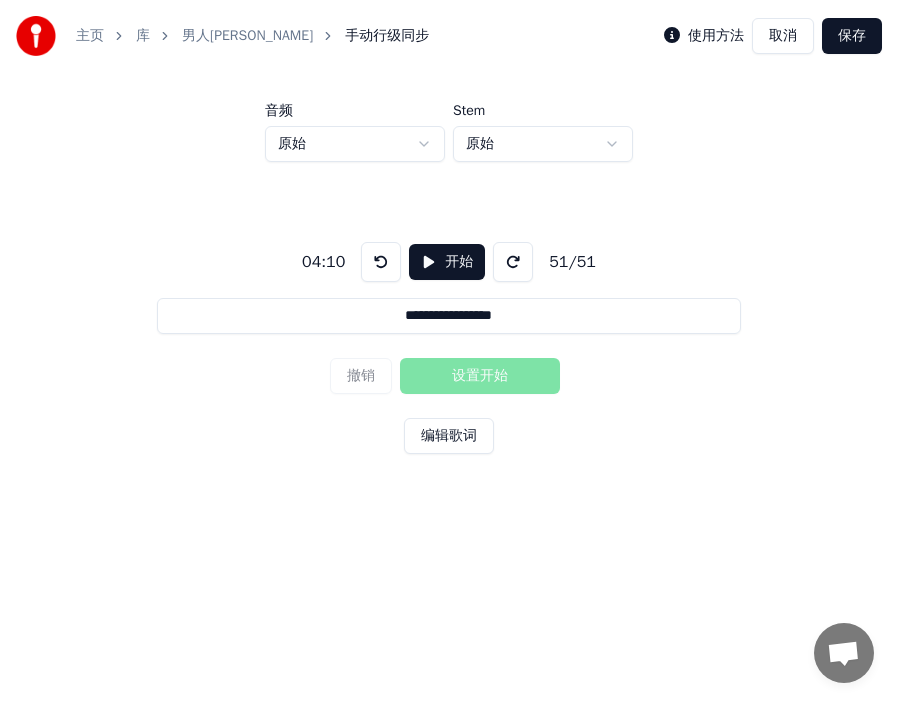 click on "保存" at bounding box center [852, 36] 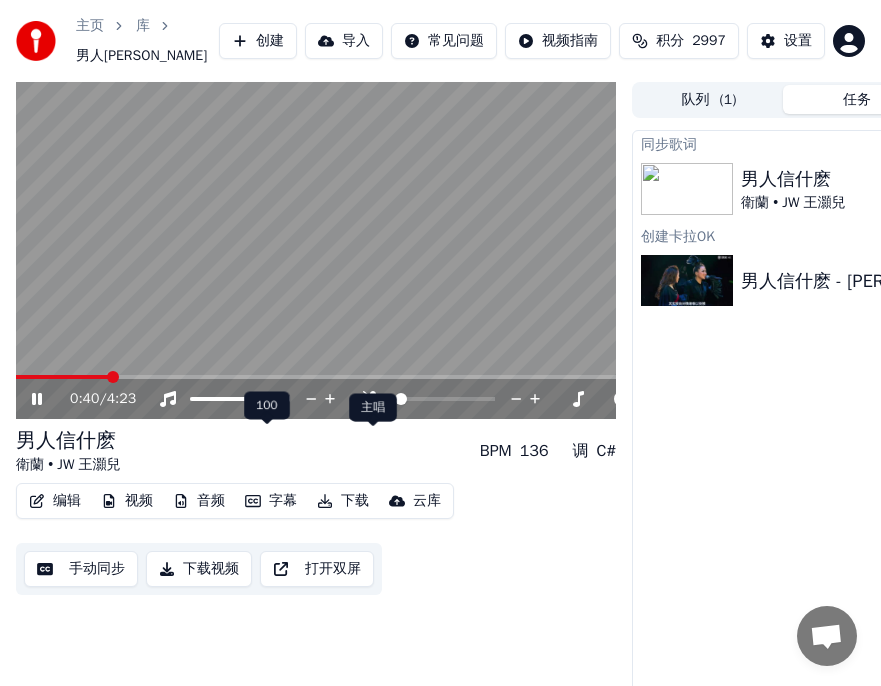 click at bounding box center (463, 399) 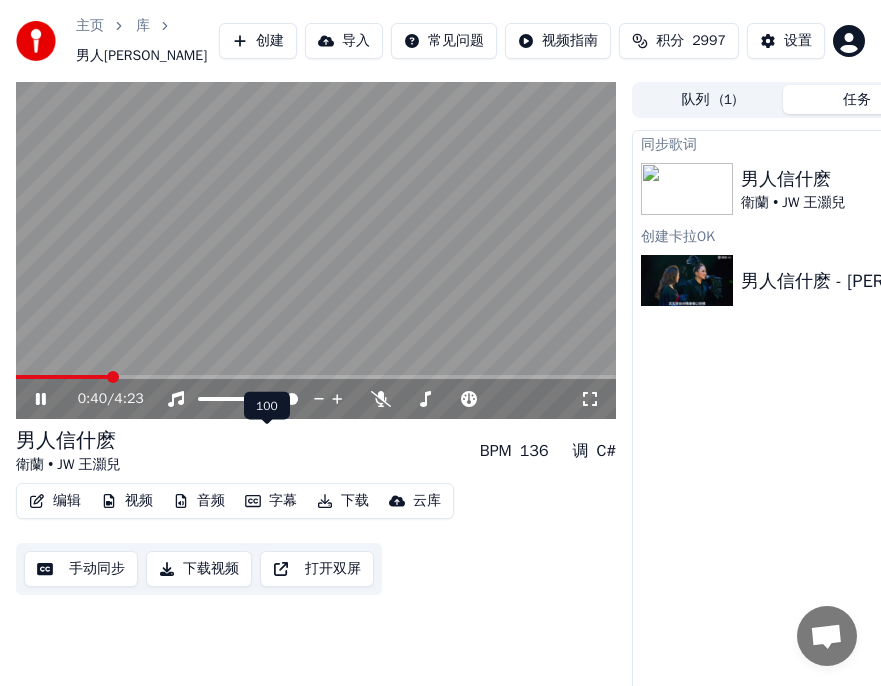 click at bounding box center [316, 251] 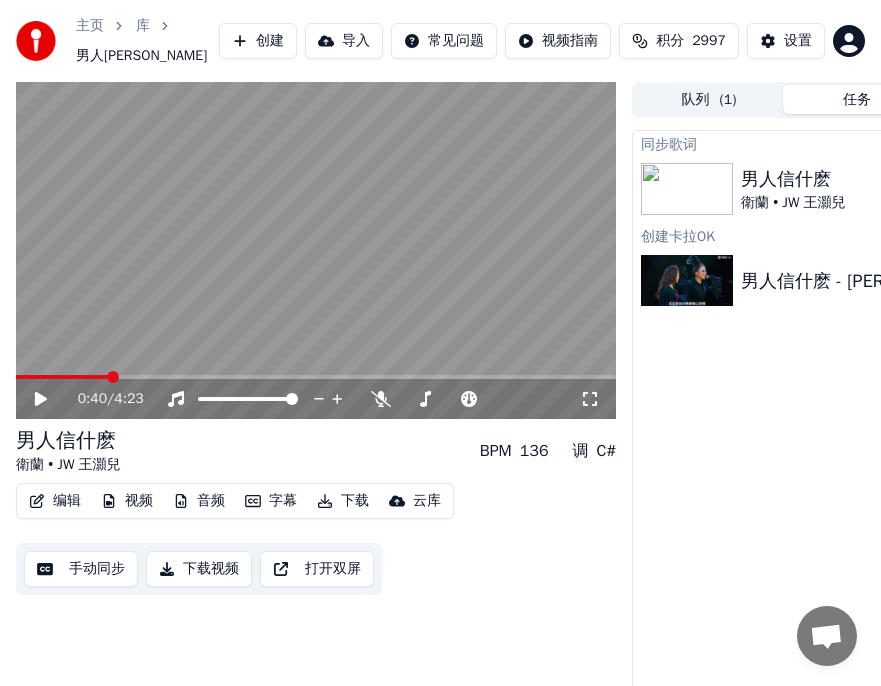 click at bounding box center (62, 377) 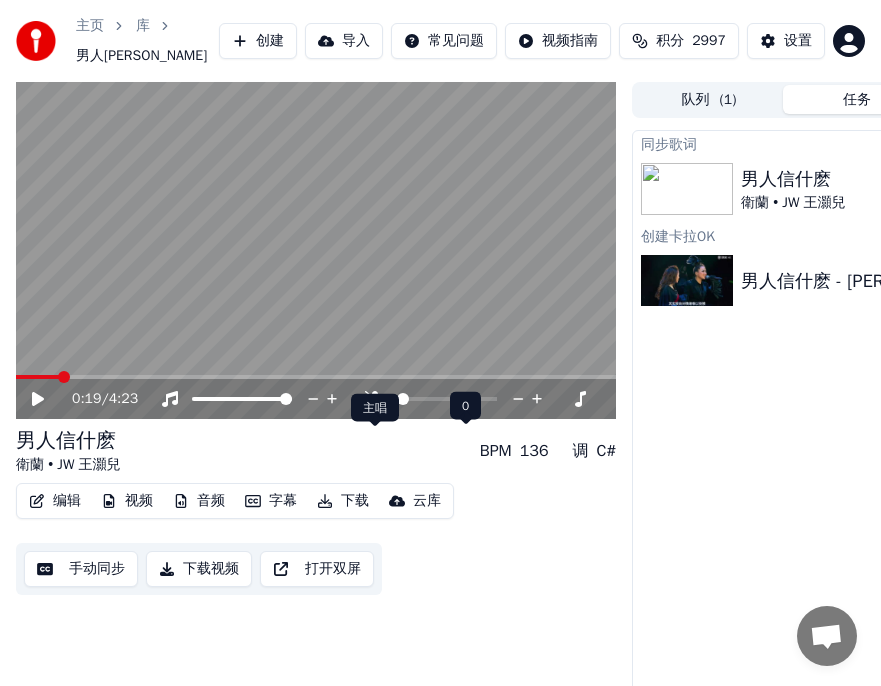 click 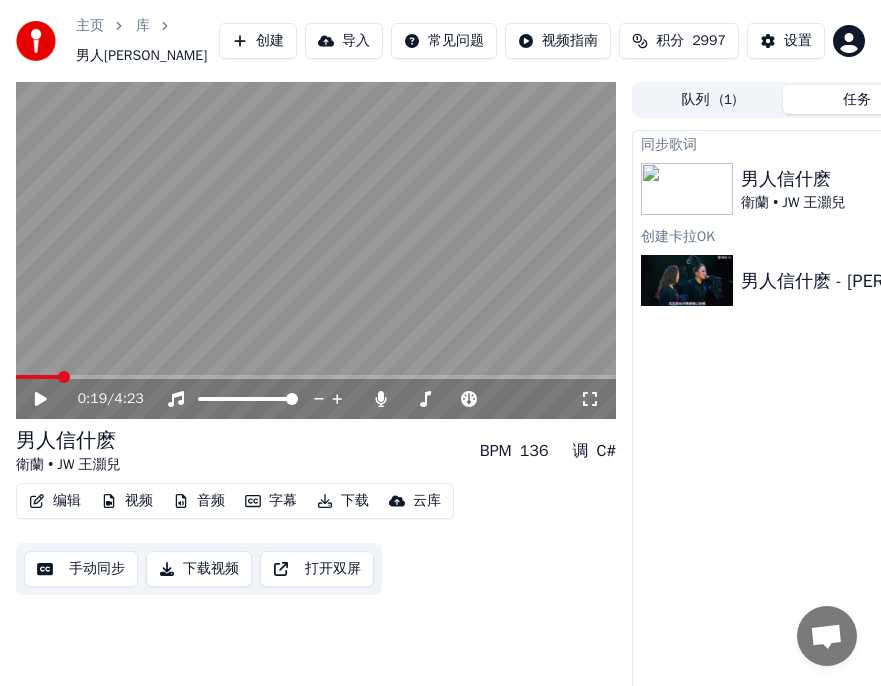 click 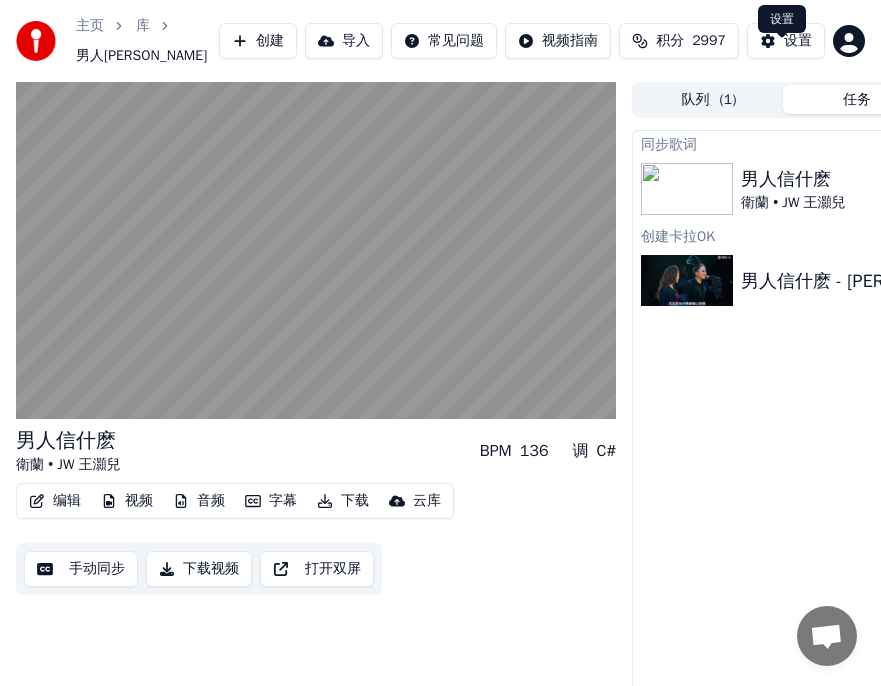 click on "设置" at bounding box center [798, 41] 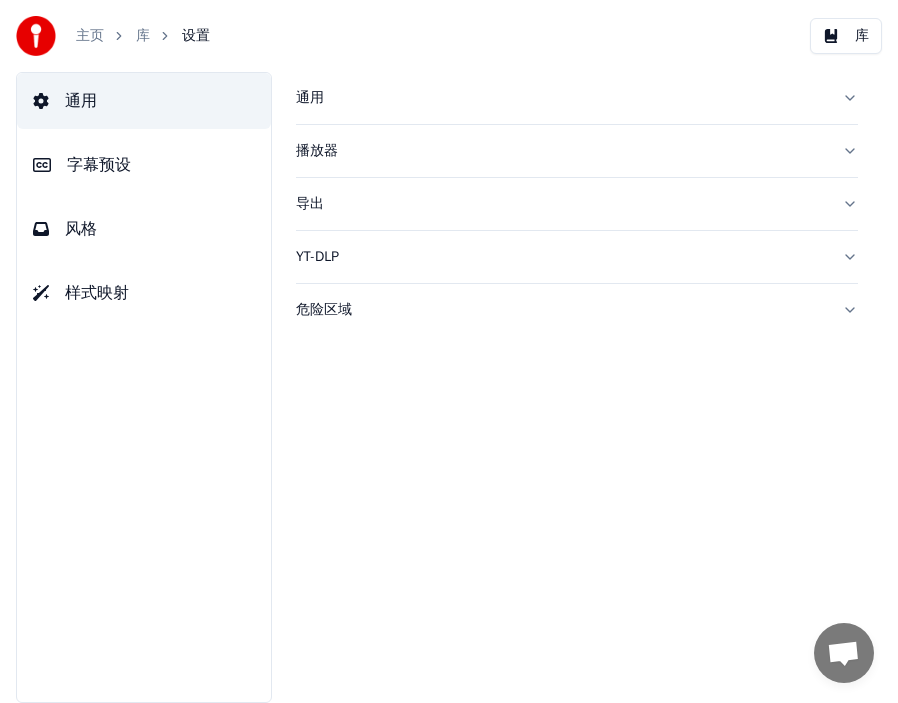 click on "字幕预设" at bounding box center [99, 165] 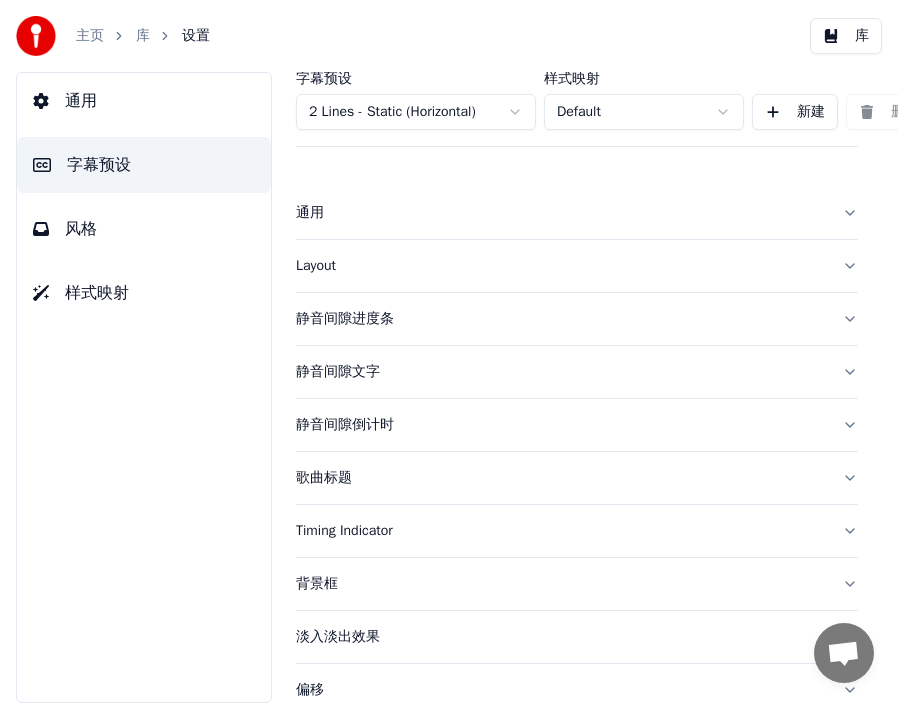 click on "风格" at bounding box center (81, 229) 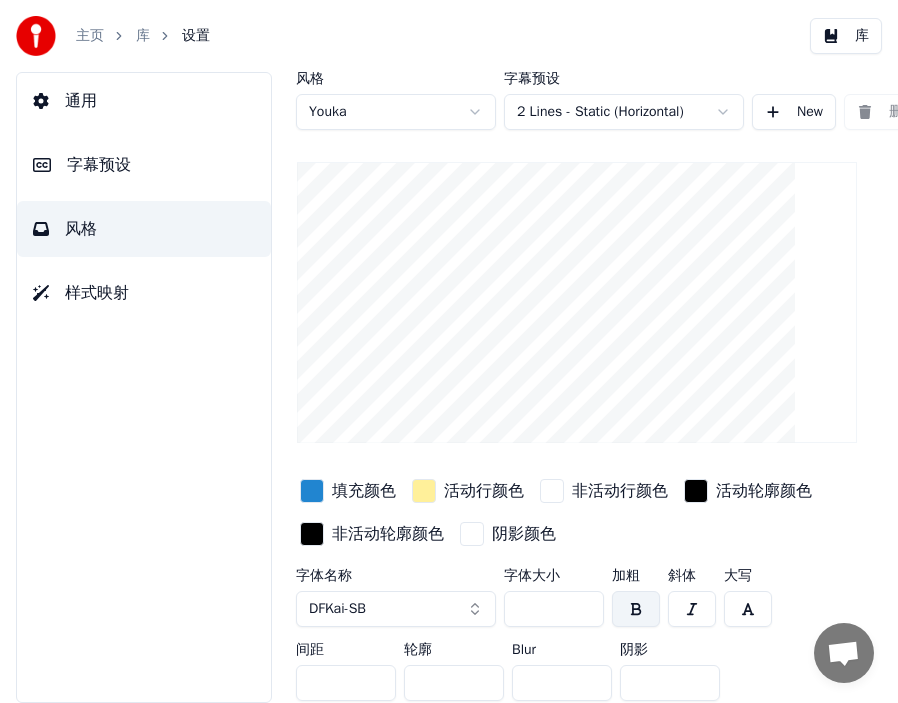 drag, startPoint x: 529, startPoint y: 609, endPoint x: 542, endPoint y: 601, distance: 15.264338 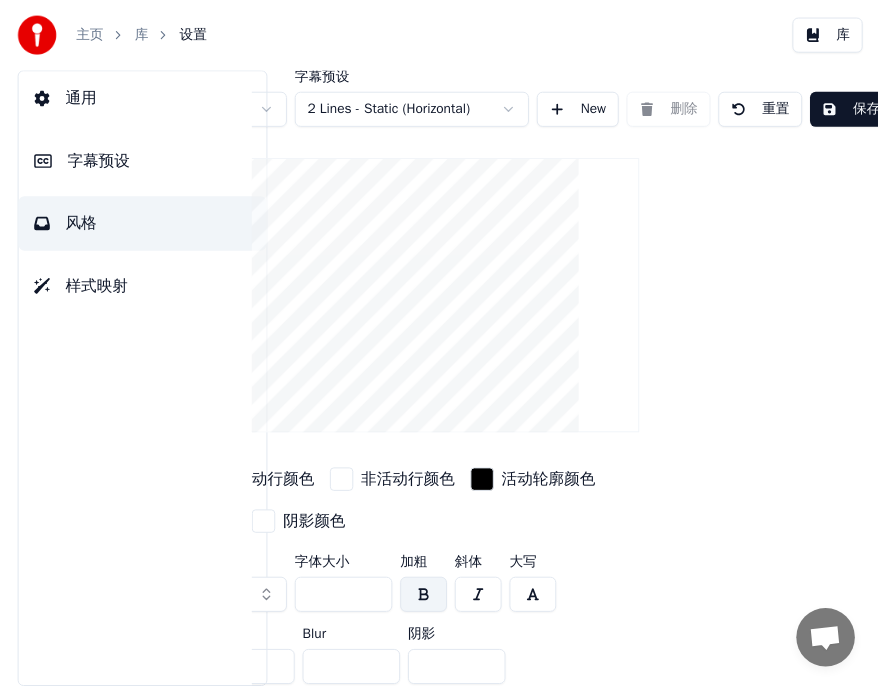 scroll, scrollTop: 0, scrollLeft: 219, axis: horizontal 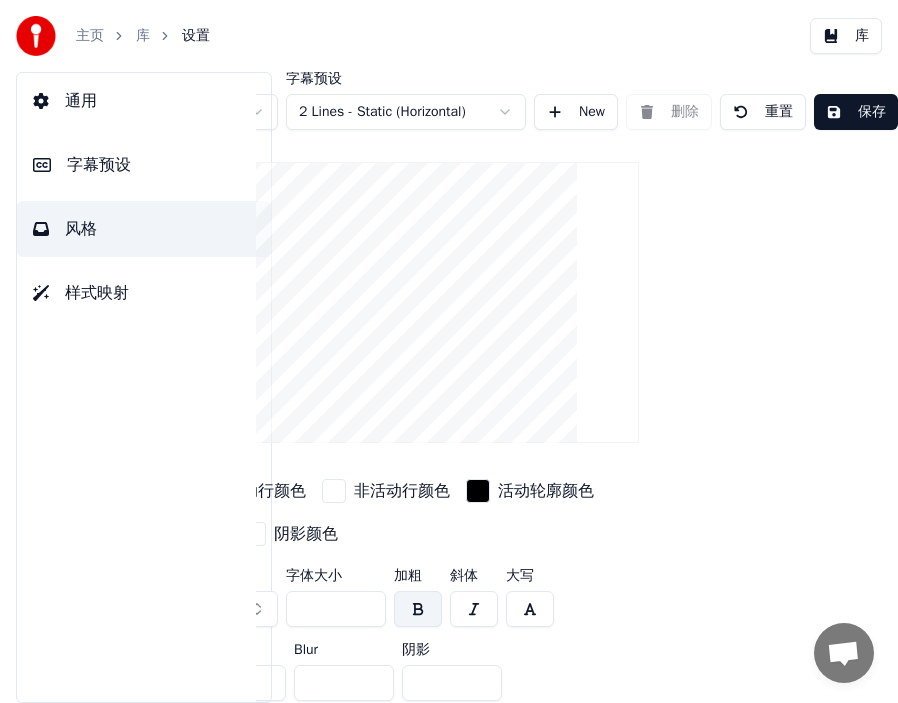 type on "***" 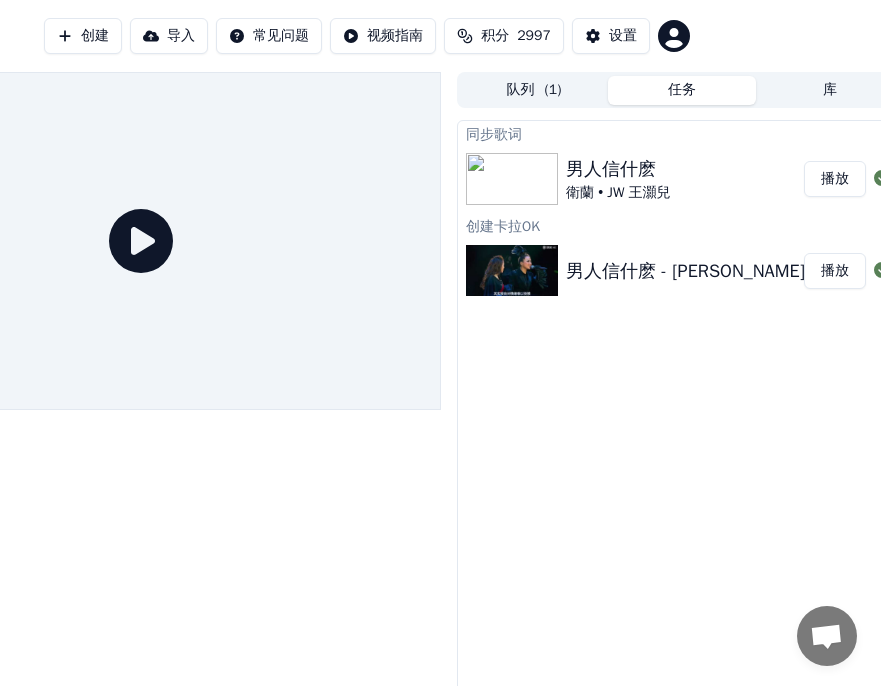 scroll, scrollTop: 0, scrollLeft: 177, axis: horizontal 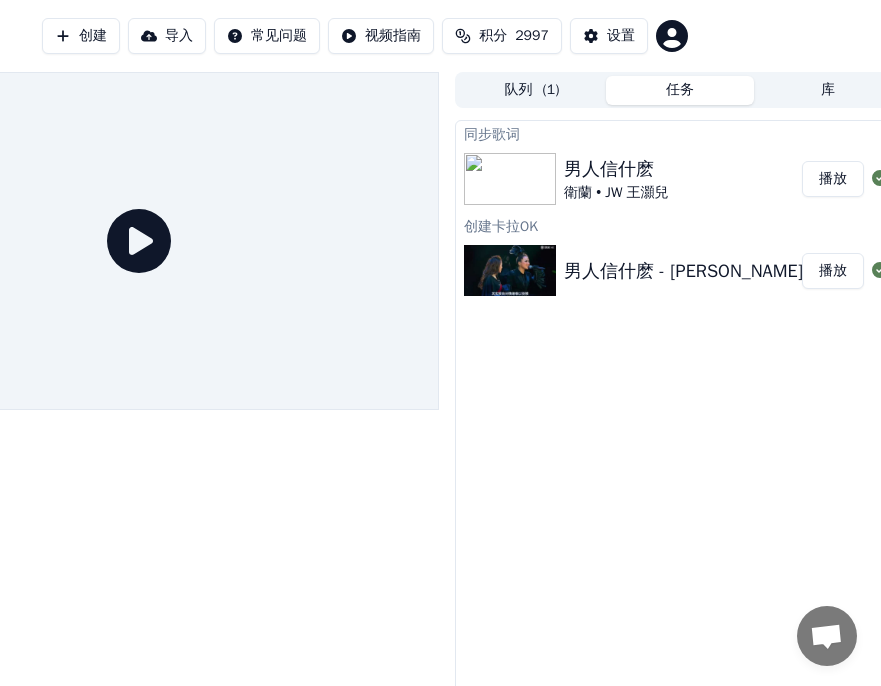 click on "播放" at bounding box center (833, 179) 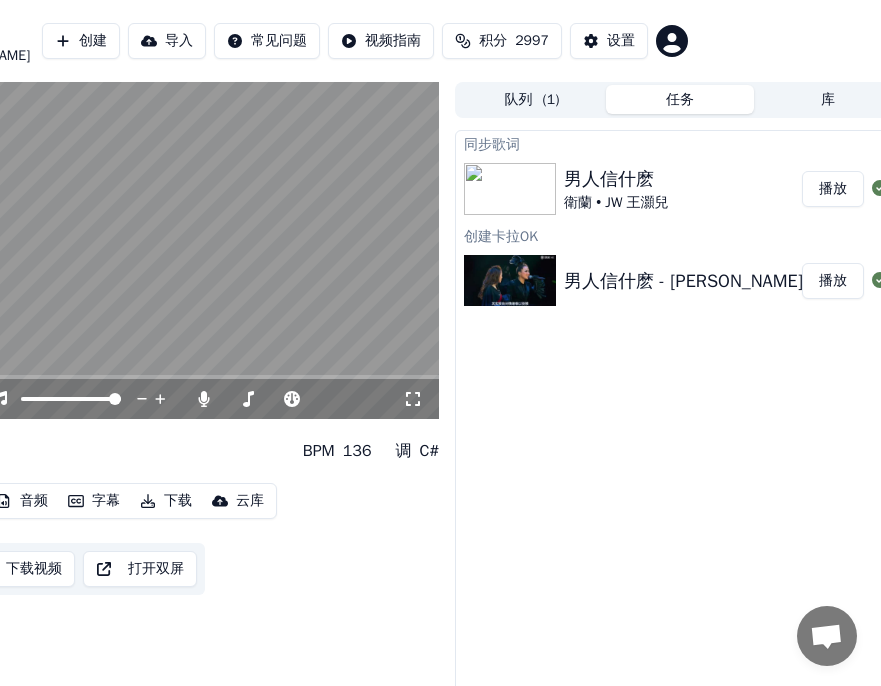 scroll, scrollTop: 0, scrollLeft: 0, axis: both 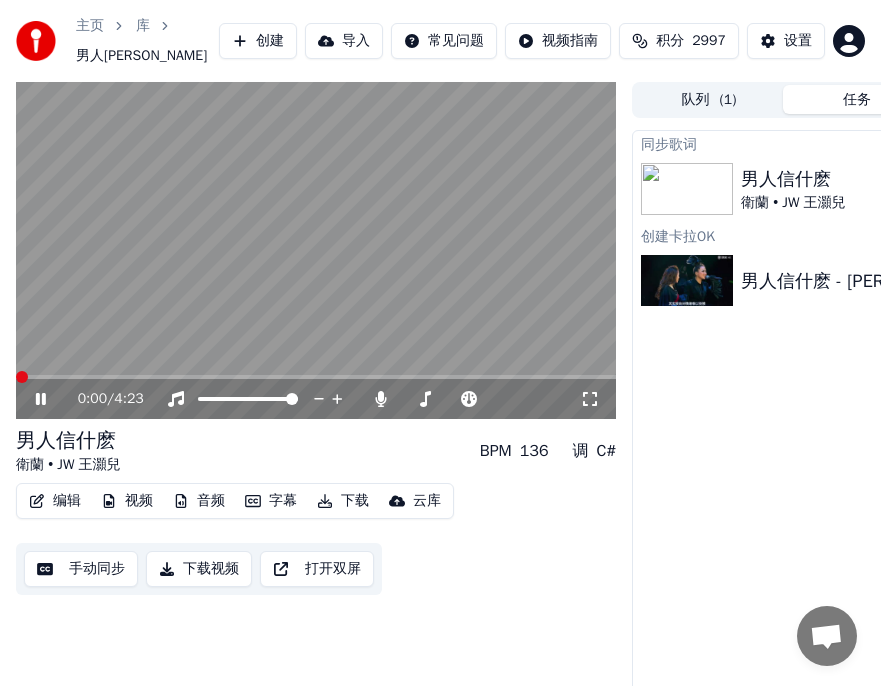 click on "0:00  /  4:23" at bounding box center [316, 399] 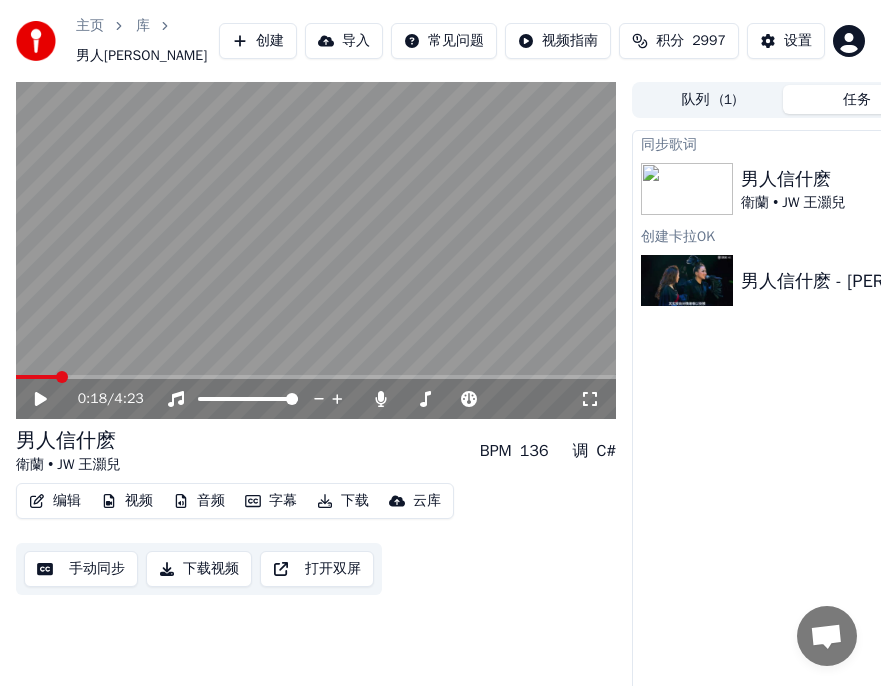 click at bounding box center (62, 377) 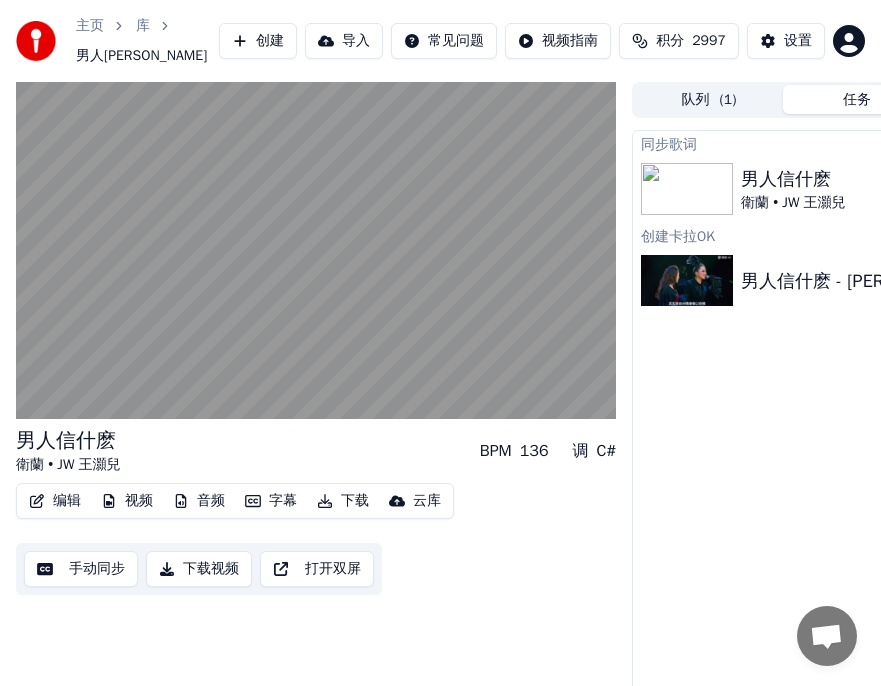 click on "下载" at bounding box center (343, 501) 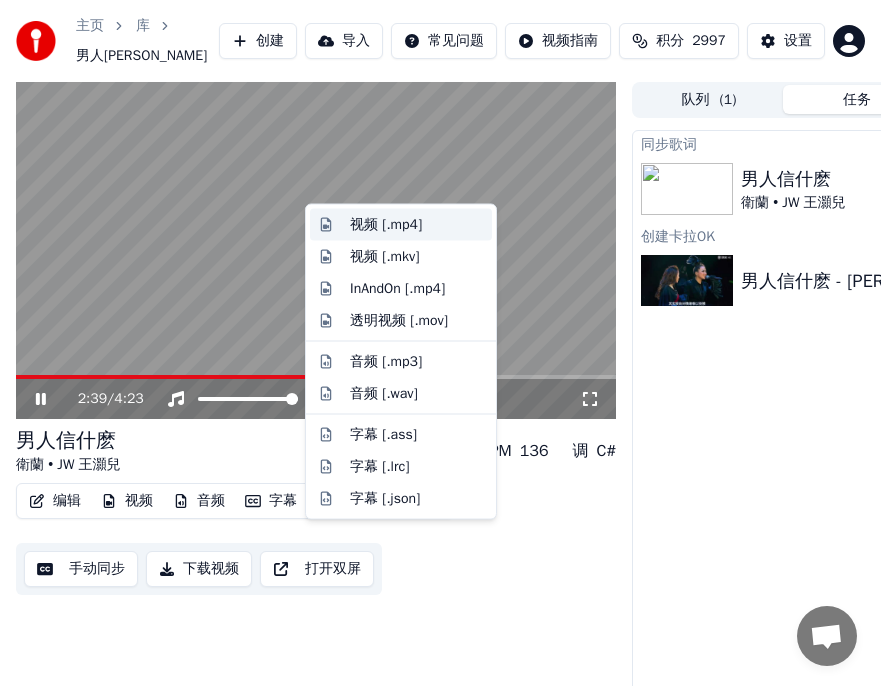 click on "视频 [.mp4]" at bounding box center [386, 225] 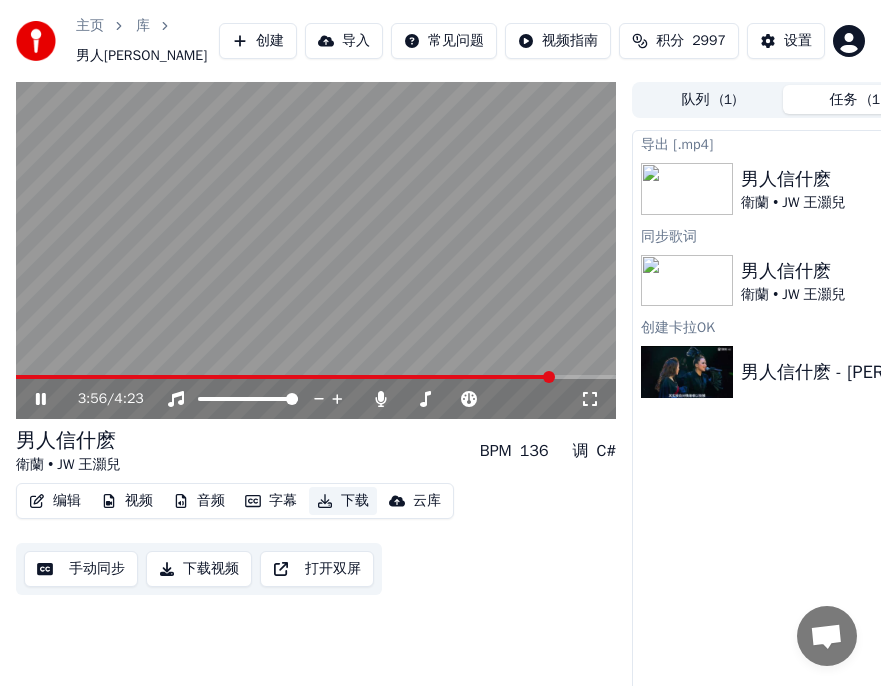scroll, scrollTop: 0, scrollLeft: 201, axis: horizontal 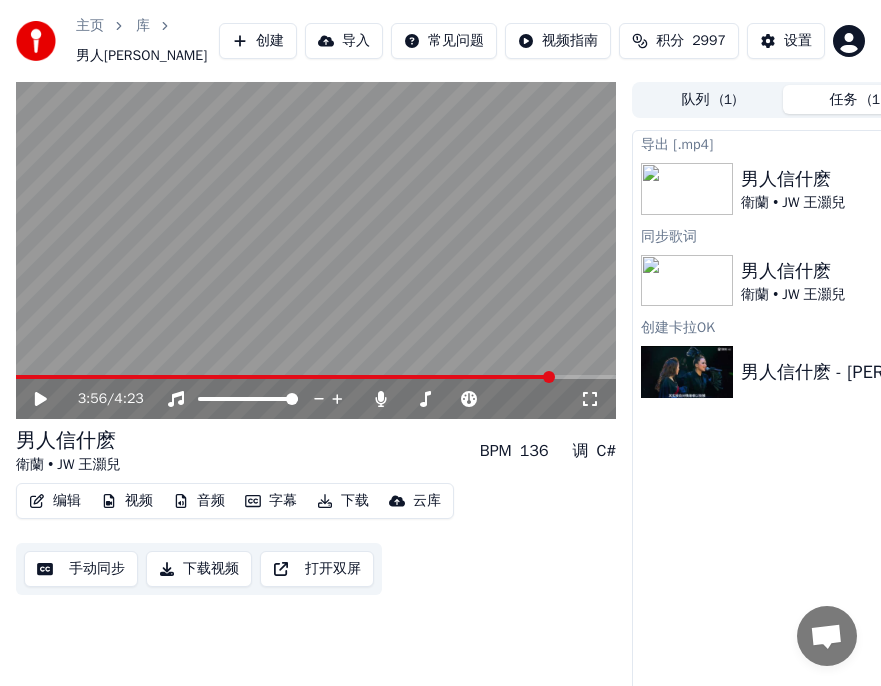 click 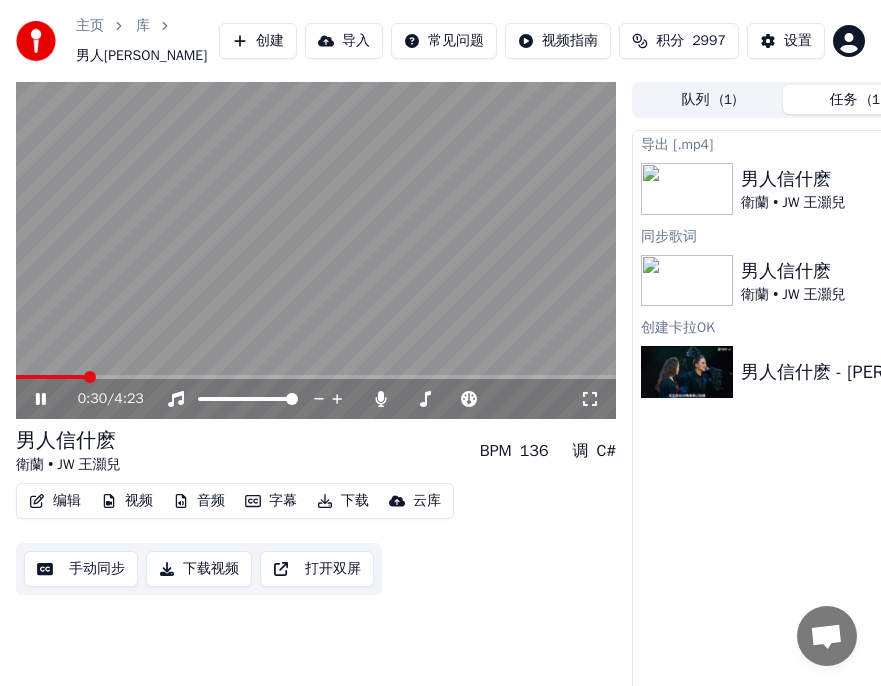 scroll, scrollTop: 0, scrollLeft: 192, axis: horizontal 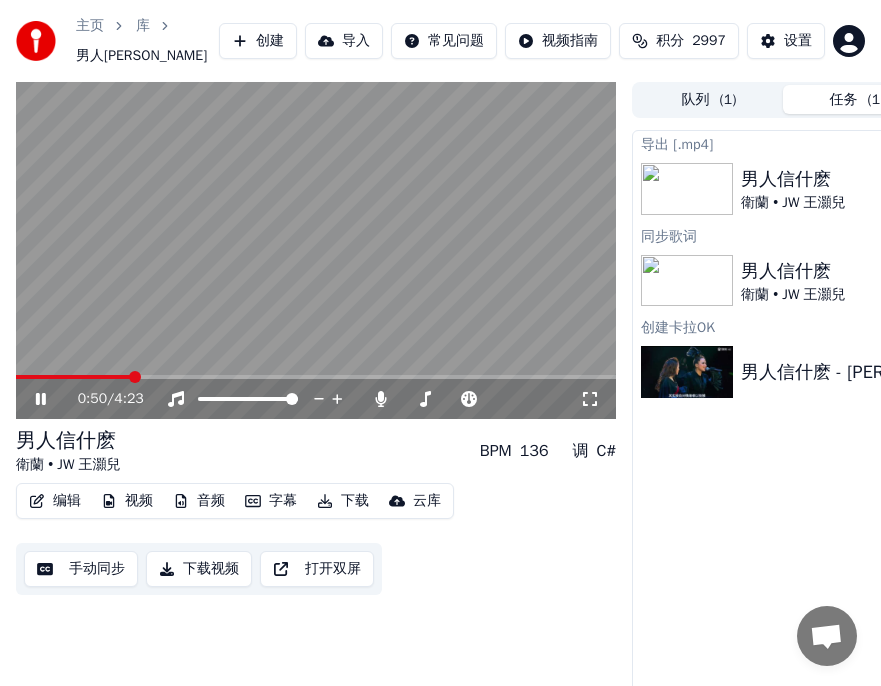click 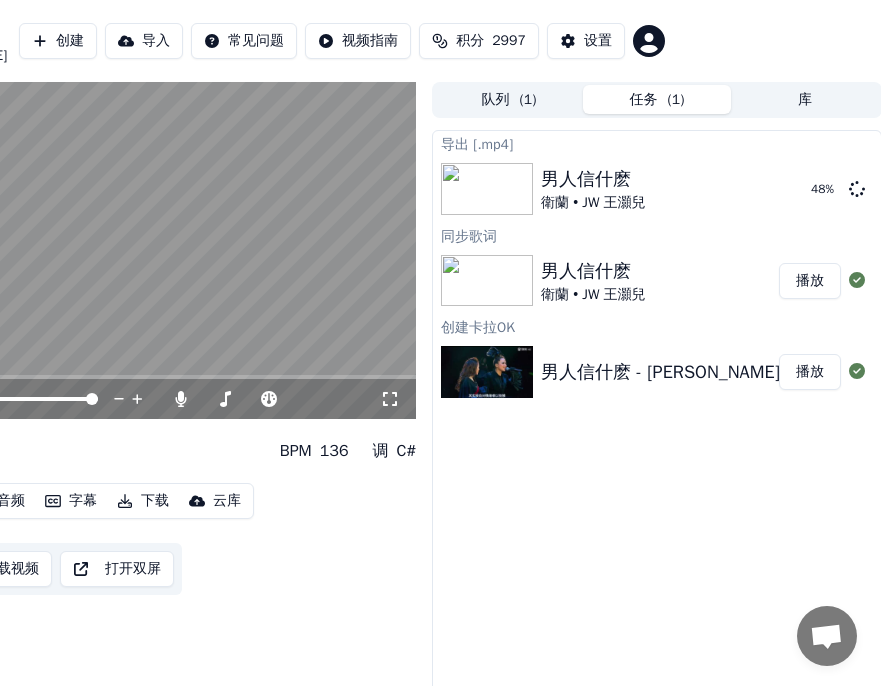 scroll, scrollTop: 0, scrollLeft: 201, axis: horizontal 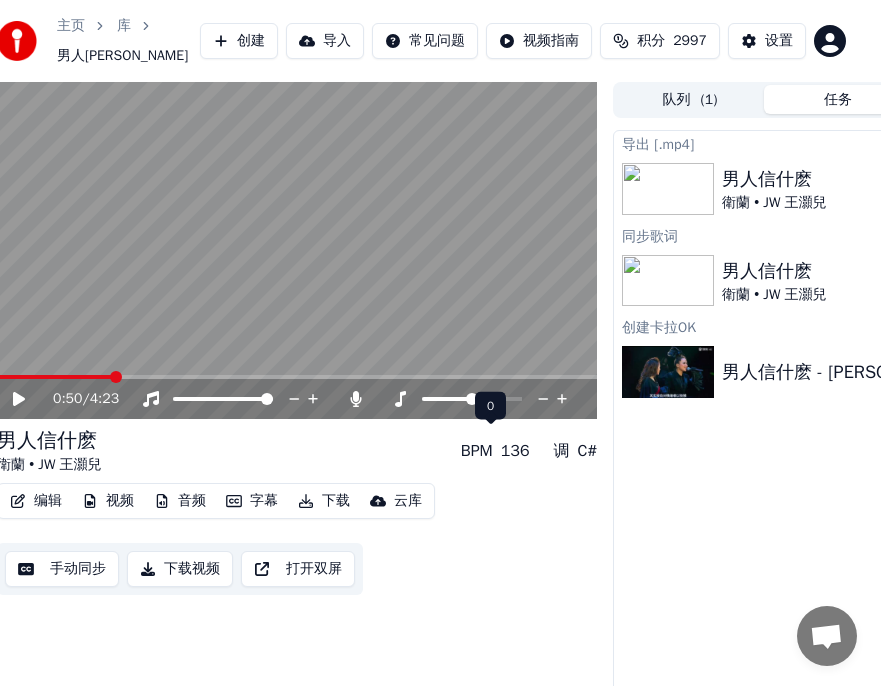 click 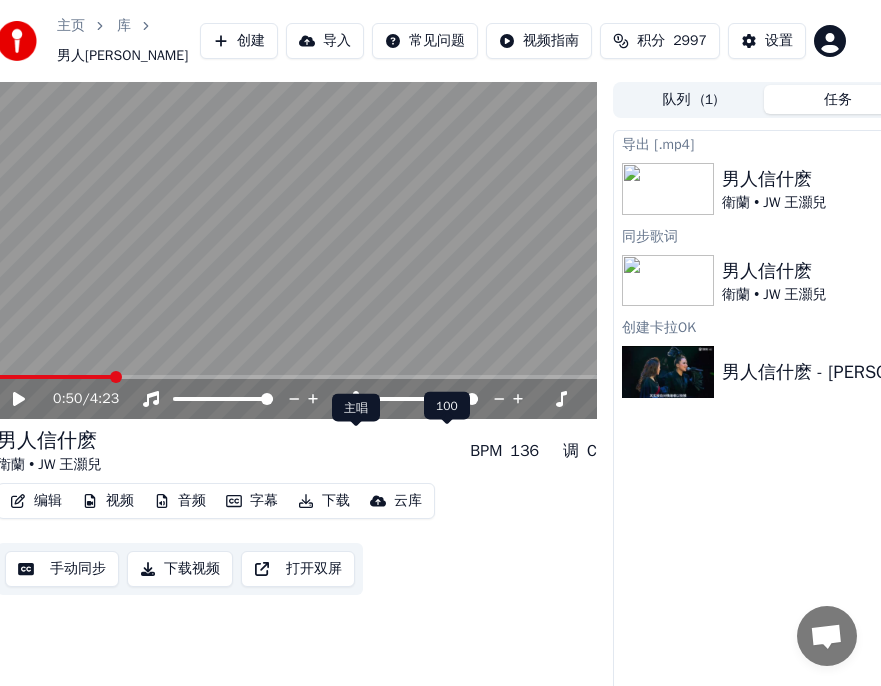 click 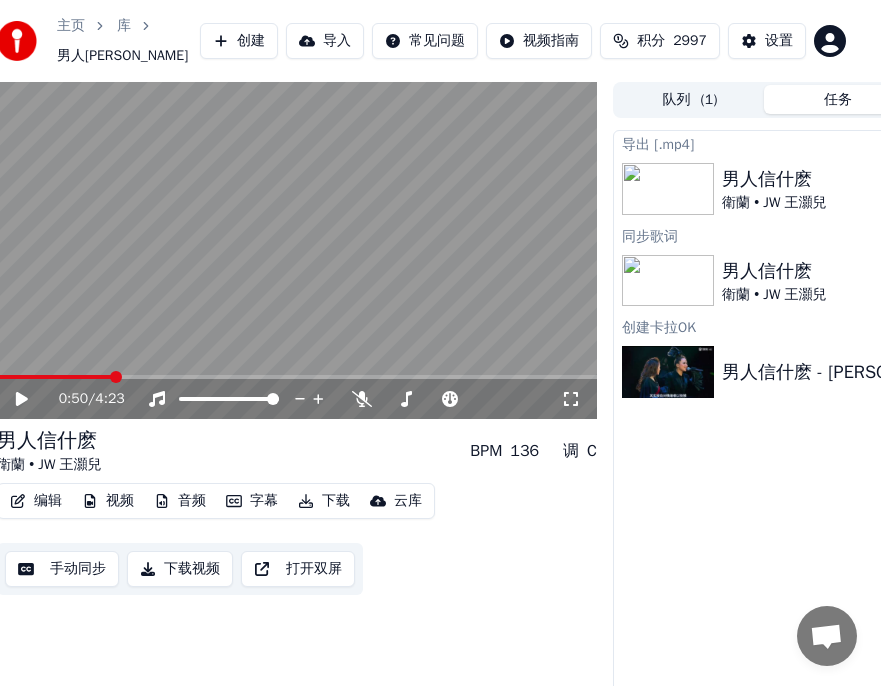 click on "下载" at bounding box center (324, 501) 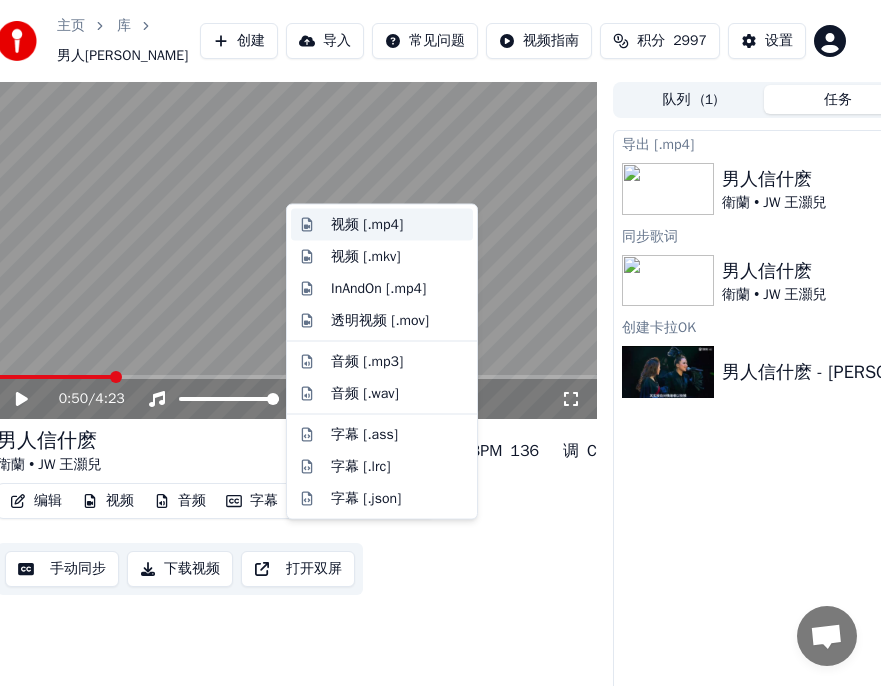 click on "视频 [.mp4]" at bounding box center [367, 225] 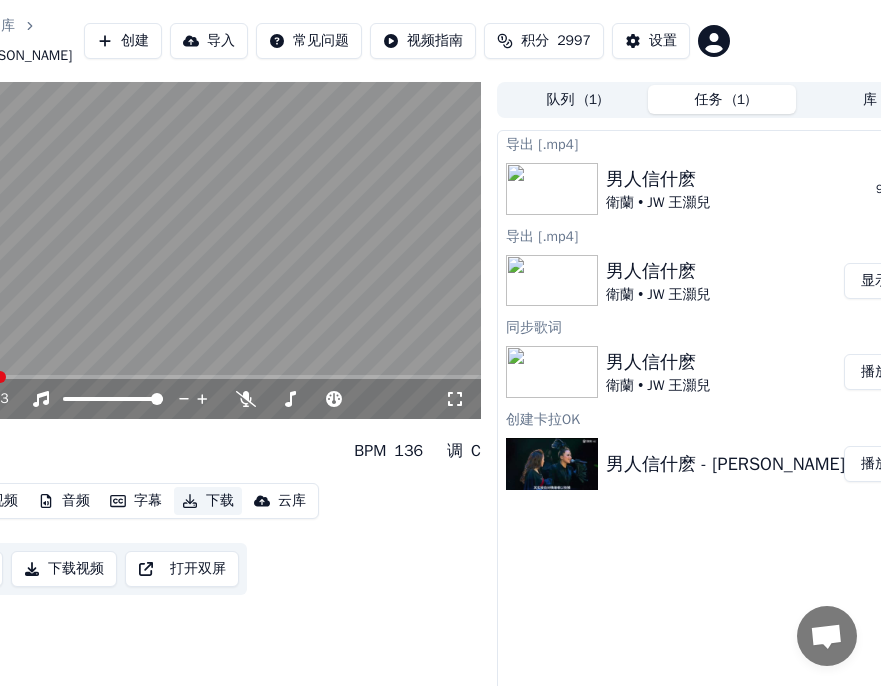 scroll, scrollTop: 0, scrollLeft: 201, axis: horizontal 